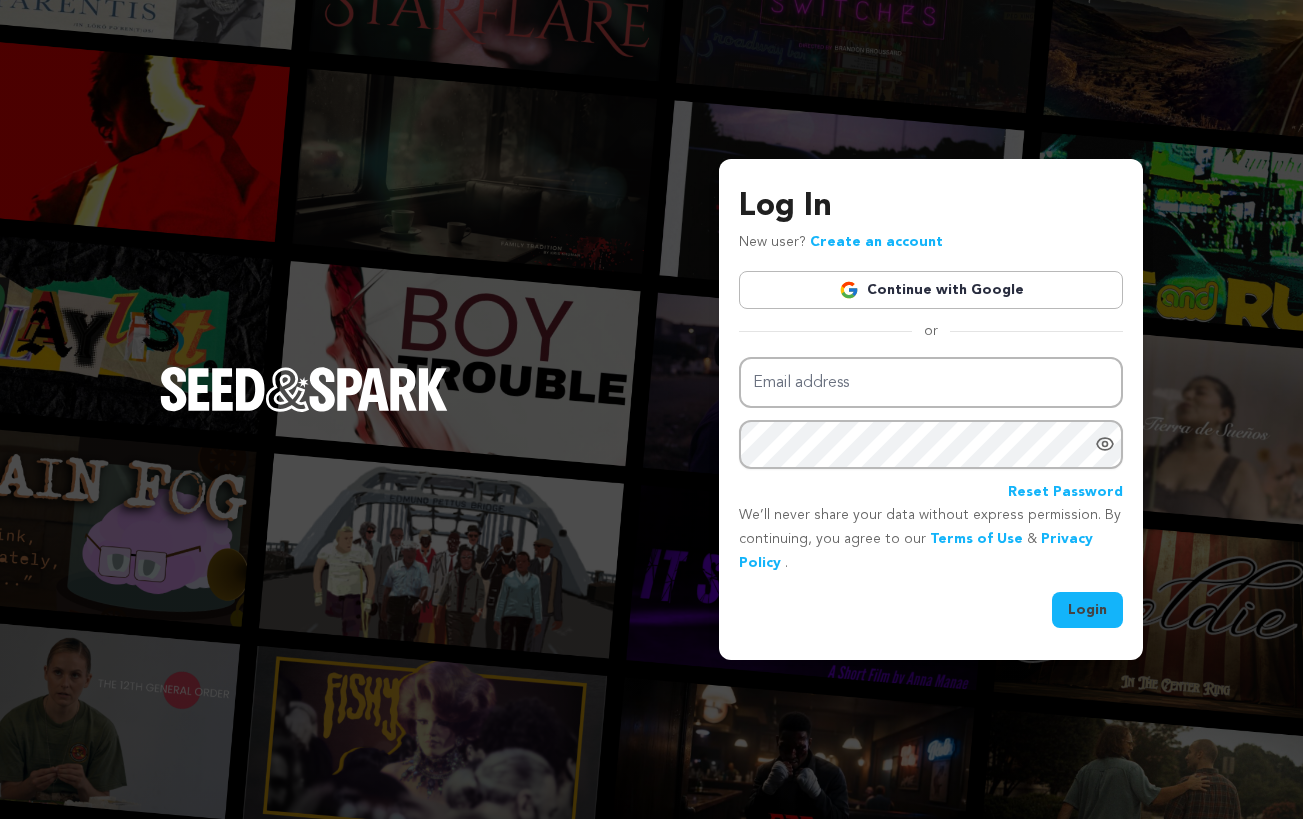 click on "Continue with Google" at bounding box center [931, 290] 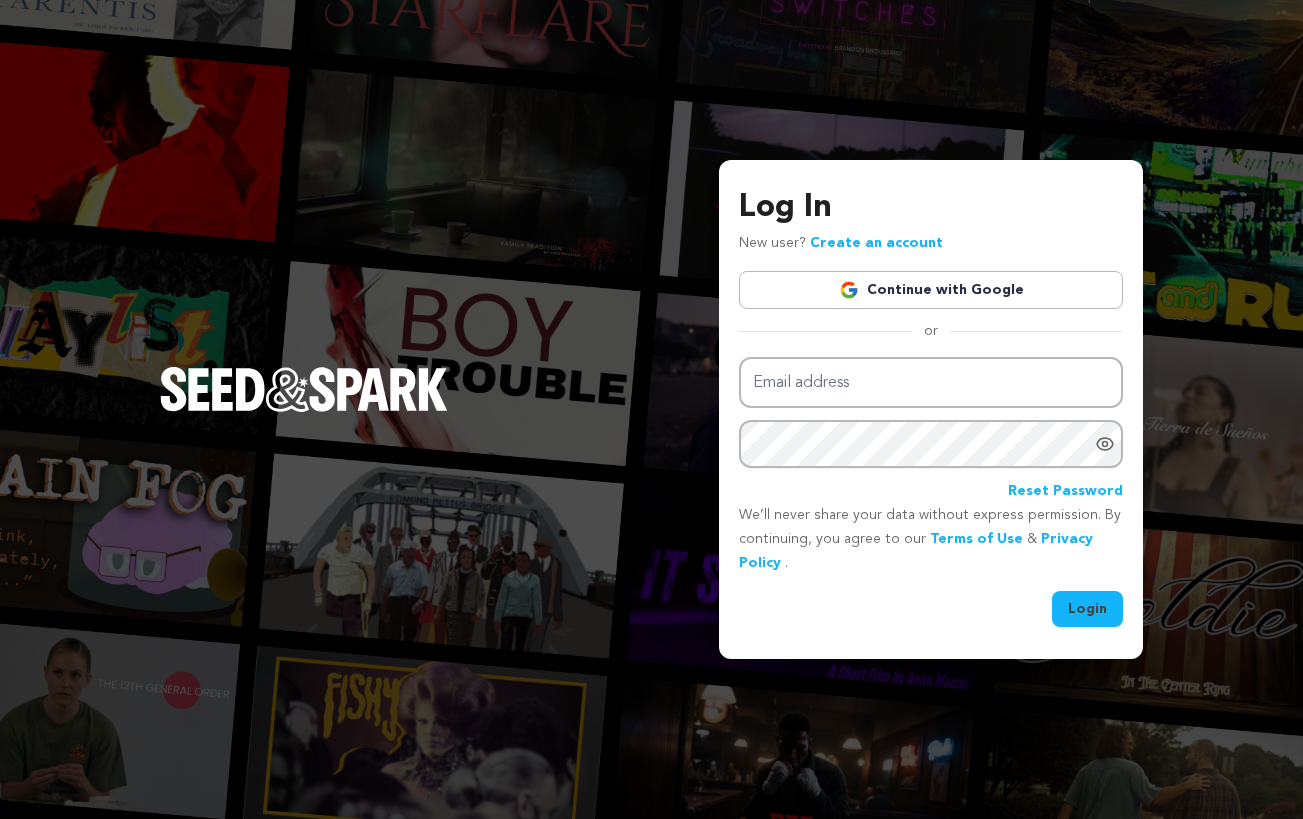 scroll, scrollTop: 0, scrollLeft: 0, axis: both 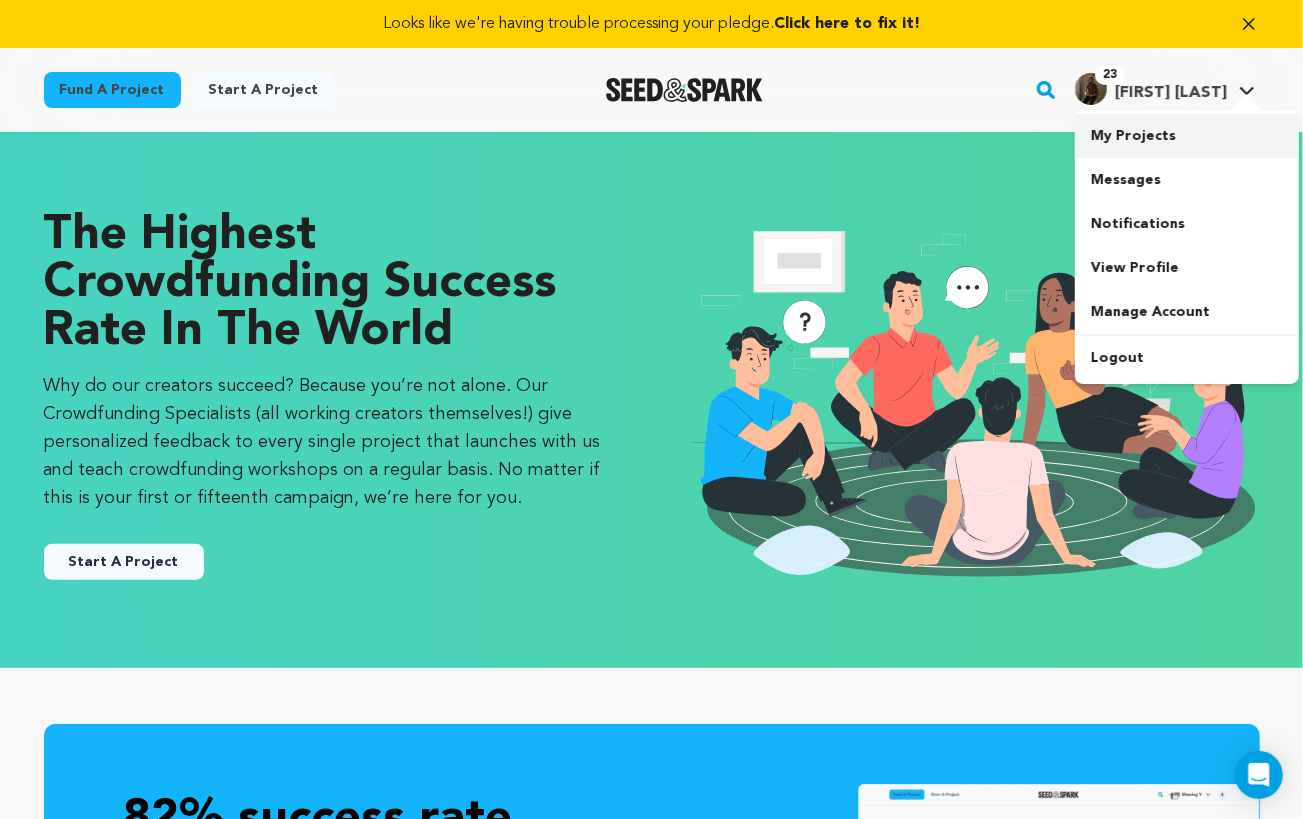 click on "My Projects" at bounding box center [1187, 136] 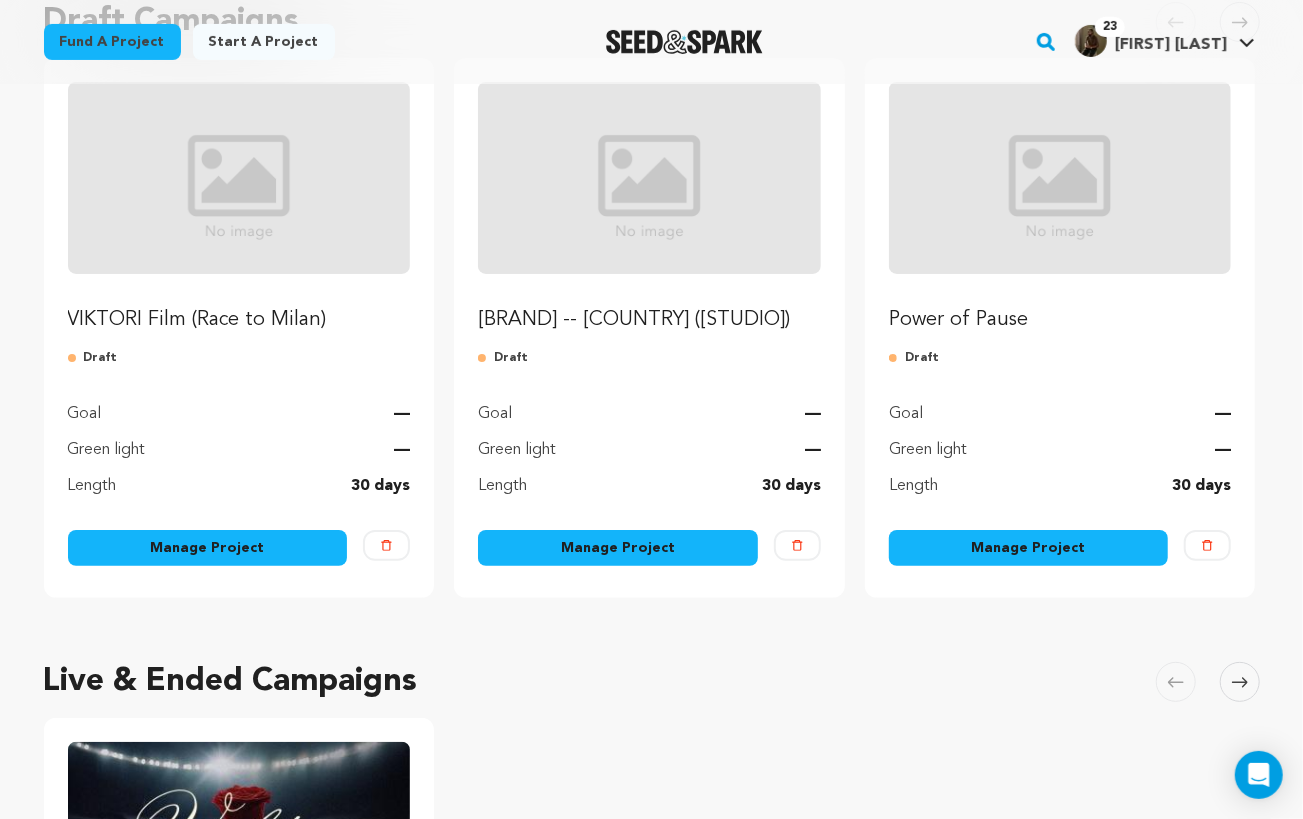 scroll, scrollTop: 34, scrollLeft: 0, axis: vertical 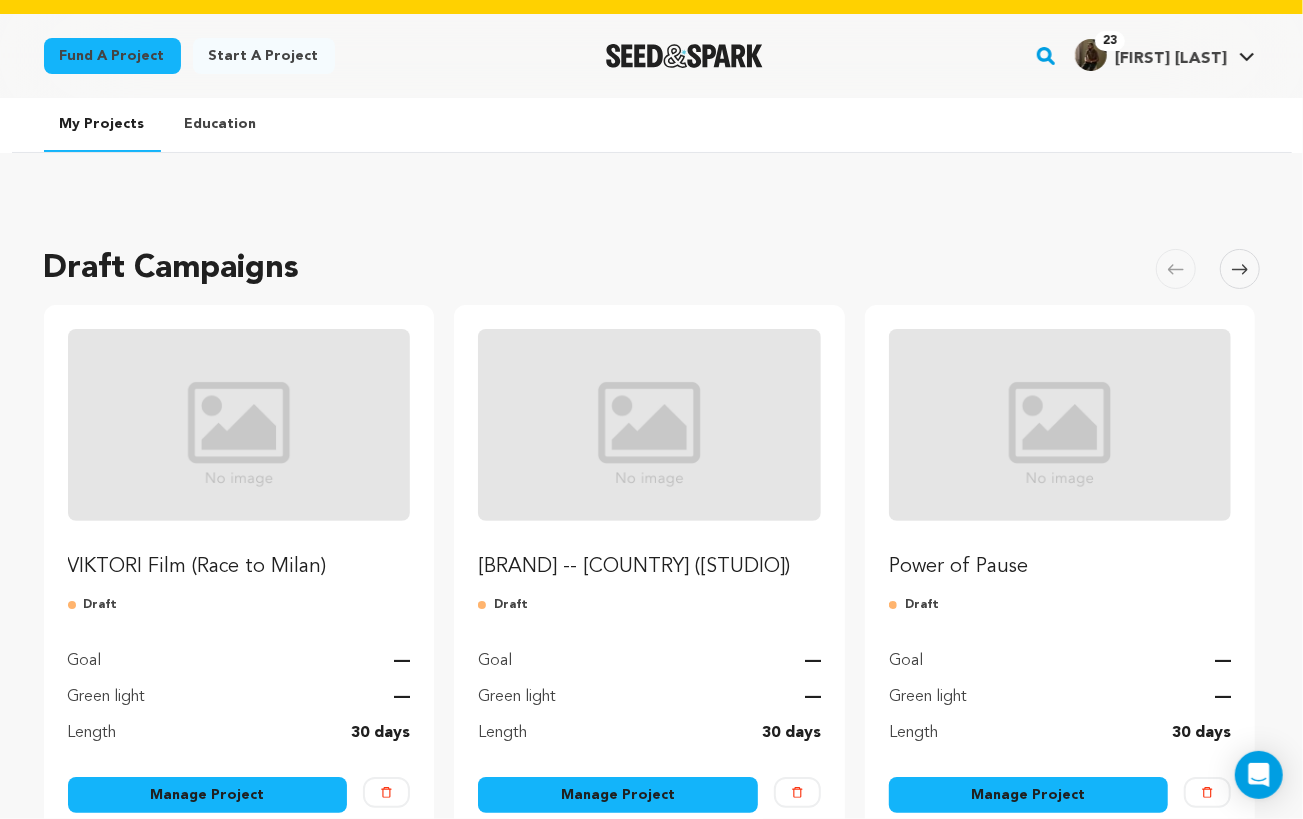 click at bounding box center (239, 425) 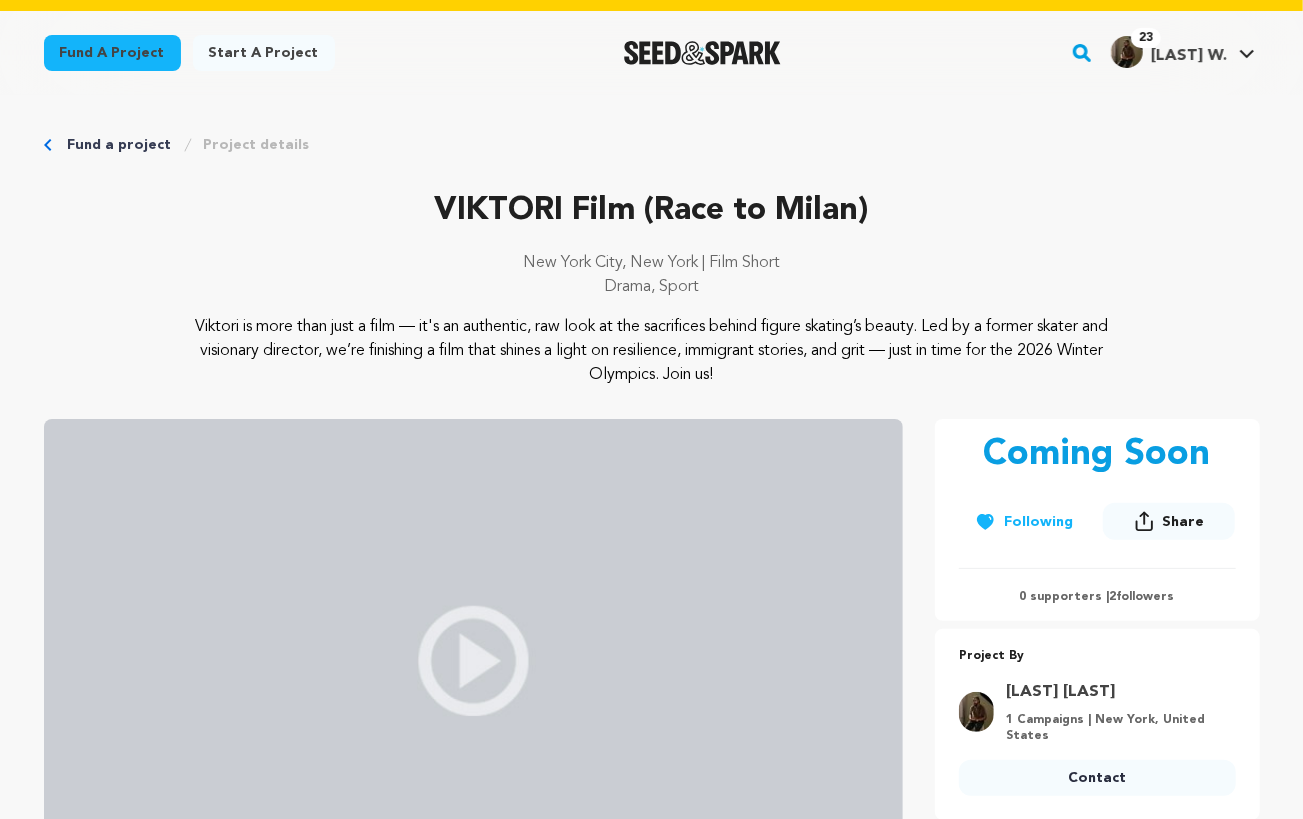 scroll, scrollTop: 35, scrollLeft: 0, axis: vertical 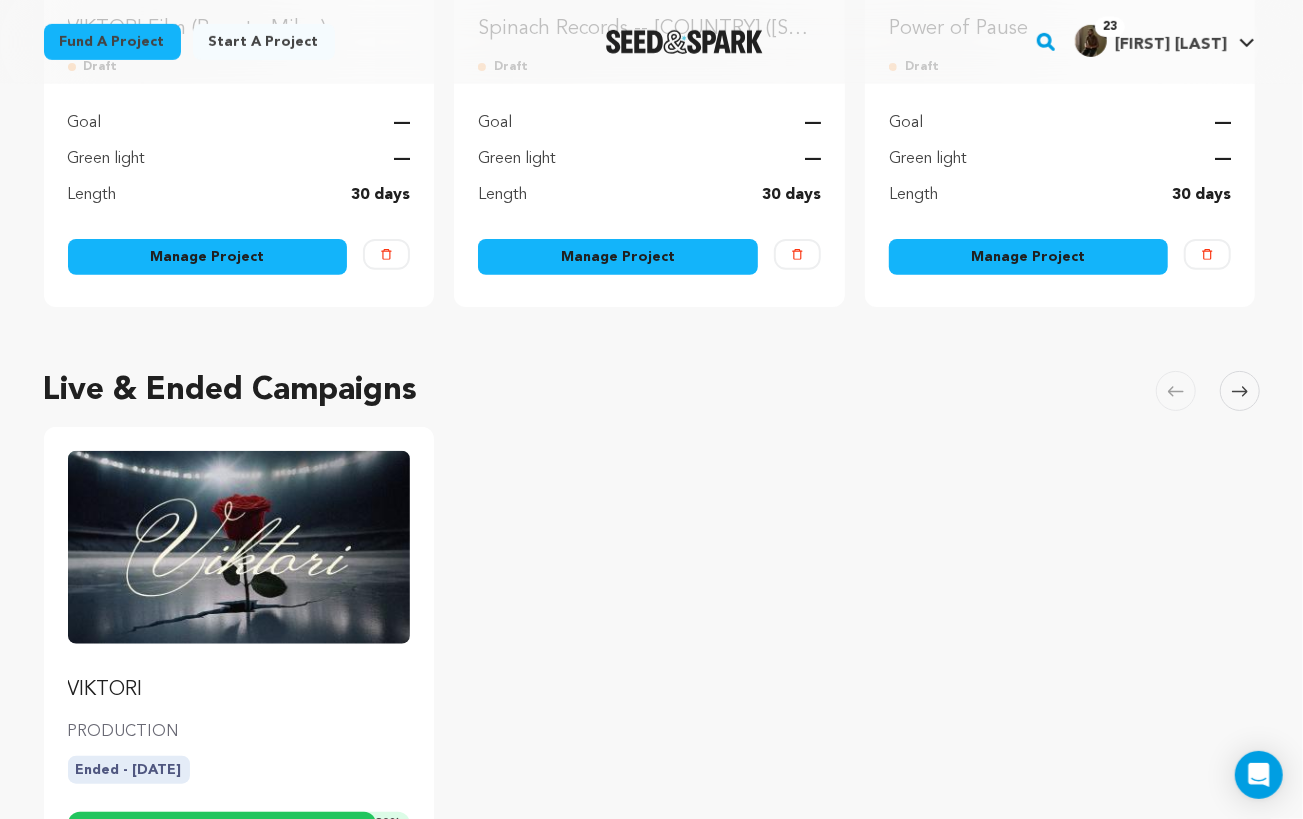 click on "Manage Project" at bounding box center (208, 257) 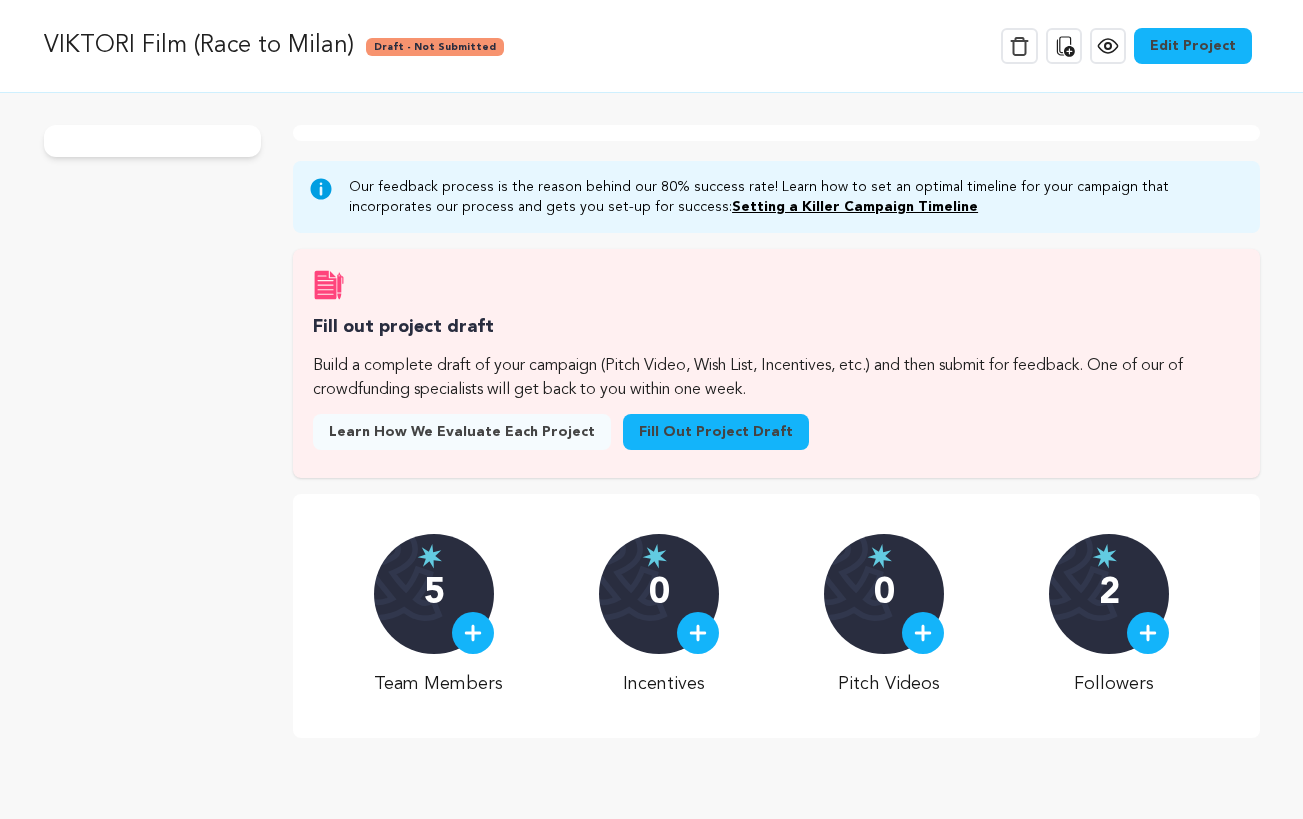 scroll, scrollTop: 0, scrollLeft: 0, axis: both 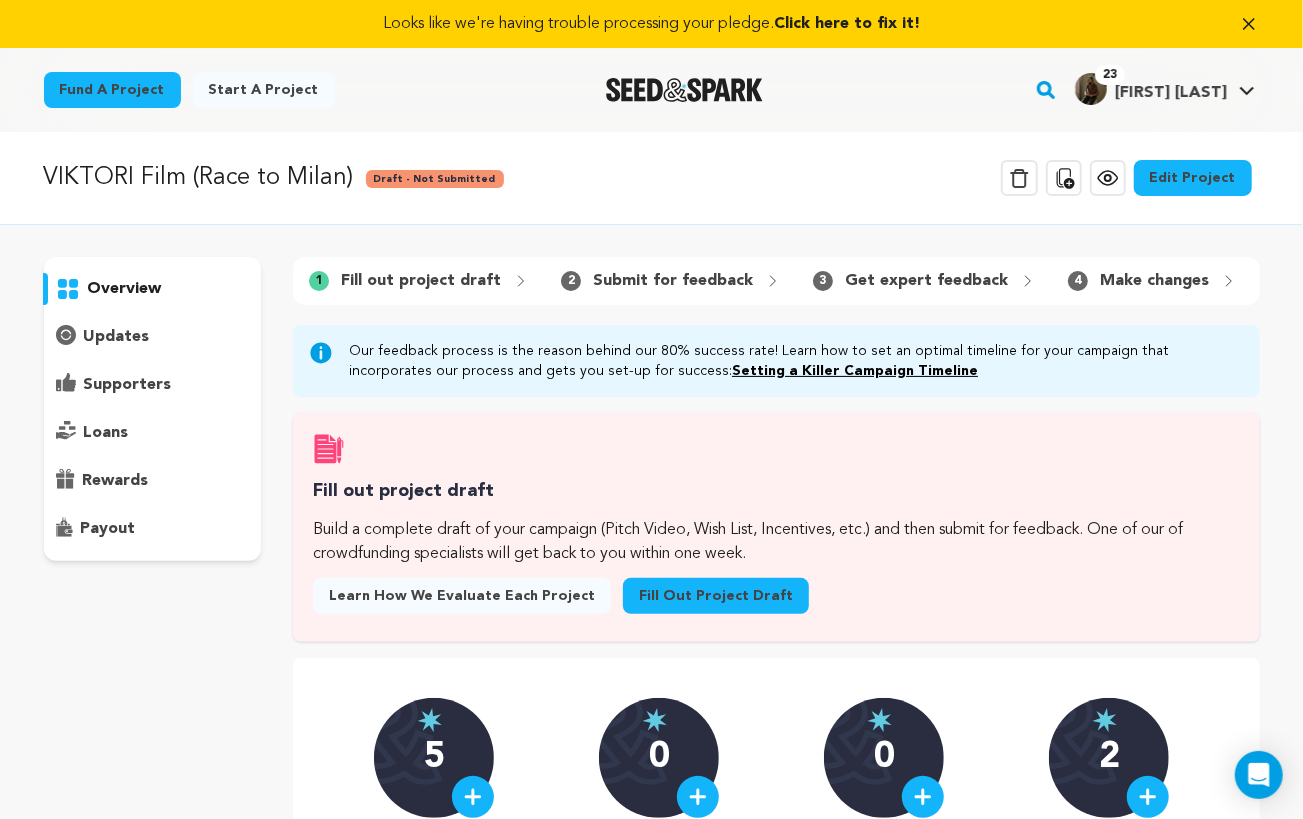 click on "Edit Project" at bounding box center (1193, 178) 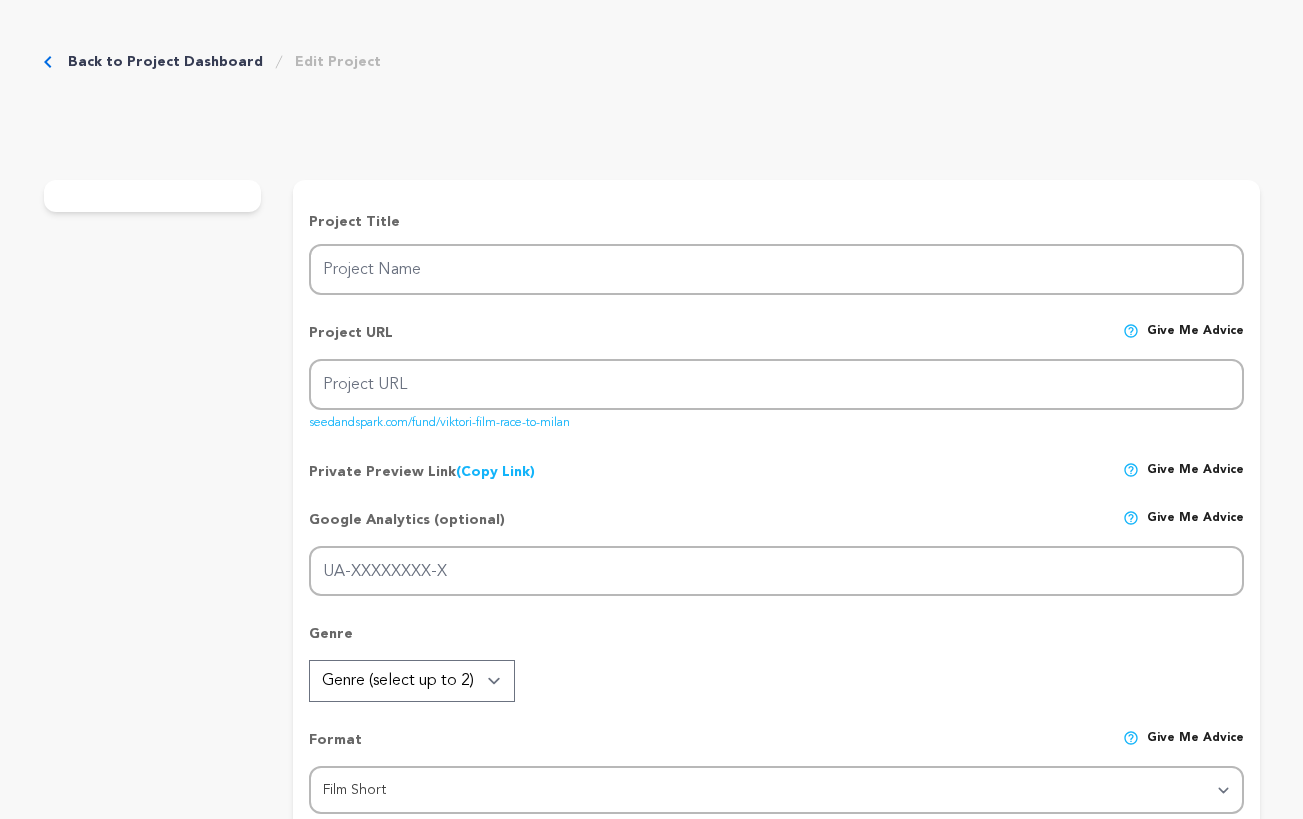 scroll, scrollTop: 0, scrollLeft: 0, axis: both 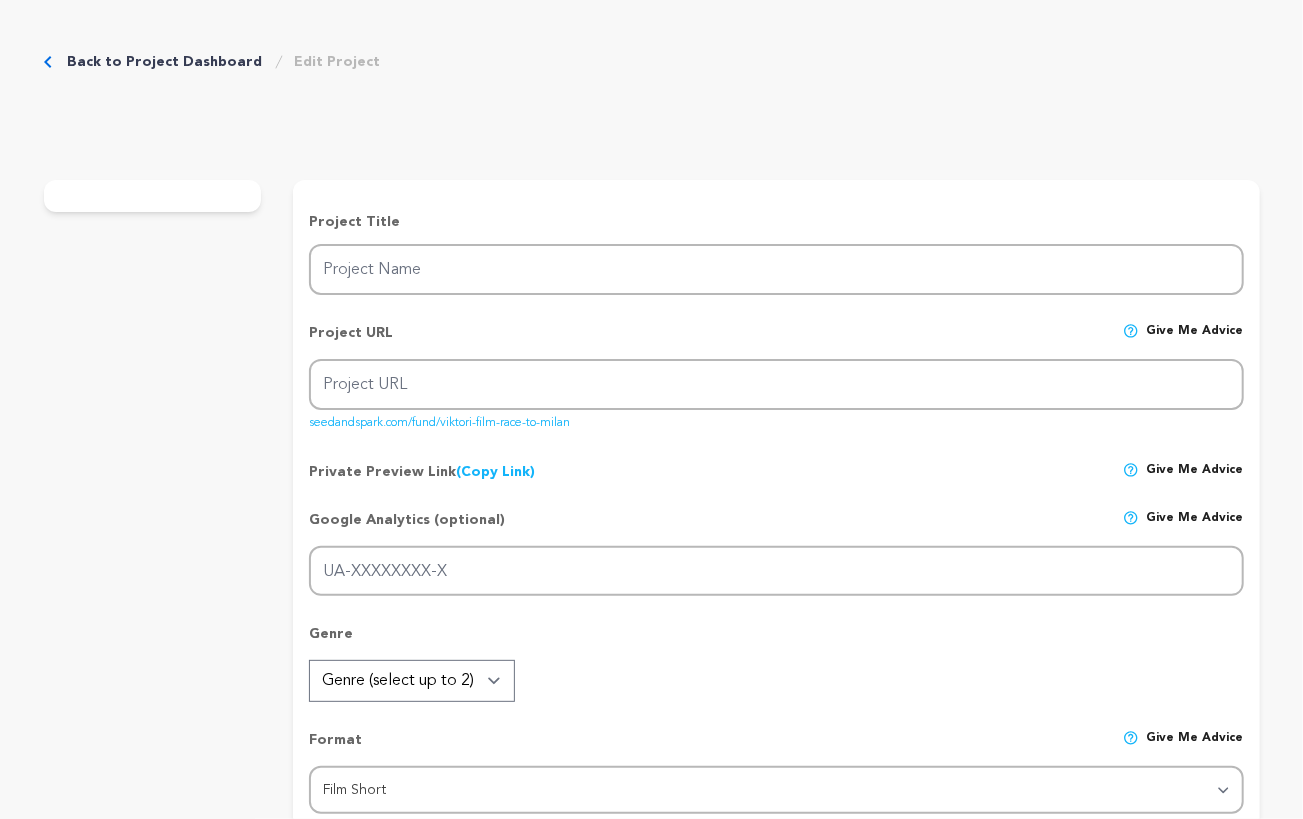 type on "VIKTORI Film (Race to Milan)" 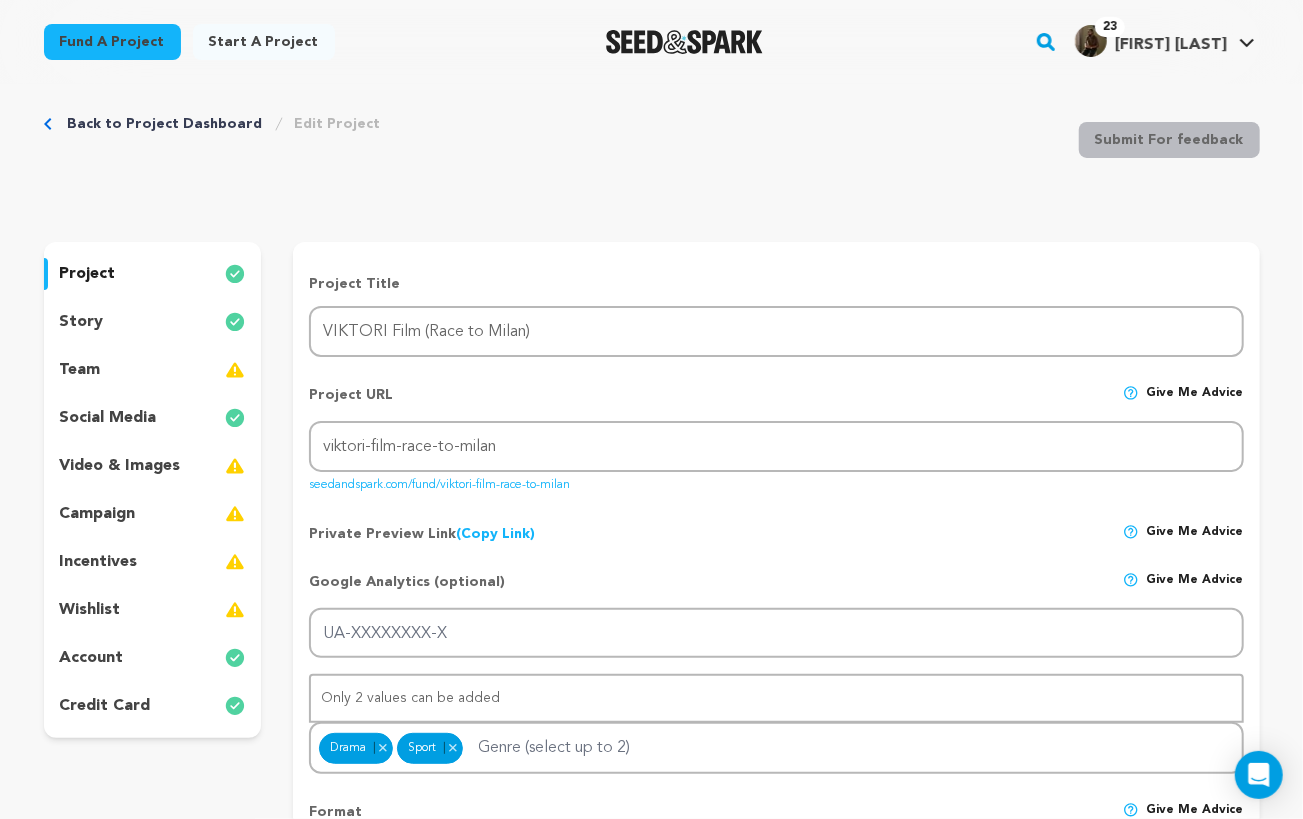 scroll, scrollTop: 72, scrollLeft: 0, axis: vertical 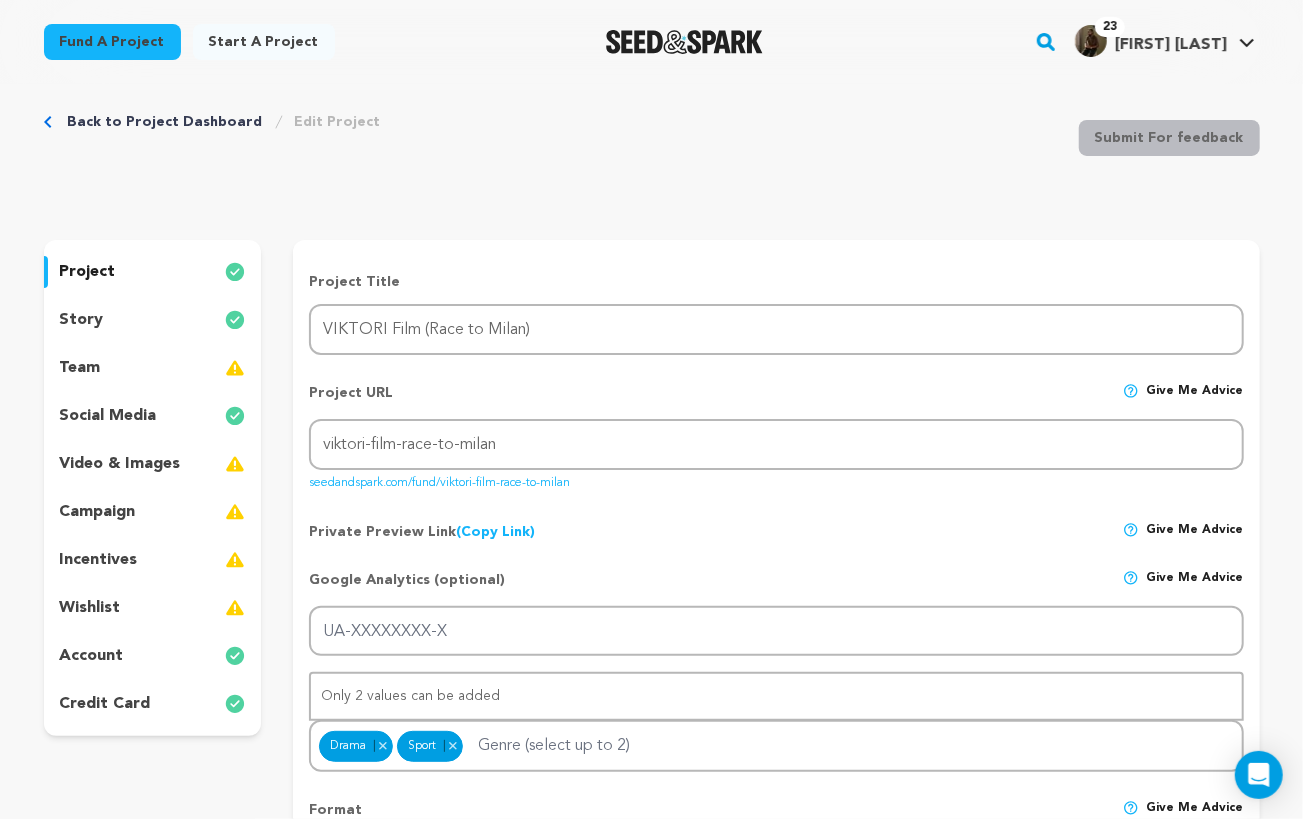 click on "social media" at bounding box center (108, 416) 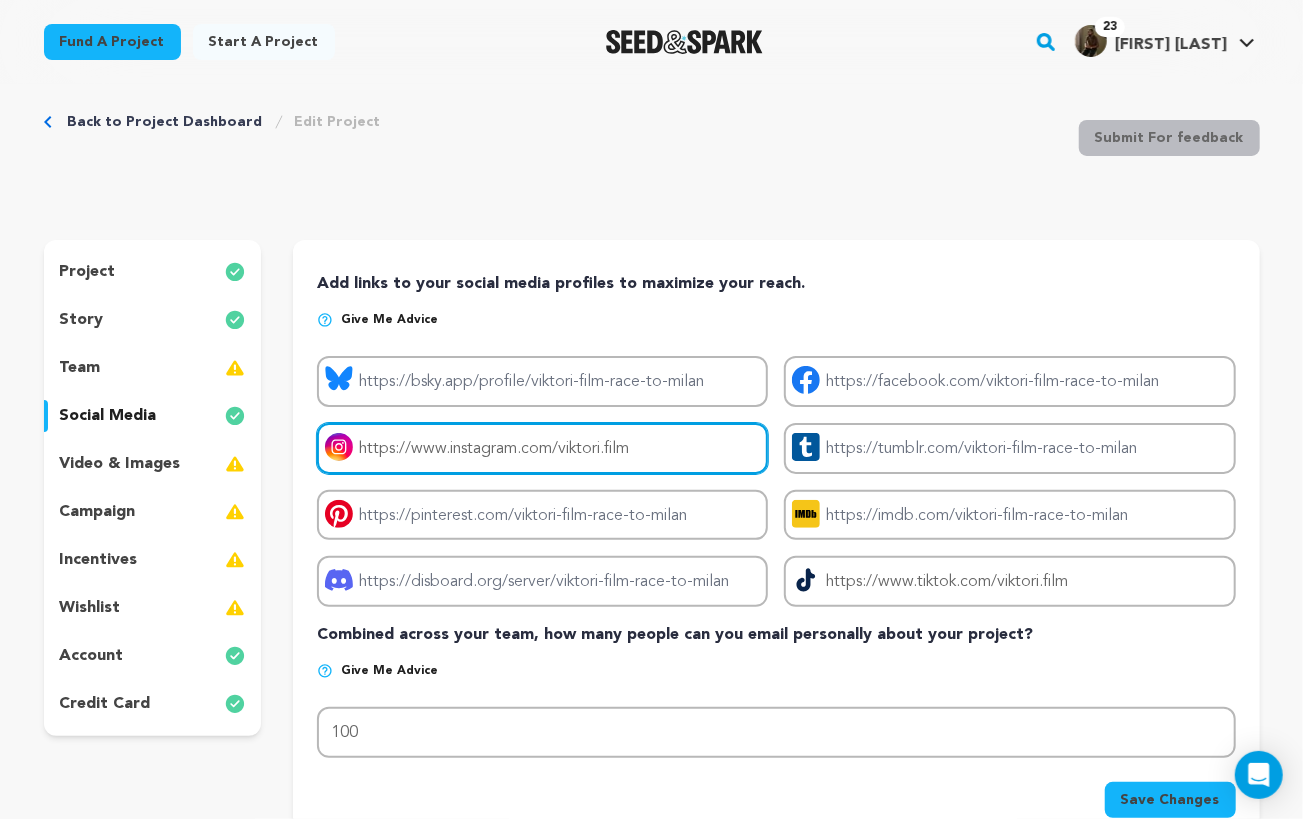 click on "https://www.instagram.com/viktori.film" at bounding box center (542, 448) 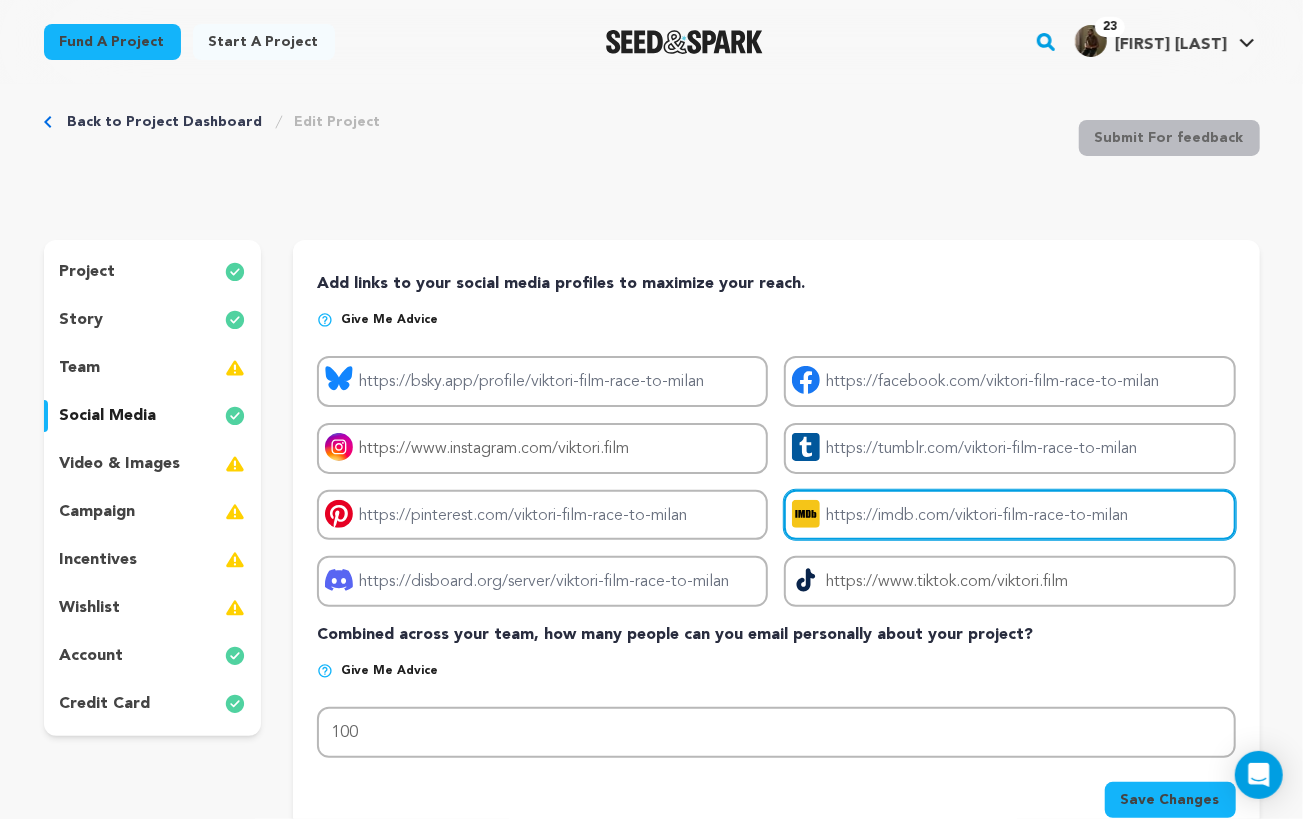 click on "Project imdb link" at bounding box center [1009, 515] 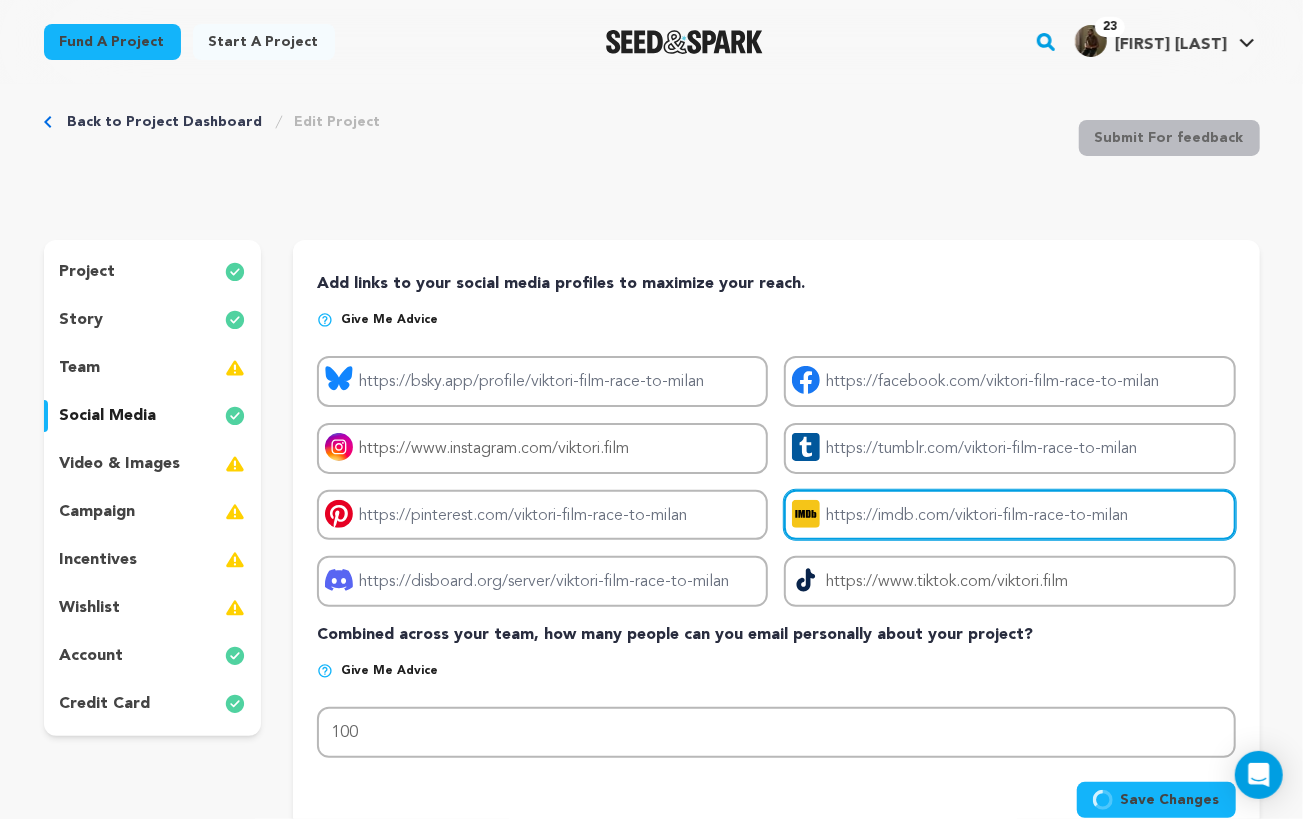 click on "Project imdb link" at bounding box center (1009, 515) 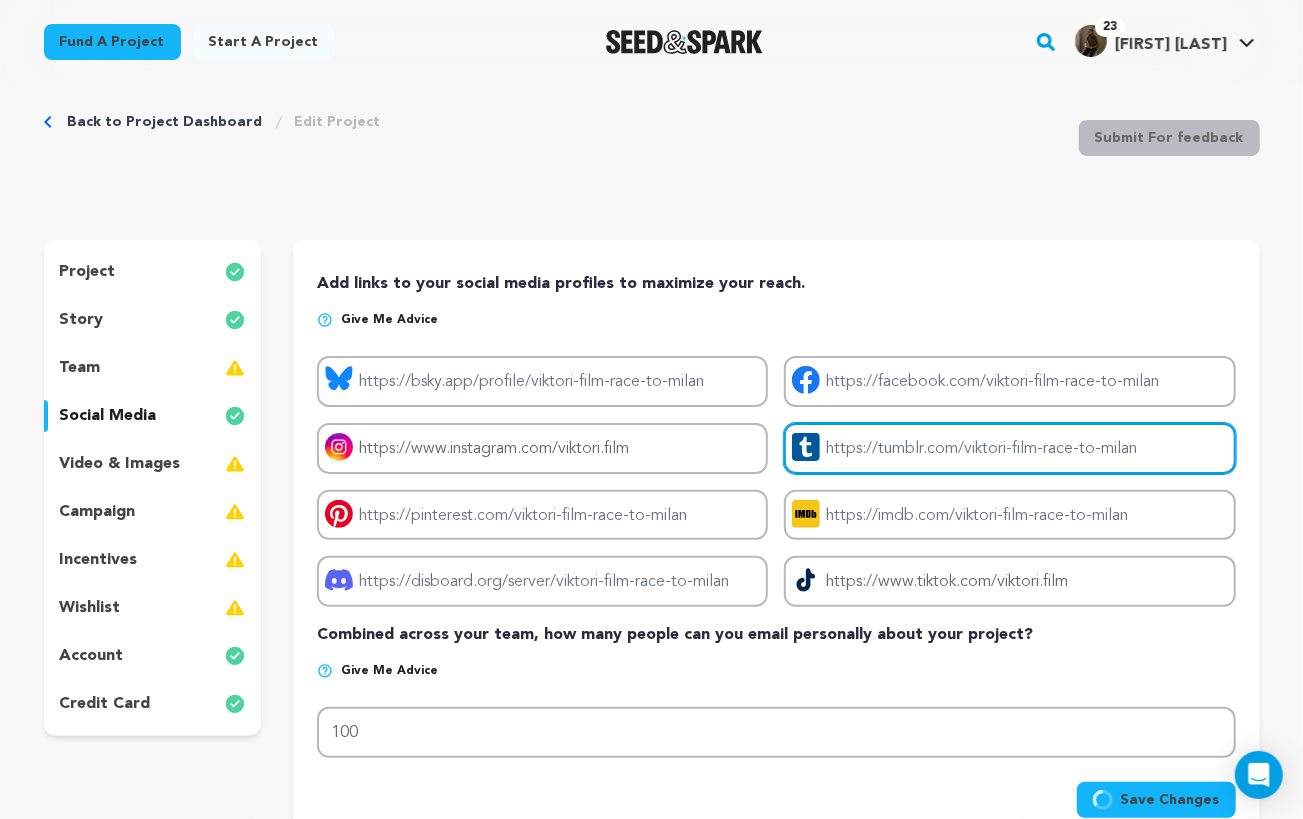 click on "Project tumblr link" at bounding box center (1009, 448) 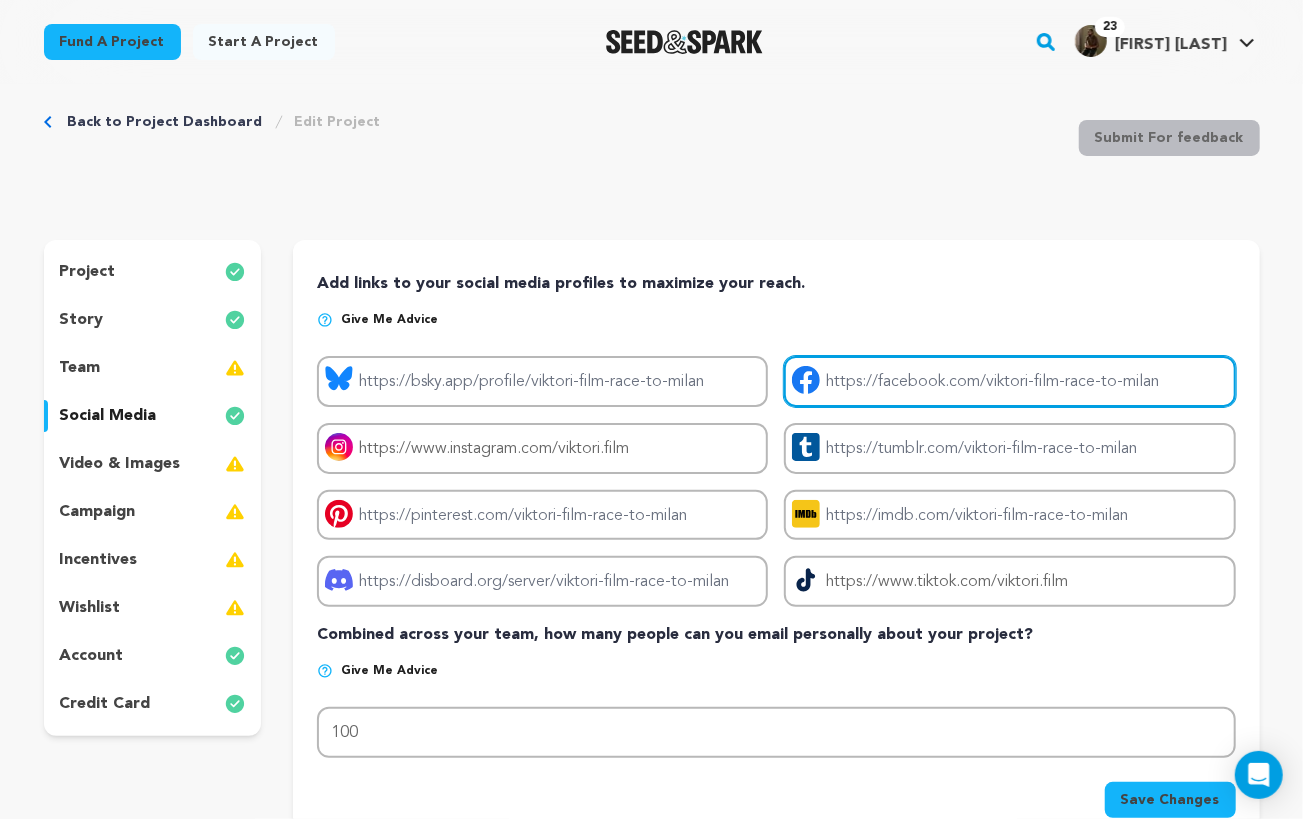 click on "Project facebook link" at bounding box center [1009, 381] 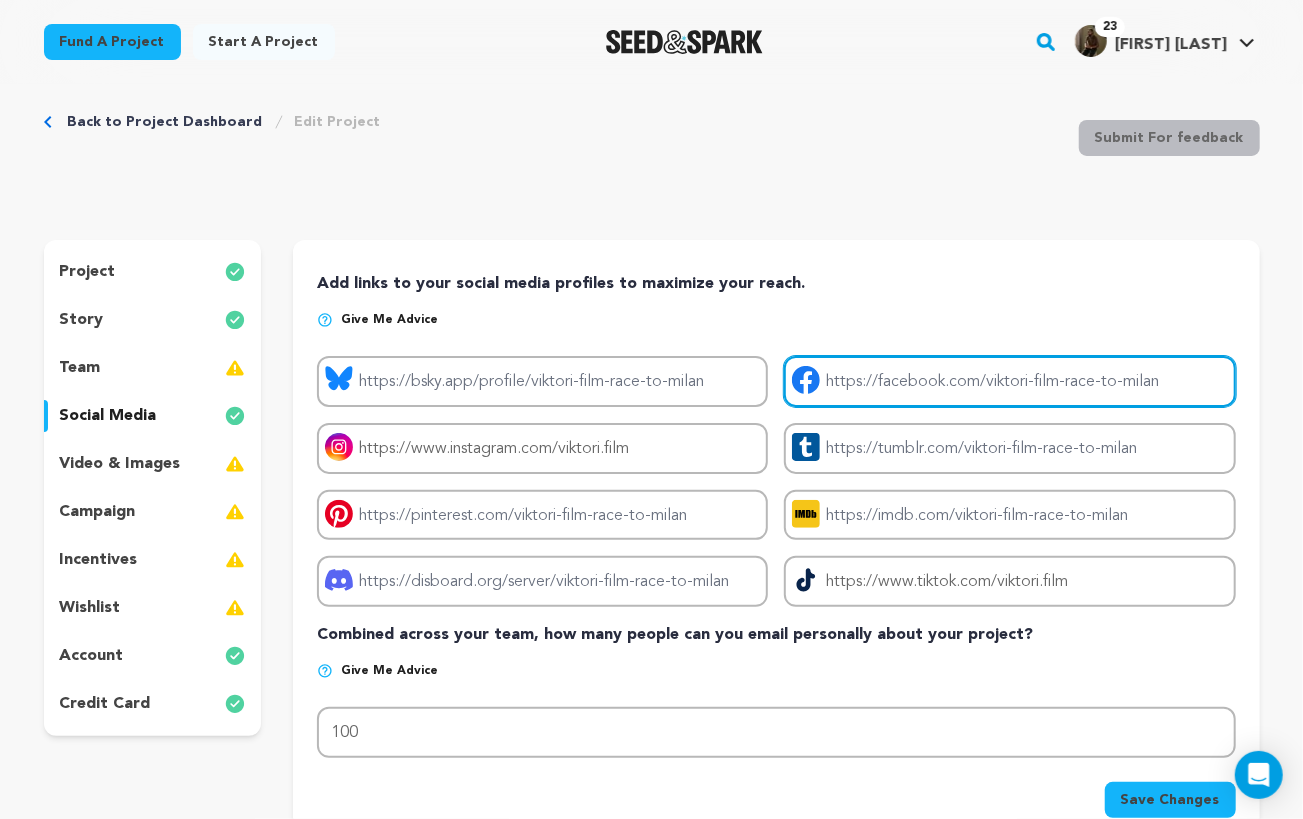 click on "Project facebook link" at bounding box center [1009, 381] 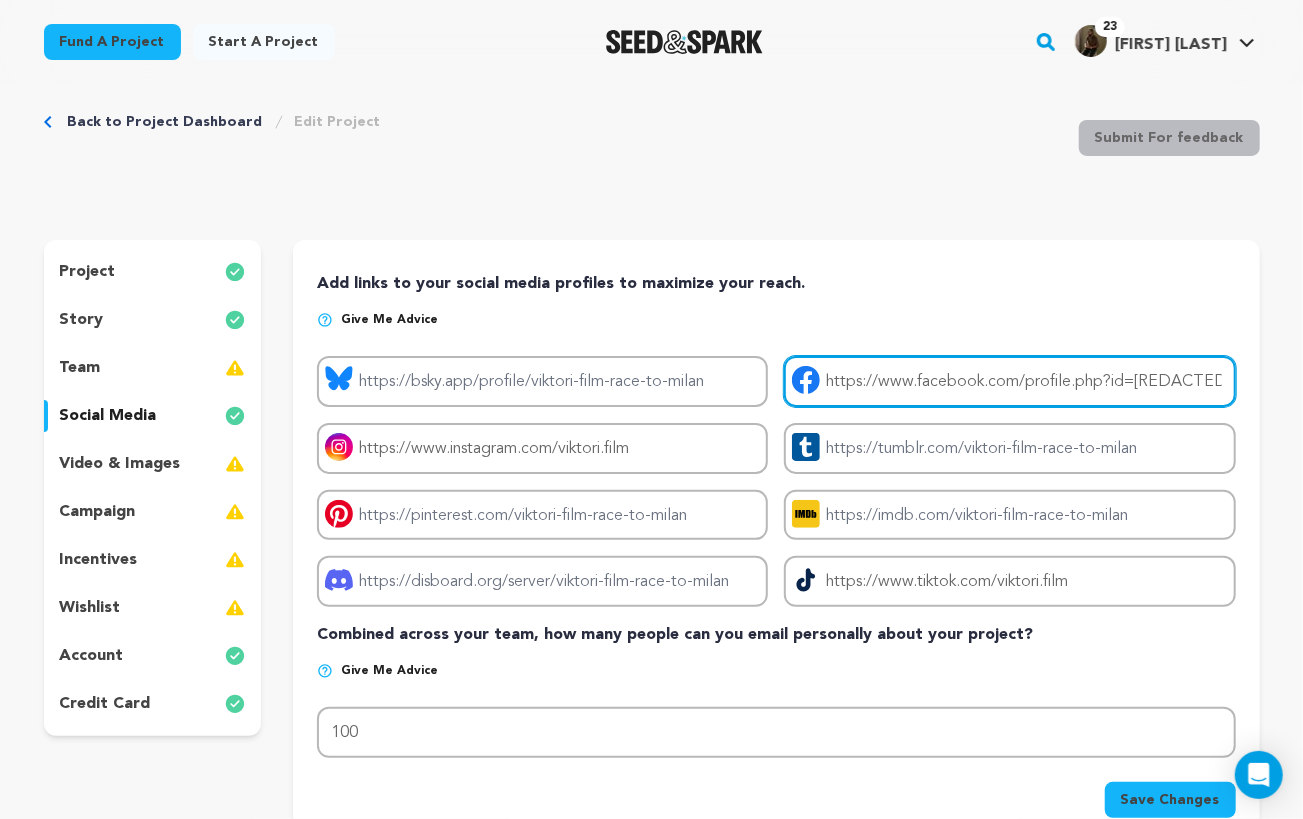 scroll, scrollTop: 0, scrollLeft: 36, axis: horizontal 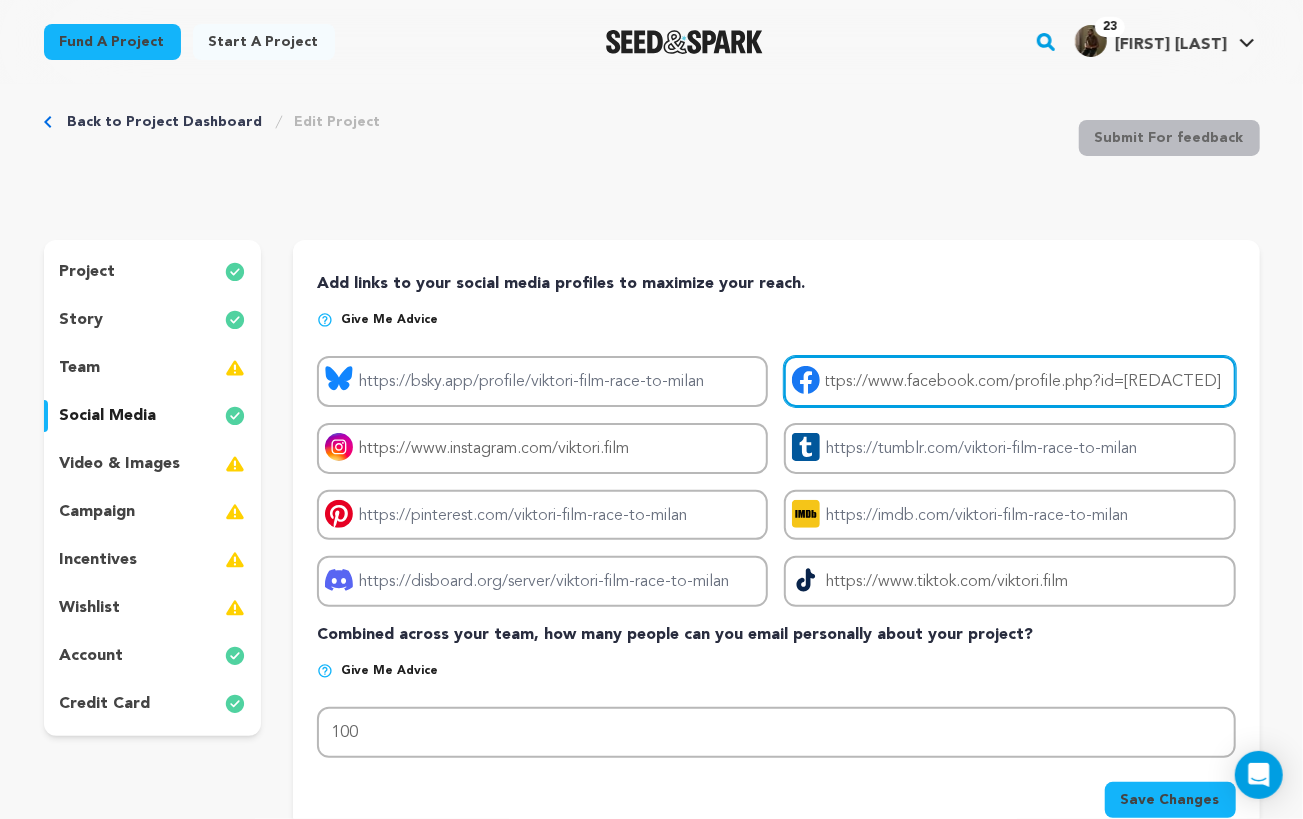 type on "https://www.facebook.com/profile.php?id=61575119162776" 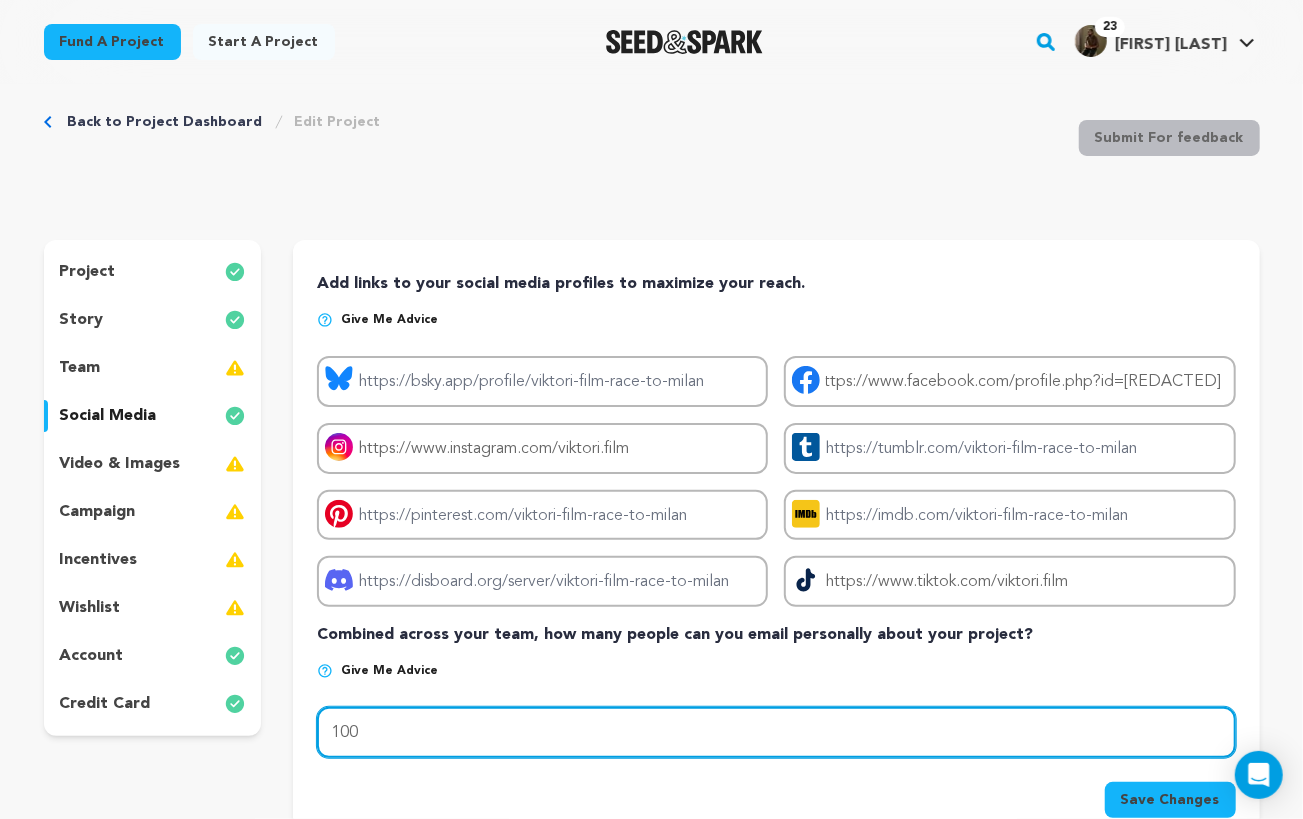 scroll, scrollTop: 0, scrollLeft: 0, axis: both 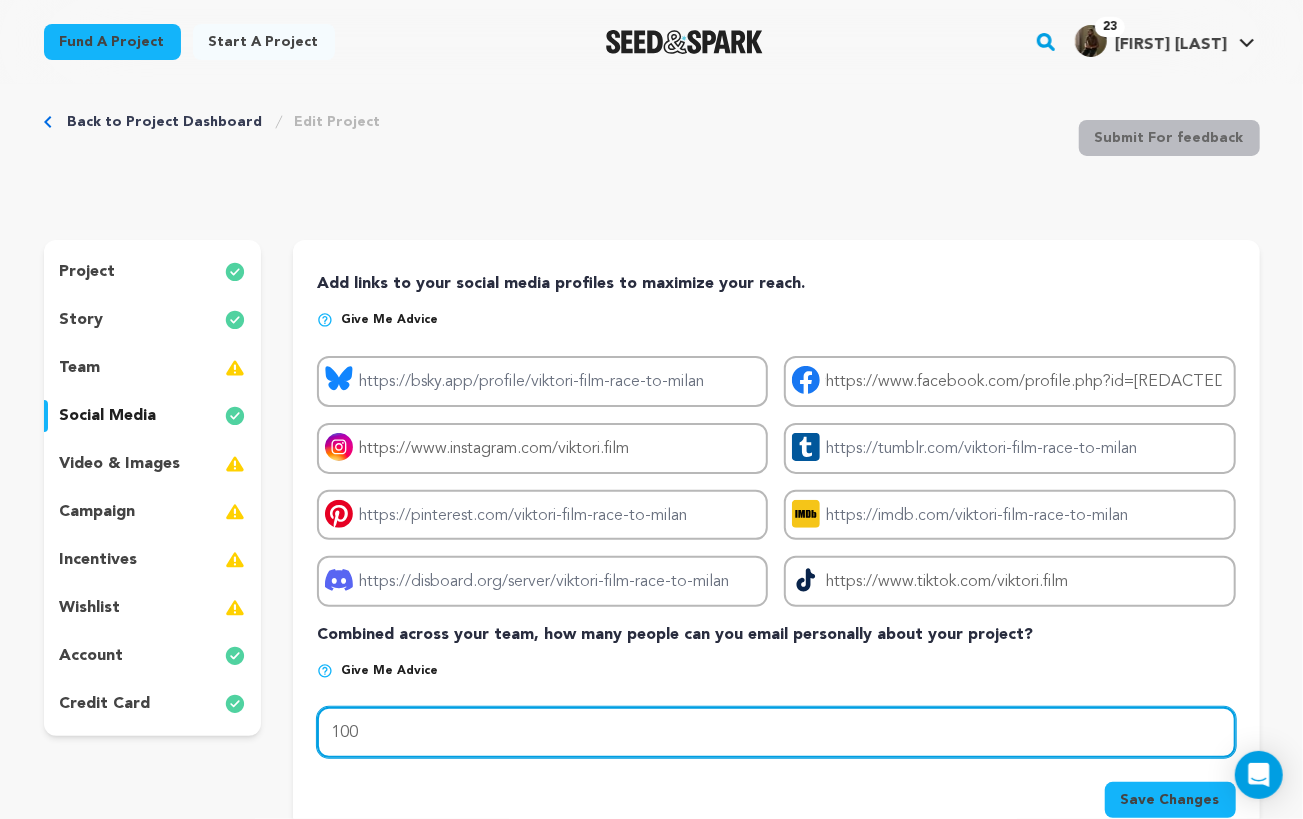 click on "100" at bounding box center [776, 732] 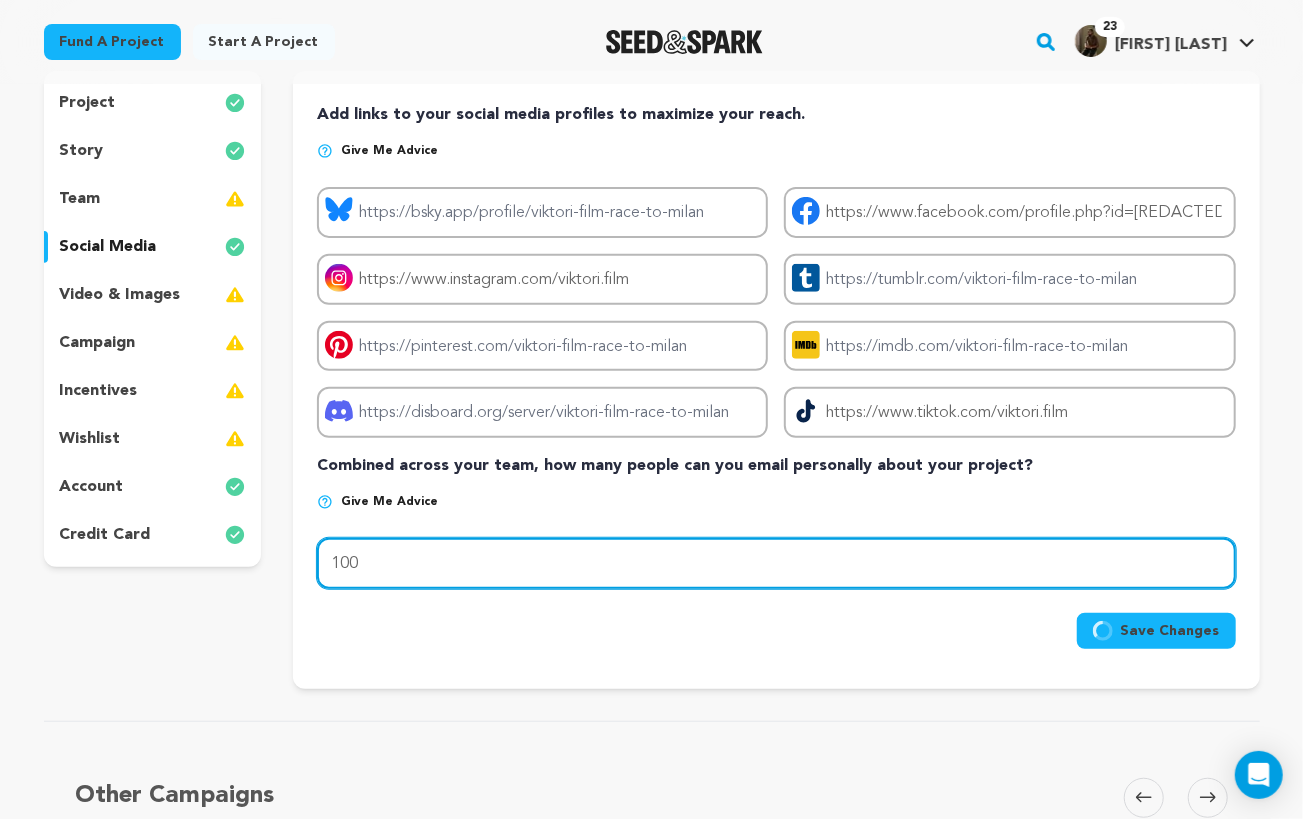 scroll, scrollTop: 251, scrollLeft: 0, axis: vertical 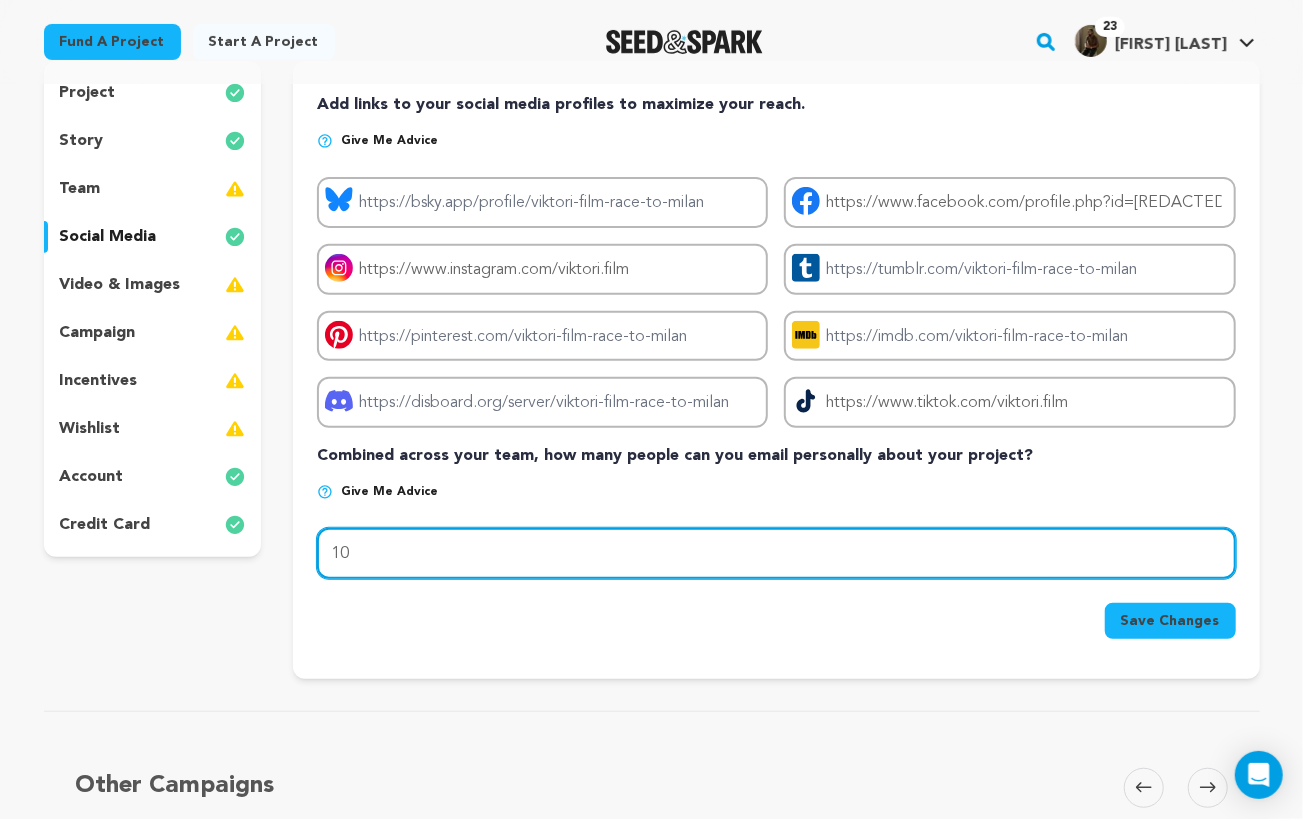 type on "1" 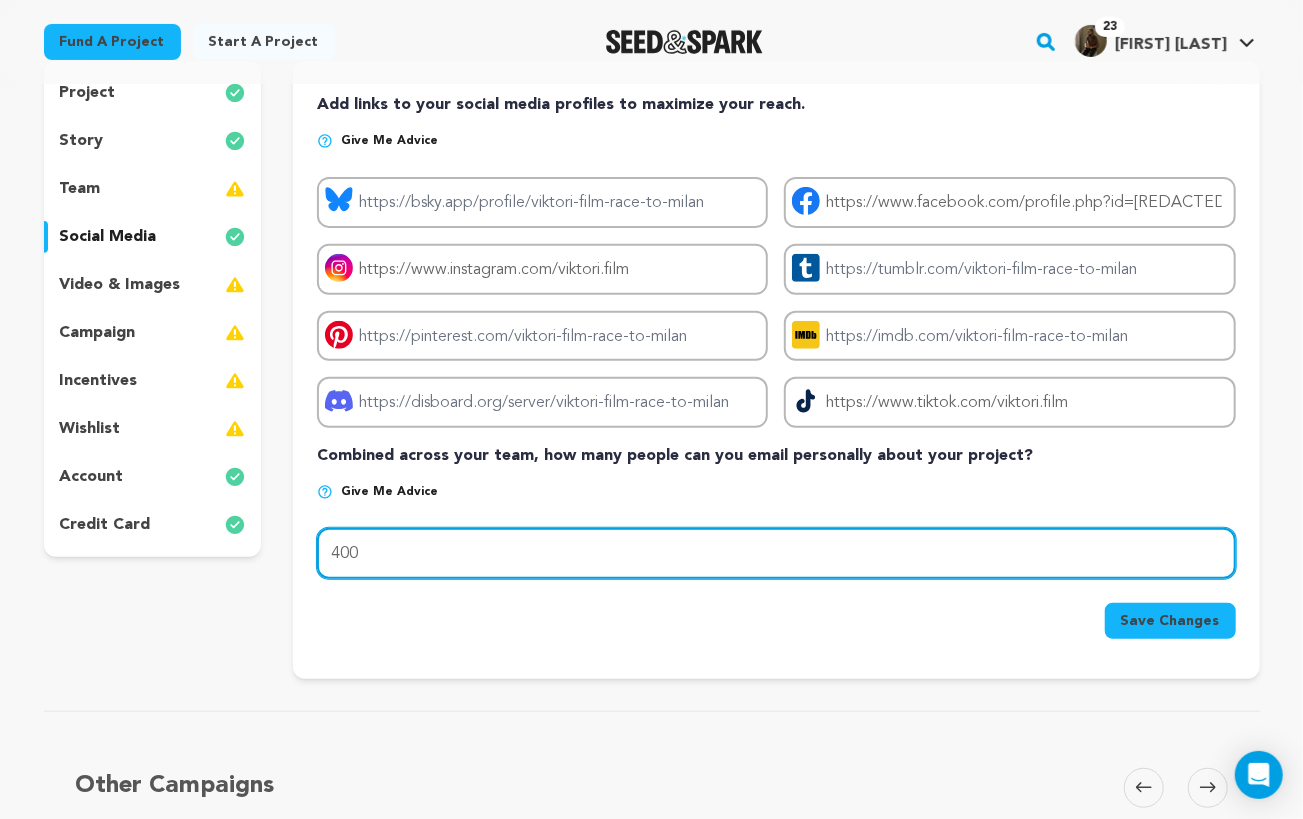 type on "400" 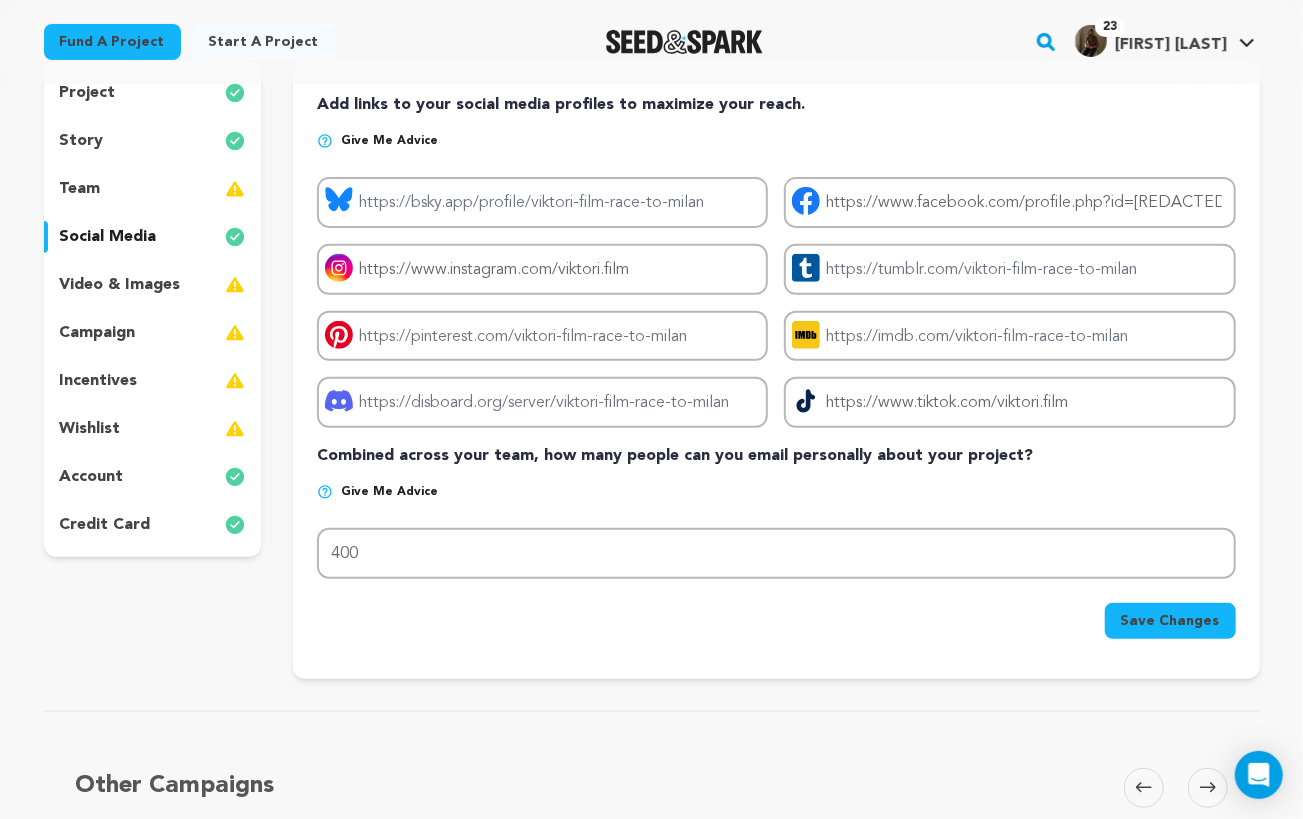click on "Save Changes" at bounding box center [1170, 621] 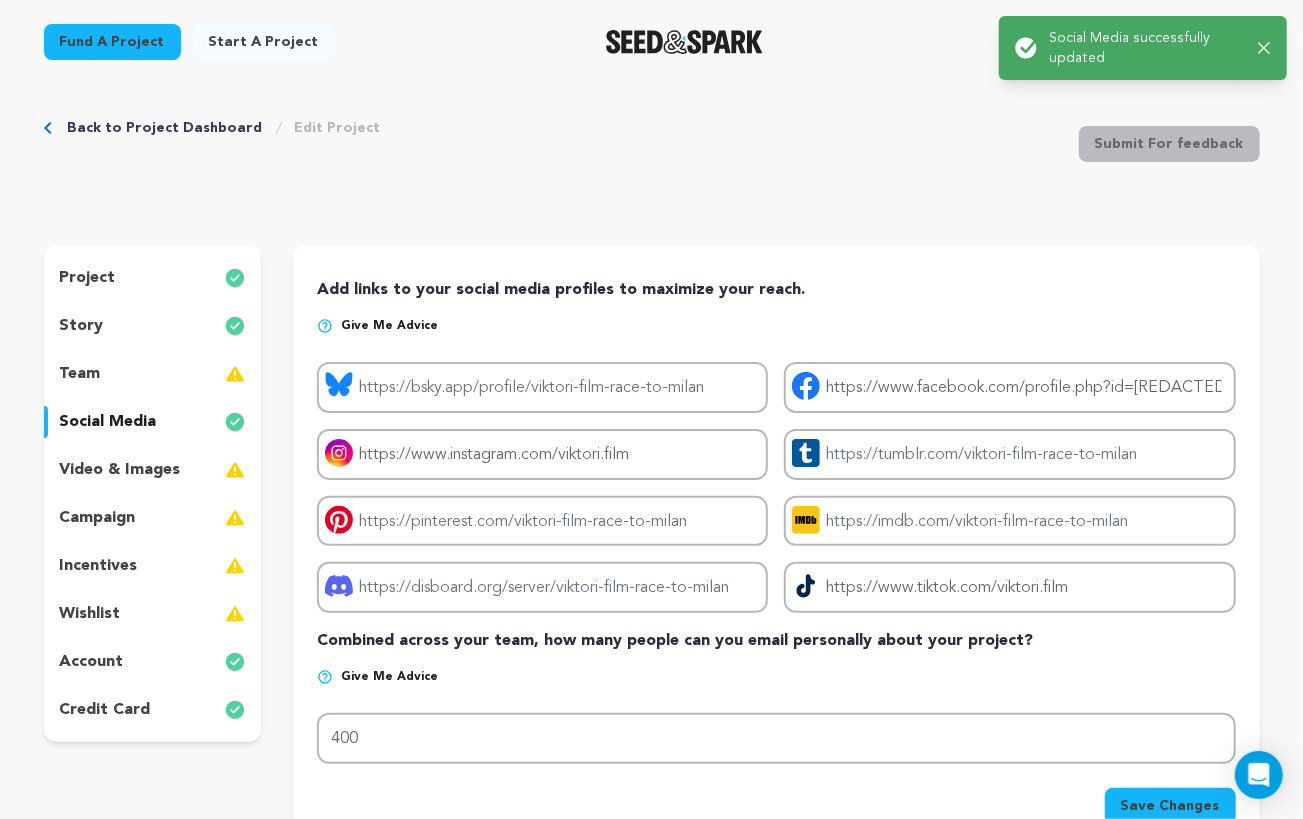 scroll, scrollTop: 67, scrollLeft: 0, axis: vertical 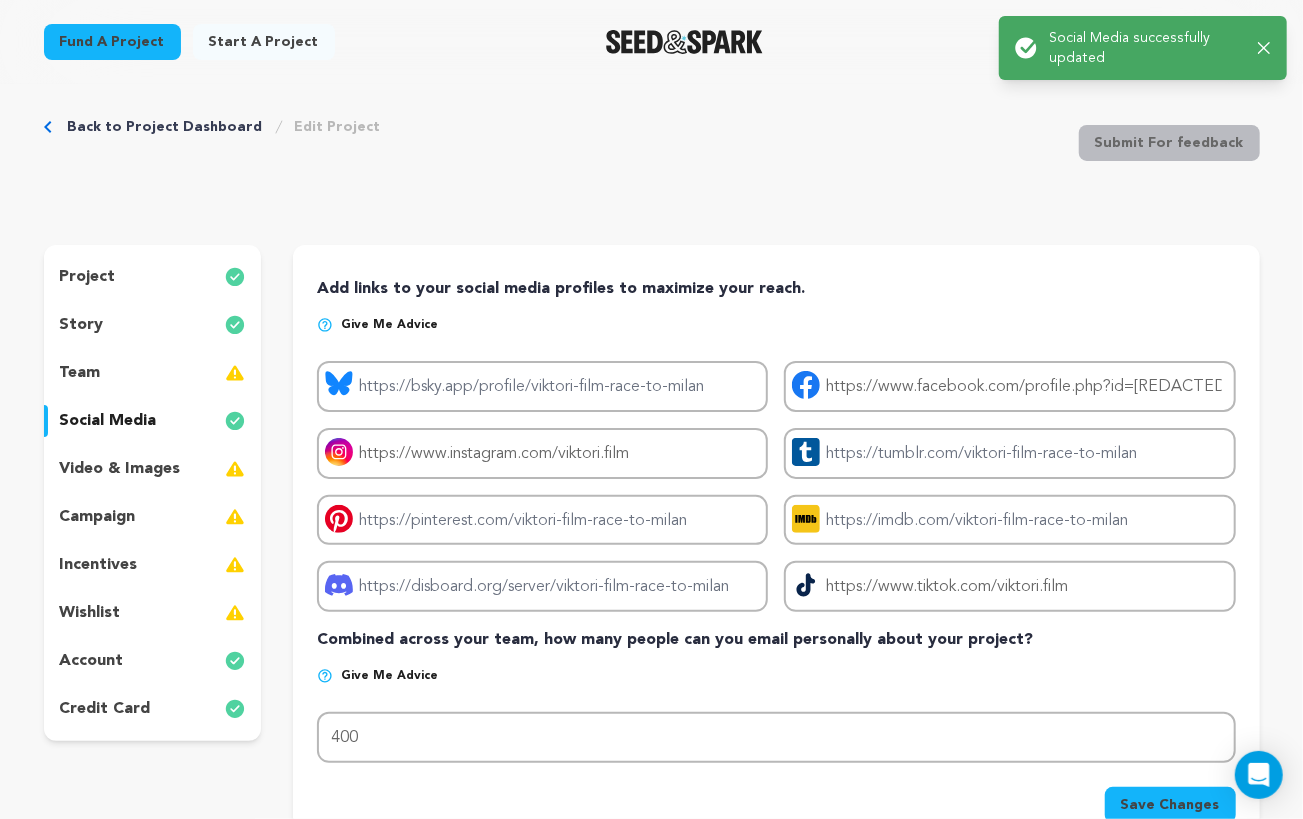 click on "team" at bounding box center (153, 373) 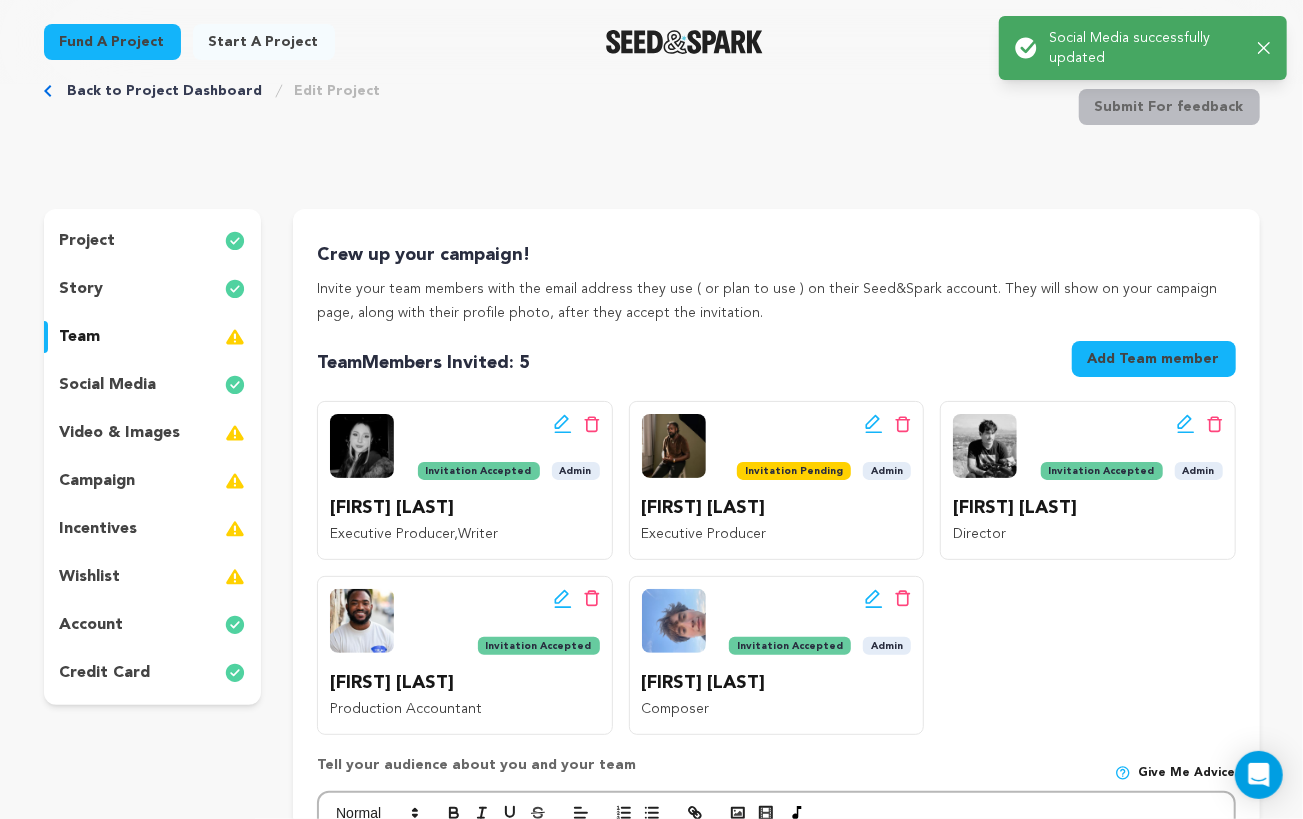 scroll, scrollTop: 104, scrollLeft: 0, axis: vertical 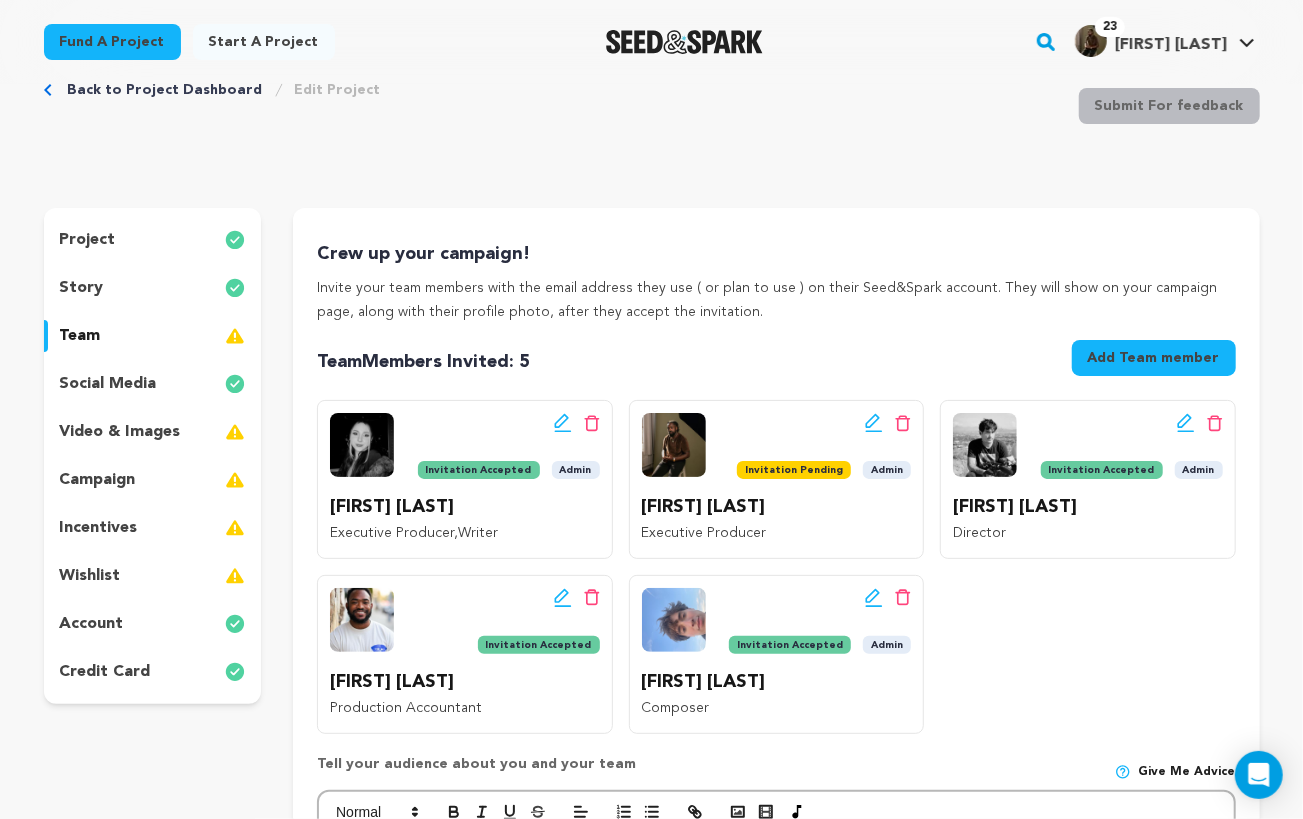 click 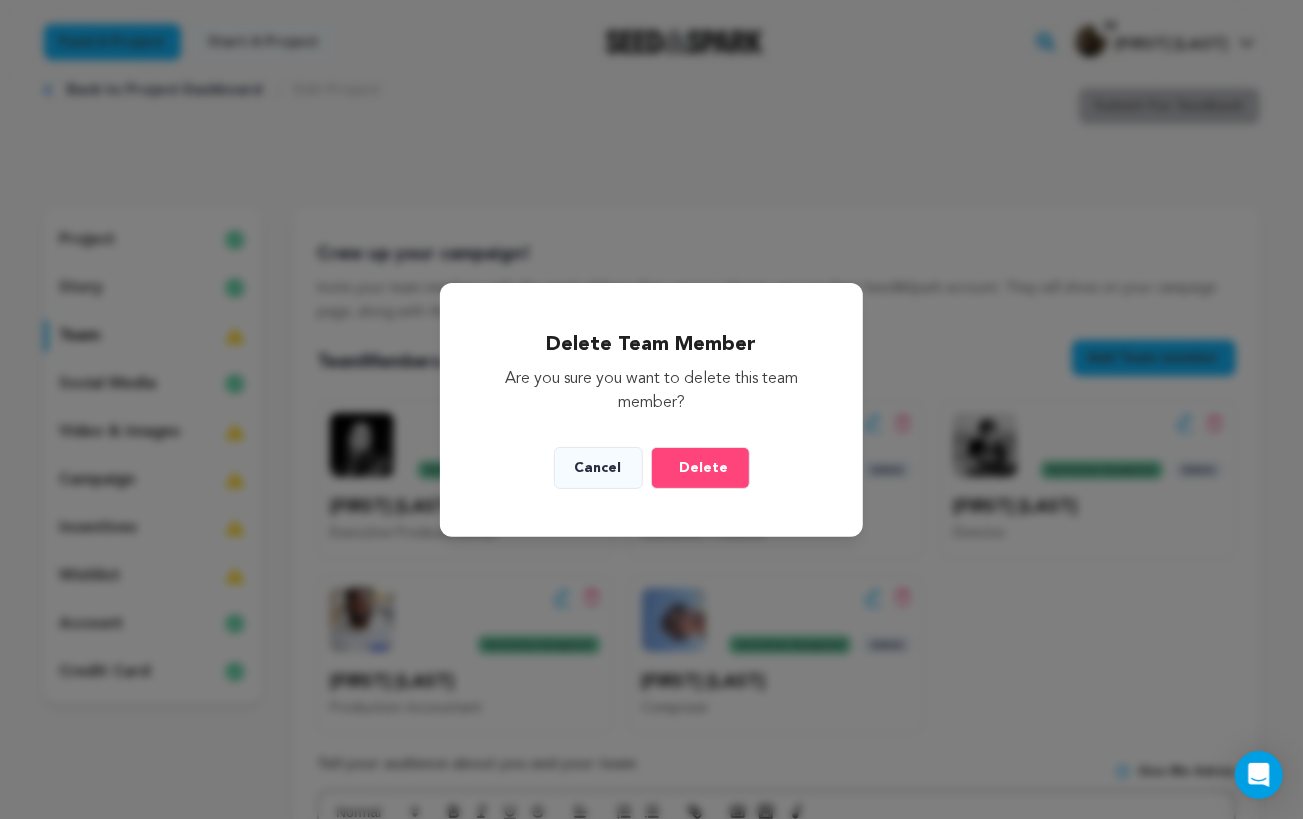 click on "Cancel" at bounding box center [598, 468] 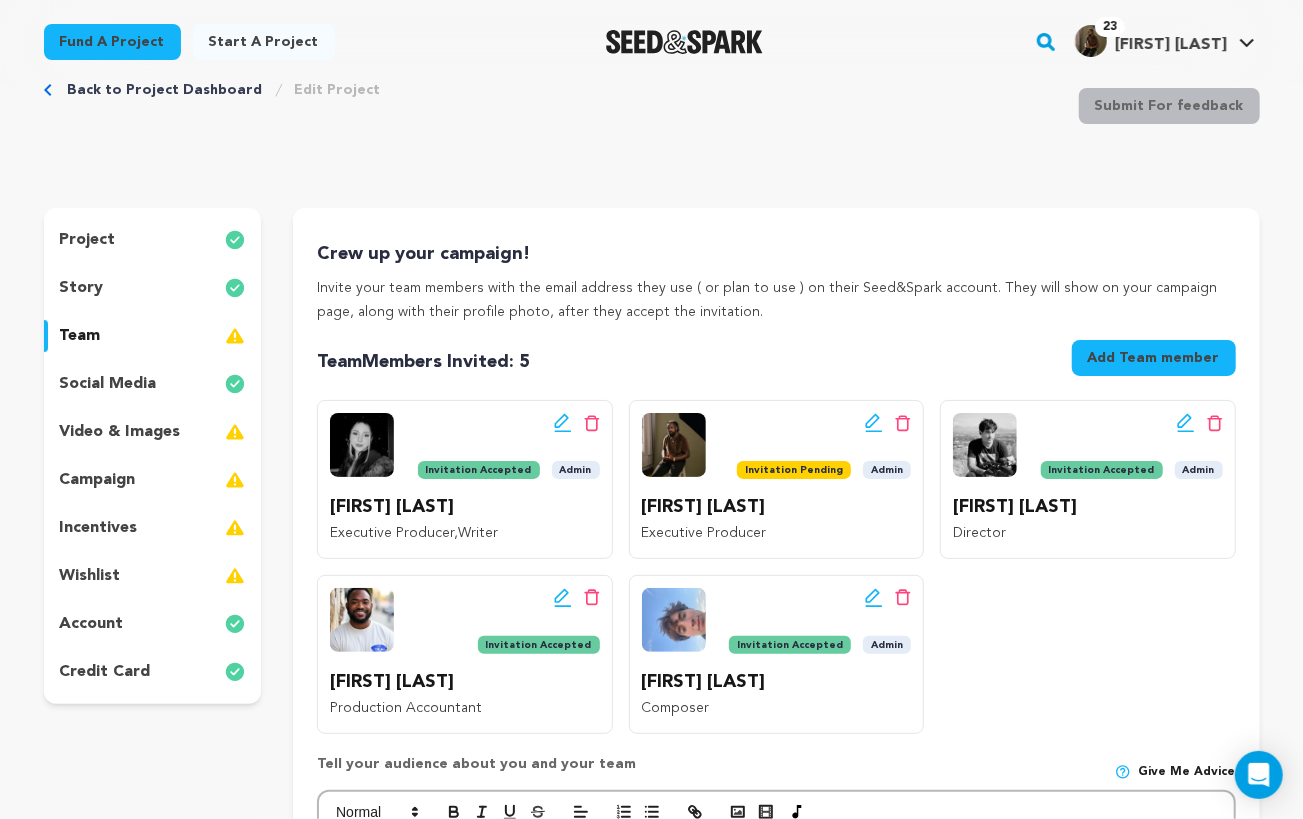 click on "Invitation Pending" at bounding box center (794, 470) 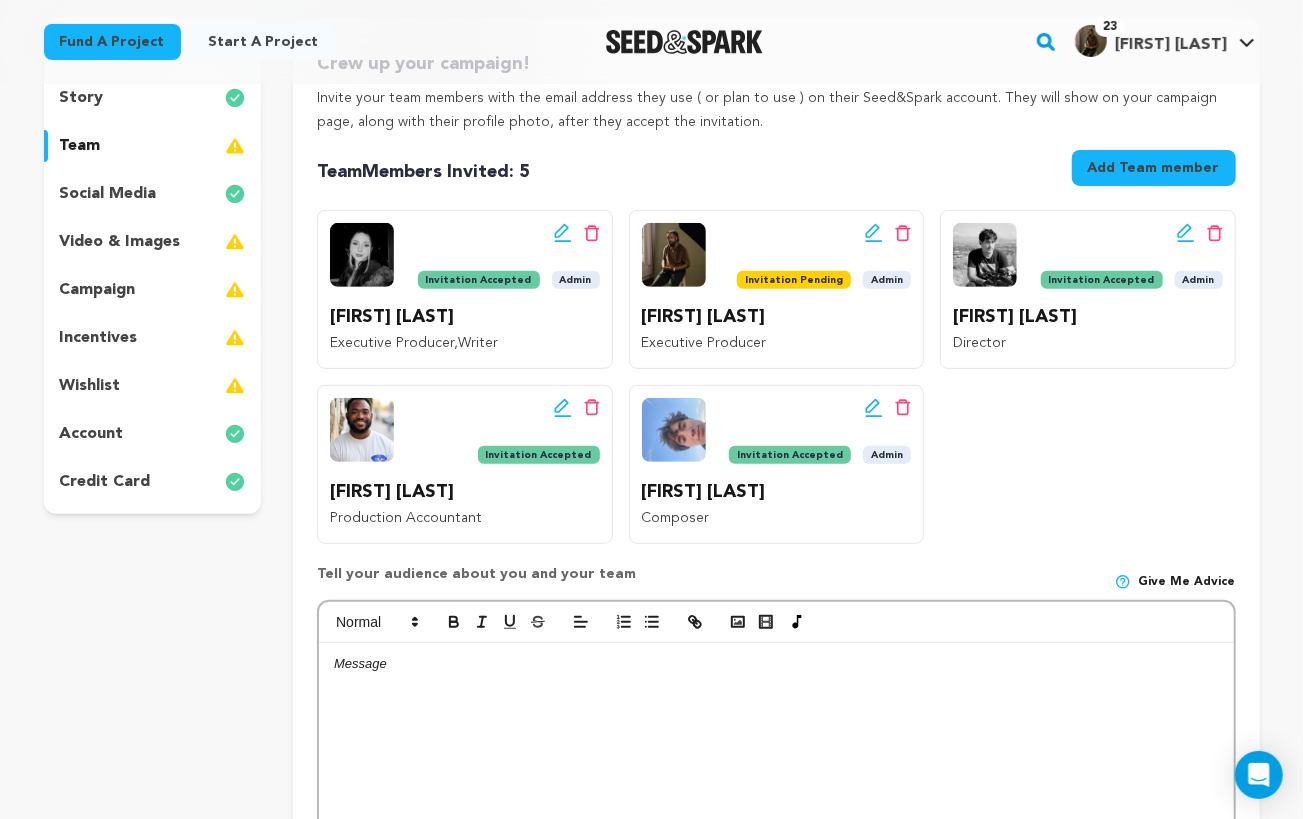 scroll, scrollTop: 292, scrollLeft: 0, axis: vertical 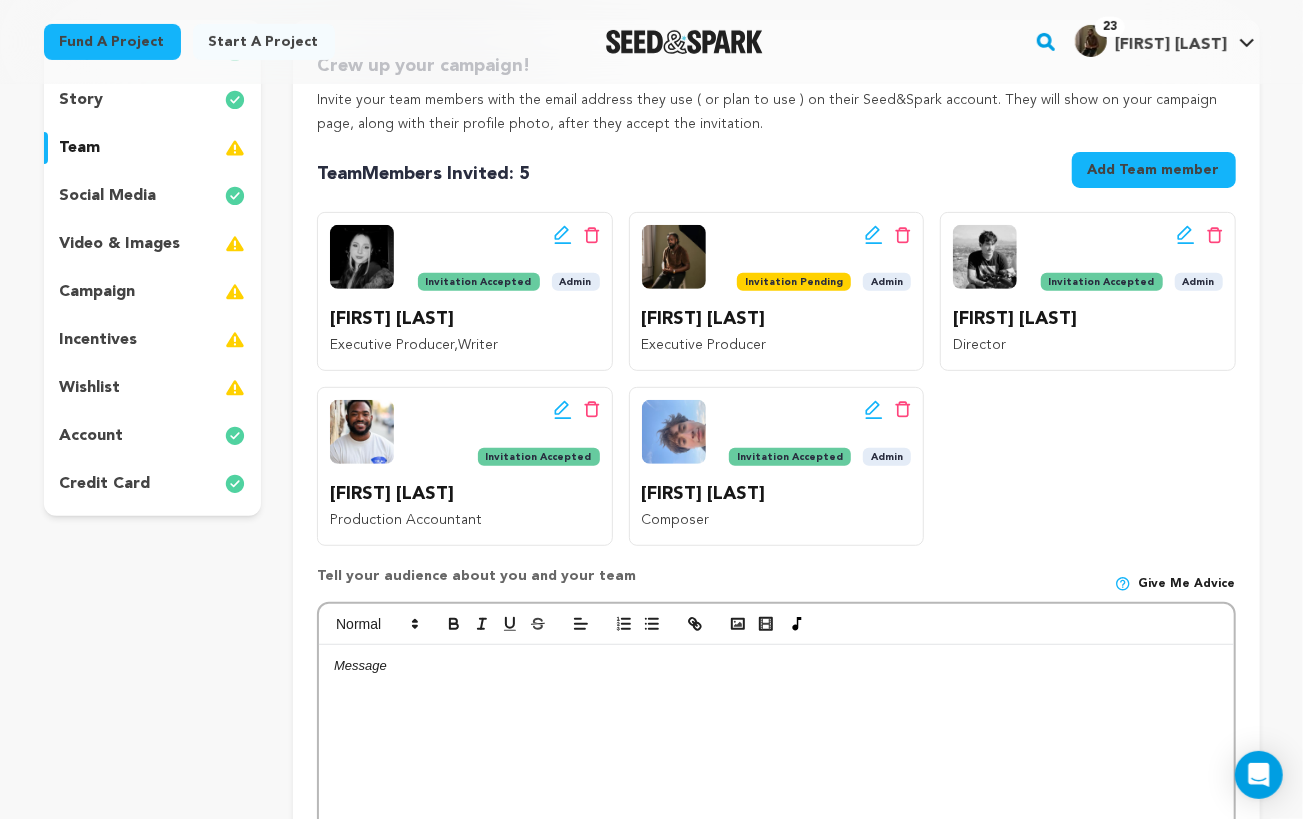 click 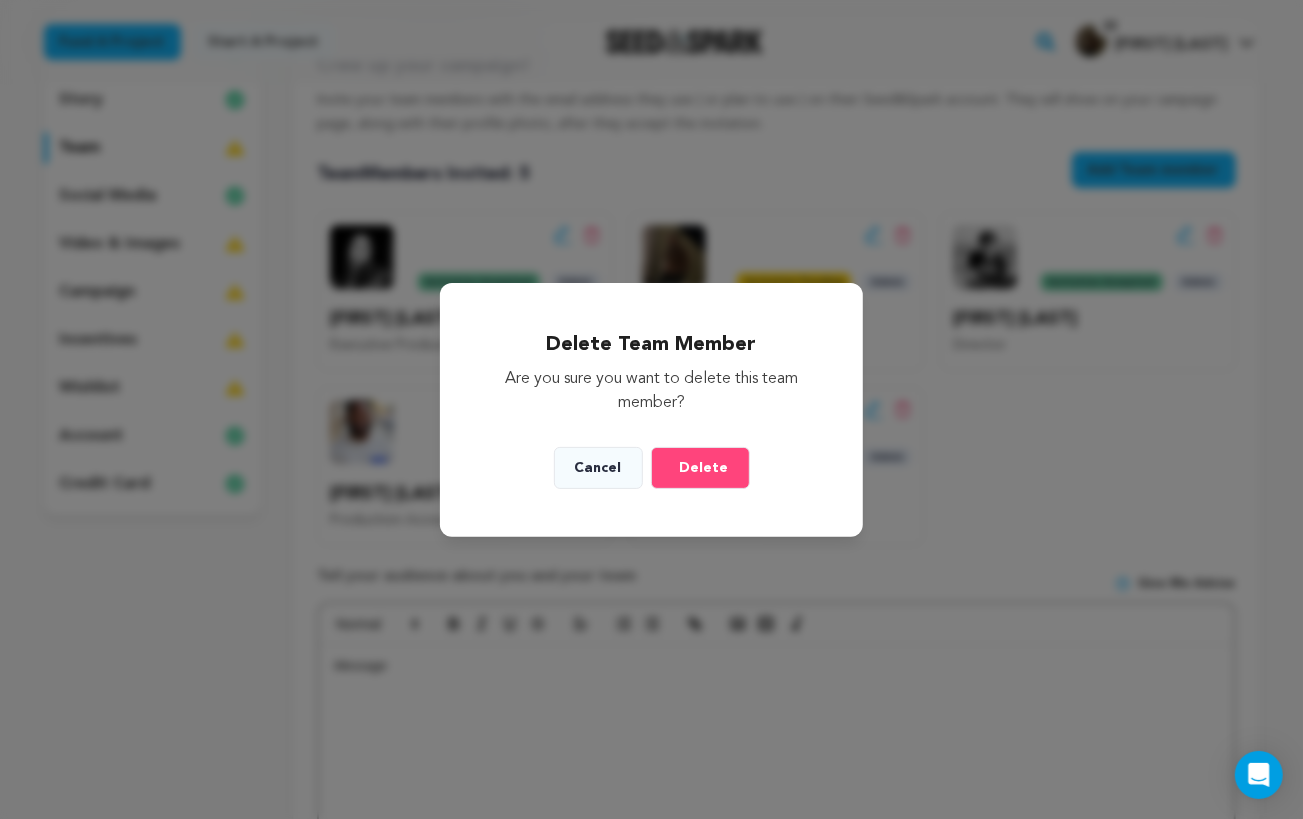 click on "Delete" at bounding box center (704, 468) 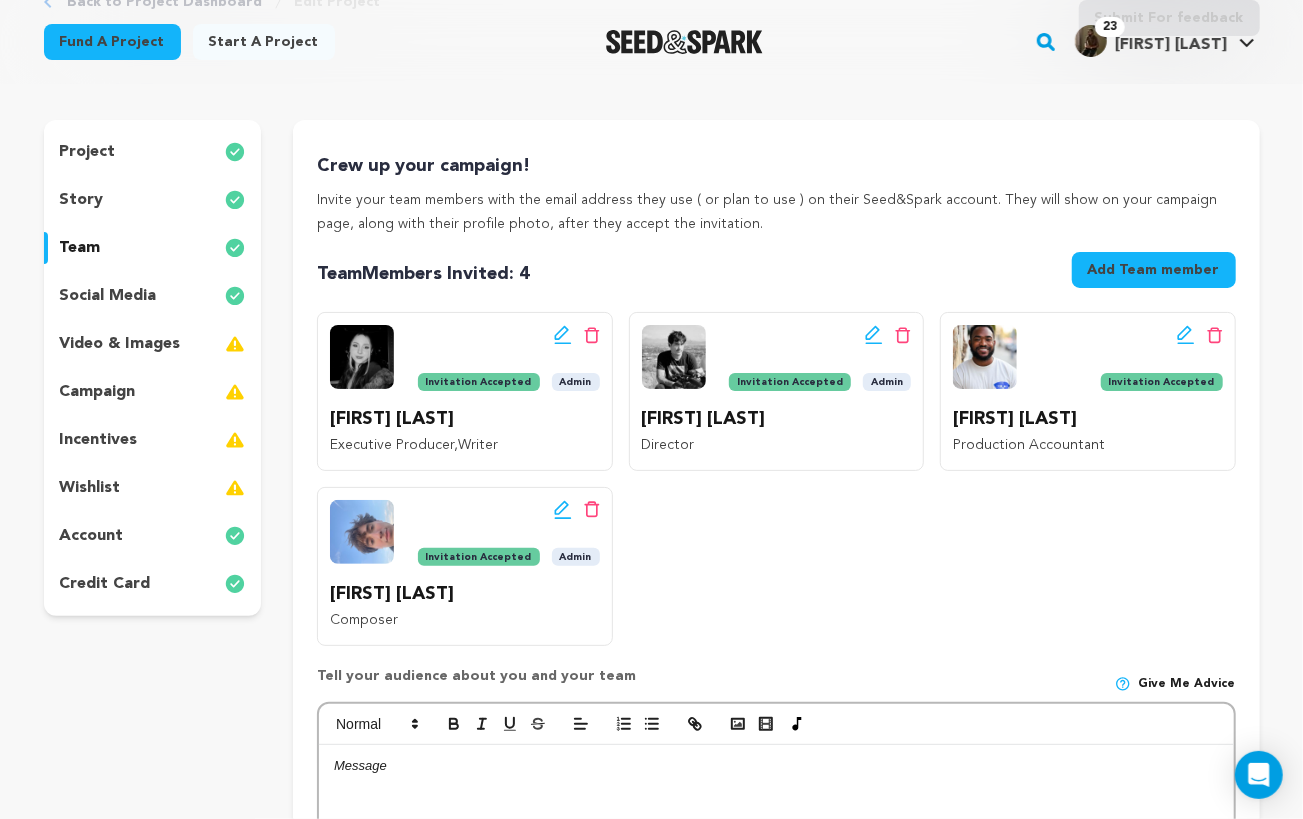 scroll, scrollTop: 157, scrollLeft: 0, axis: vertical 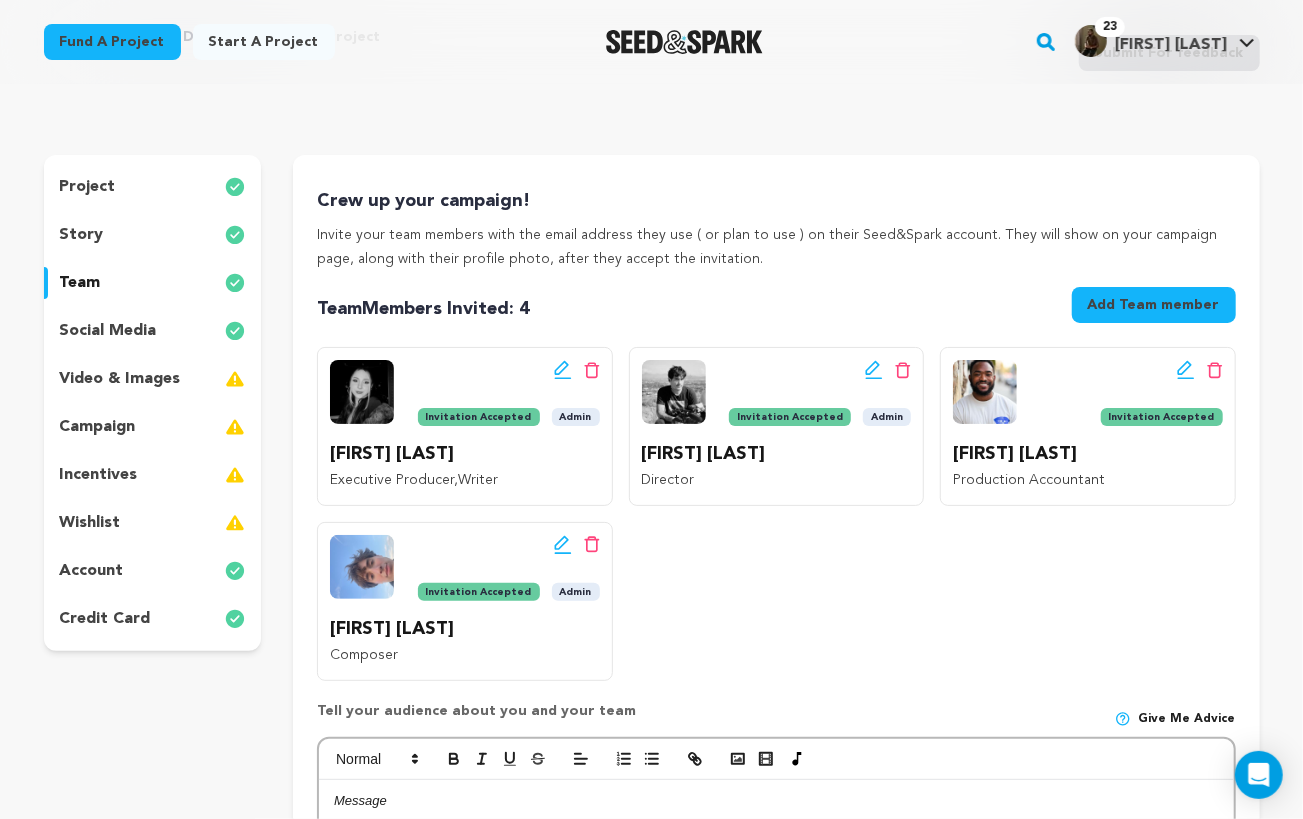 click on "video & images" at bounding box center [120, 379] 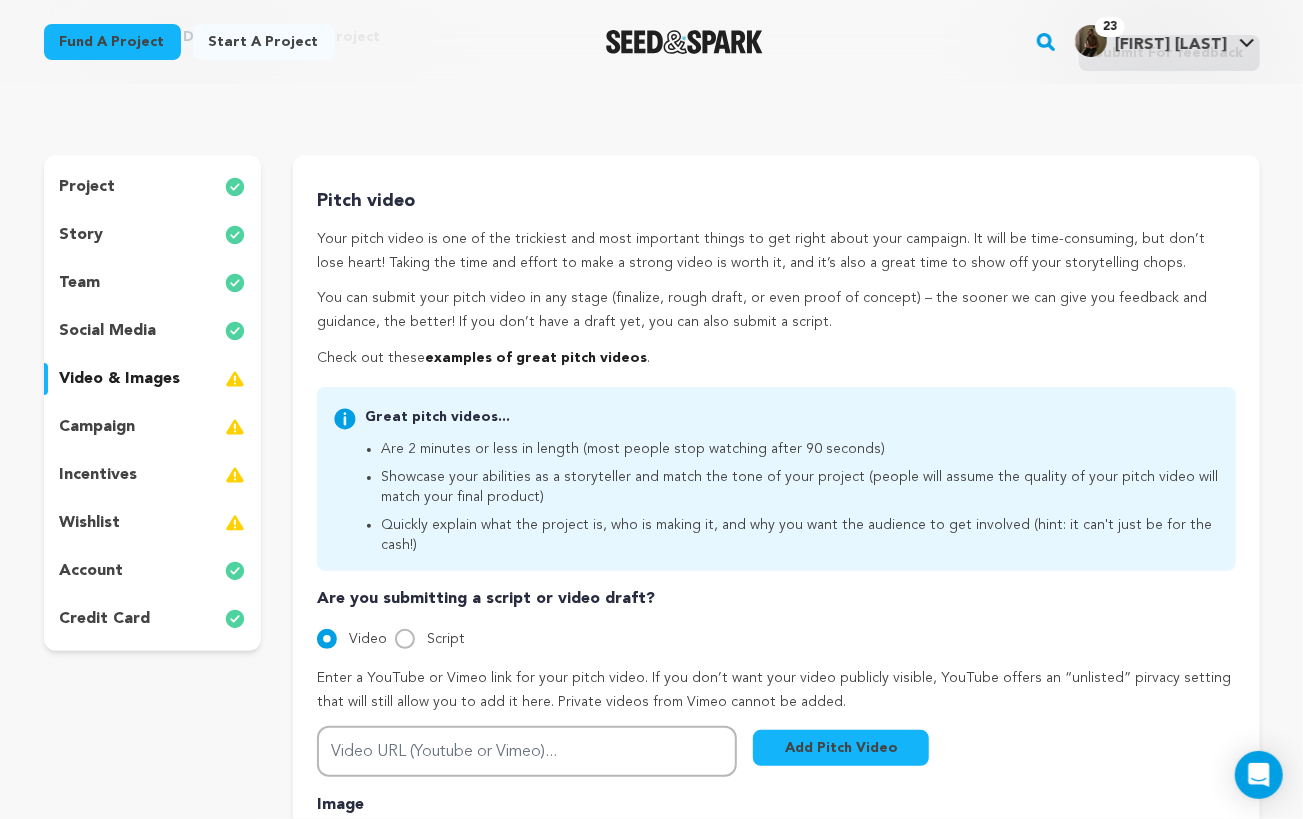 click on "campaign" at bounding box center [153, 427] 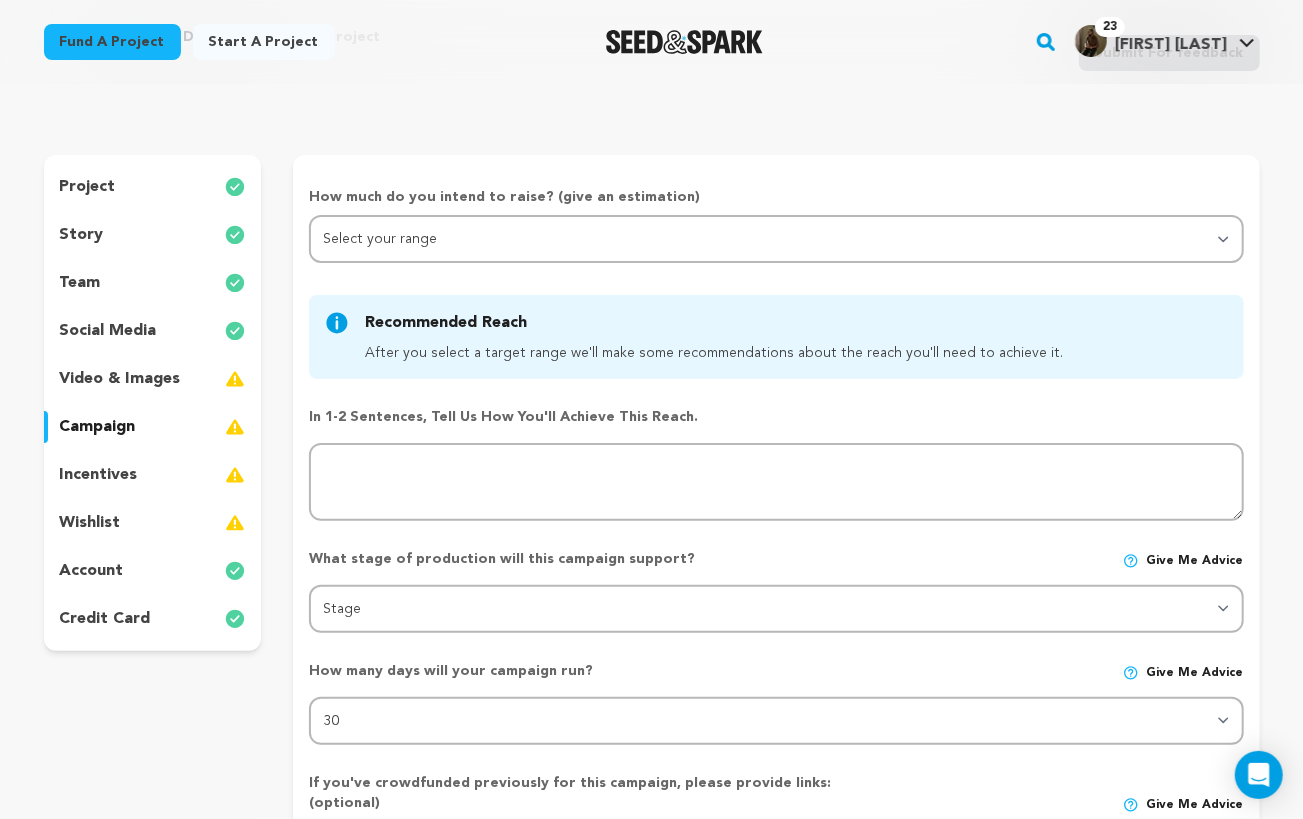 click on "incentives" at bounding box center (153, 475) 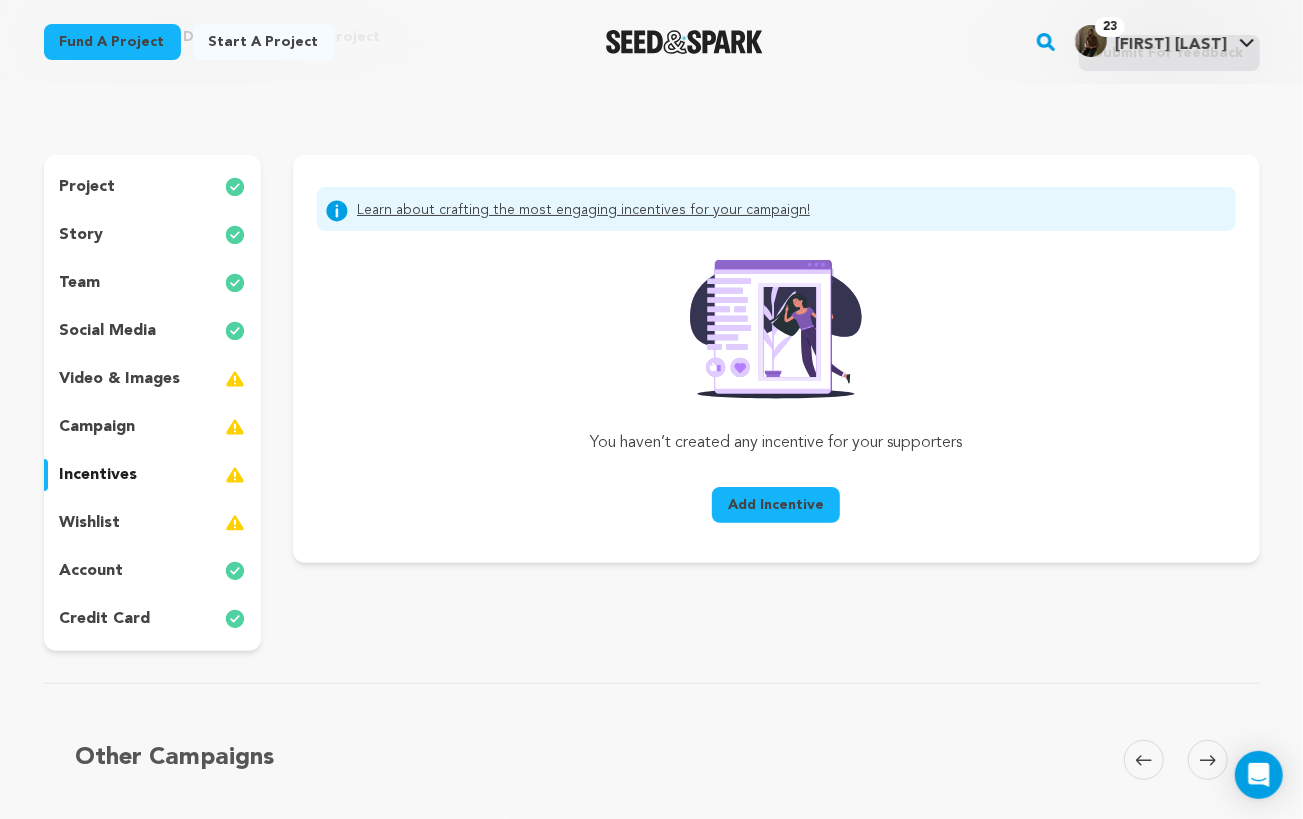 click on "wishlist" at bounding box center [153, 523] 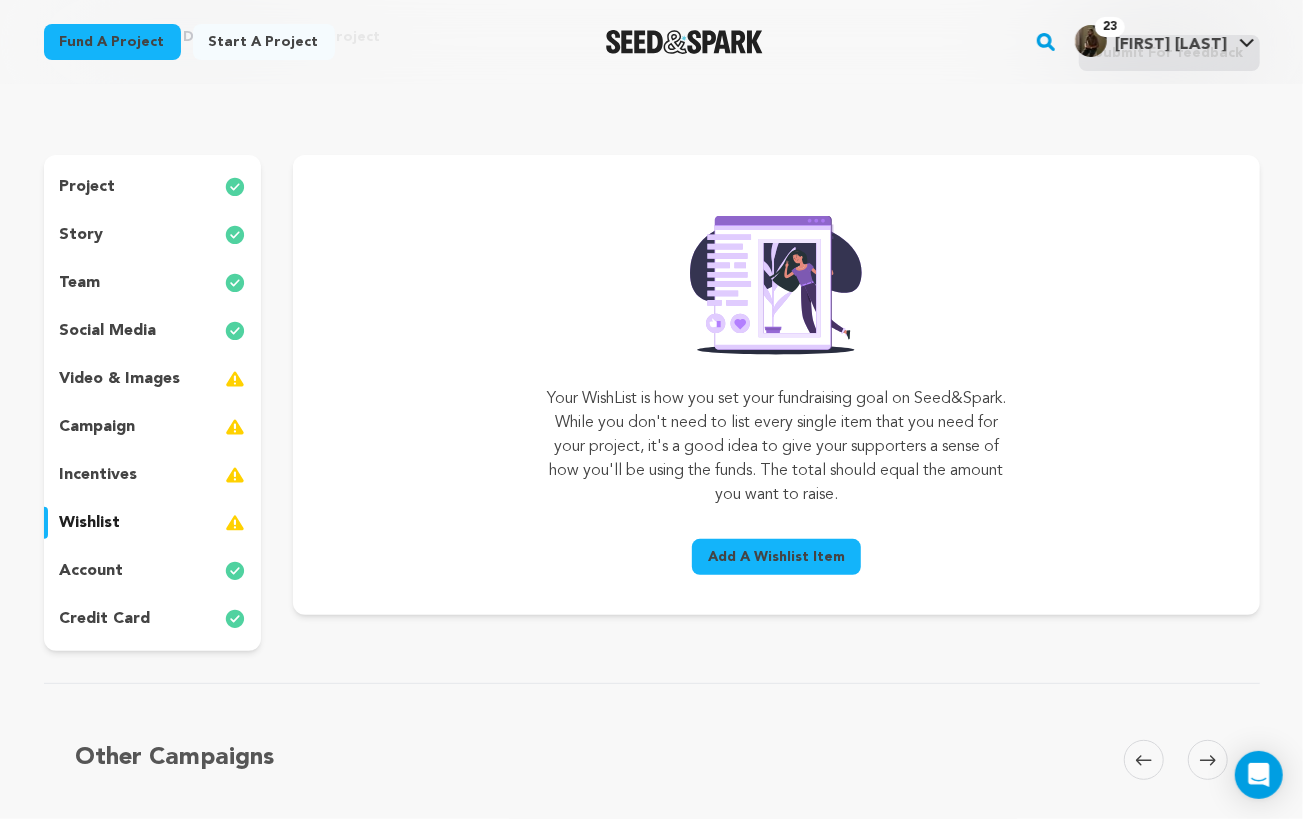 click on "Add A Wishlist Item" at bounding box center (776, 557) 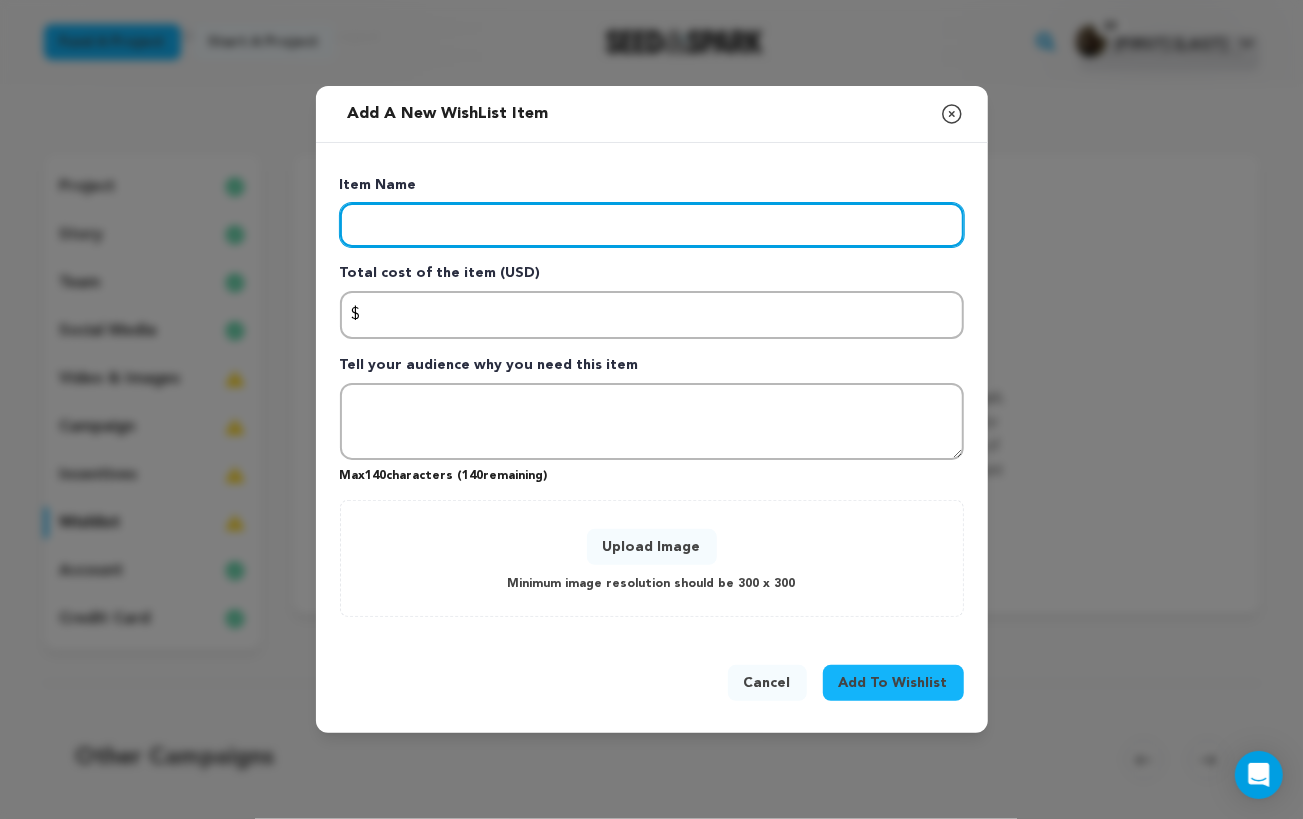click at bounding box center [652, 225] 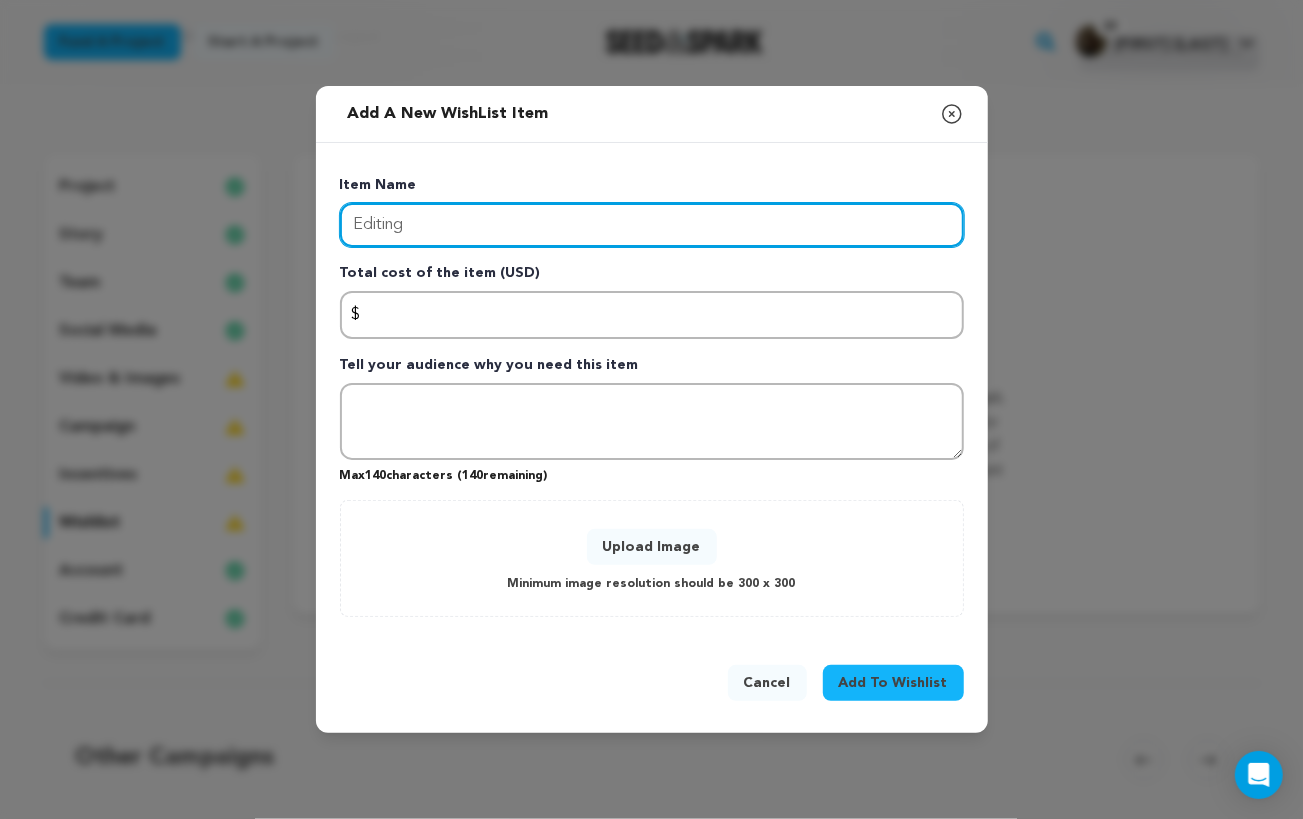 type on "Editing" 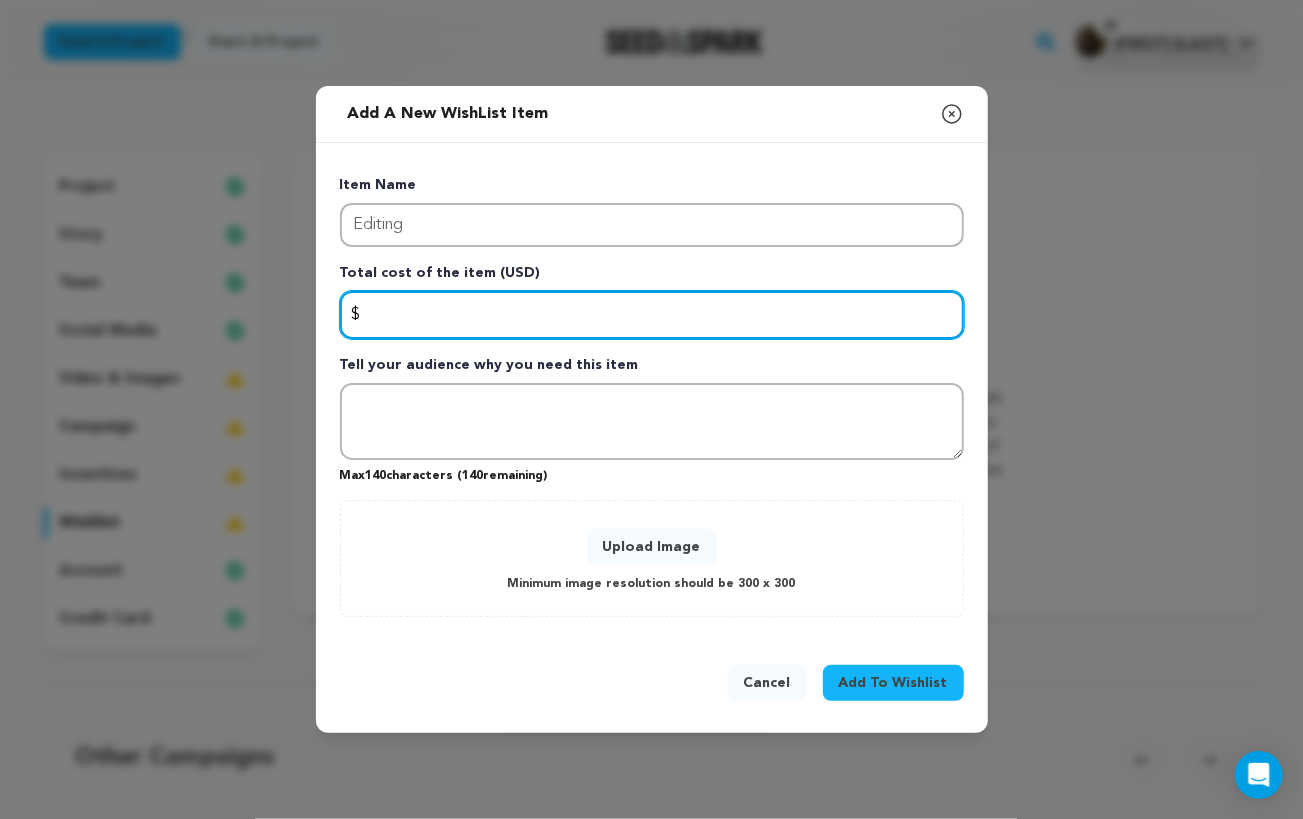 click at bounding box center [652, 315] 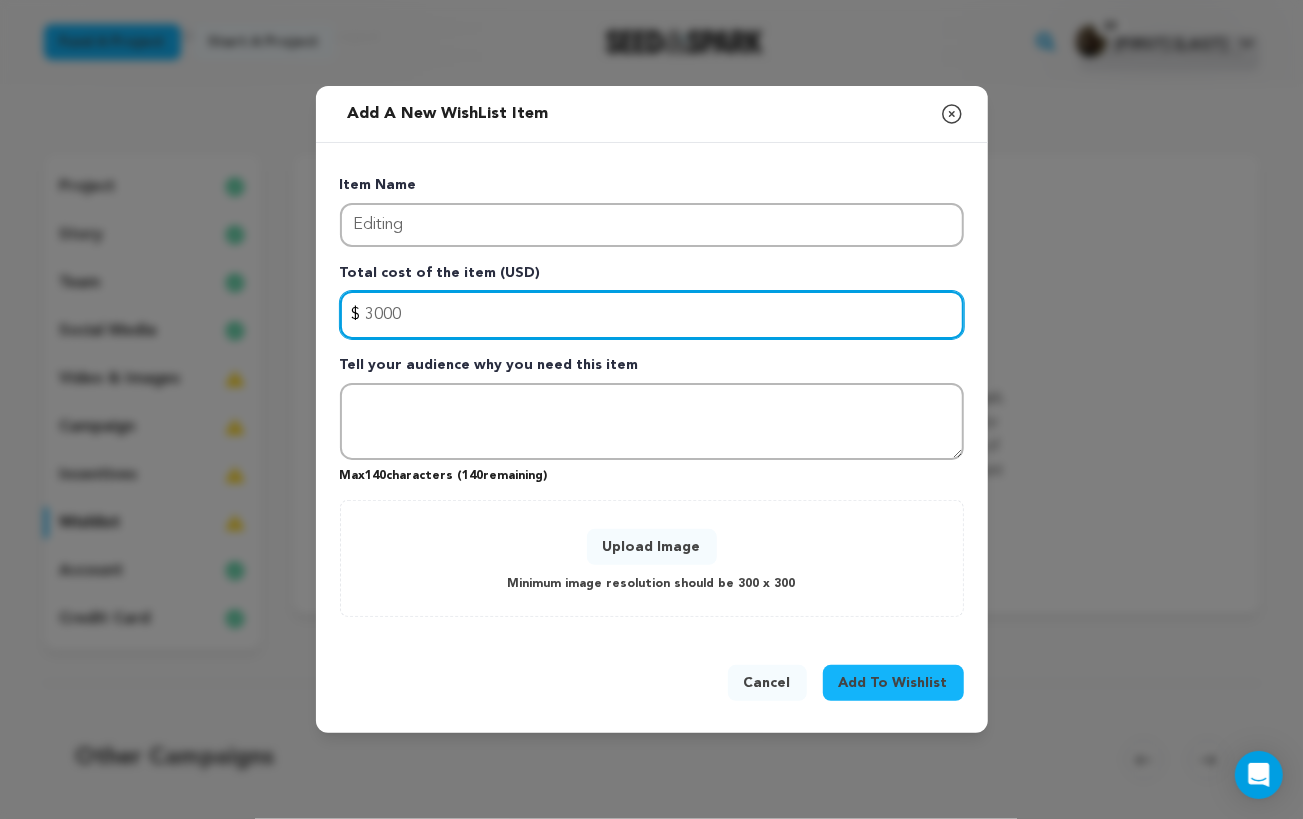 type on "3000" 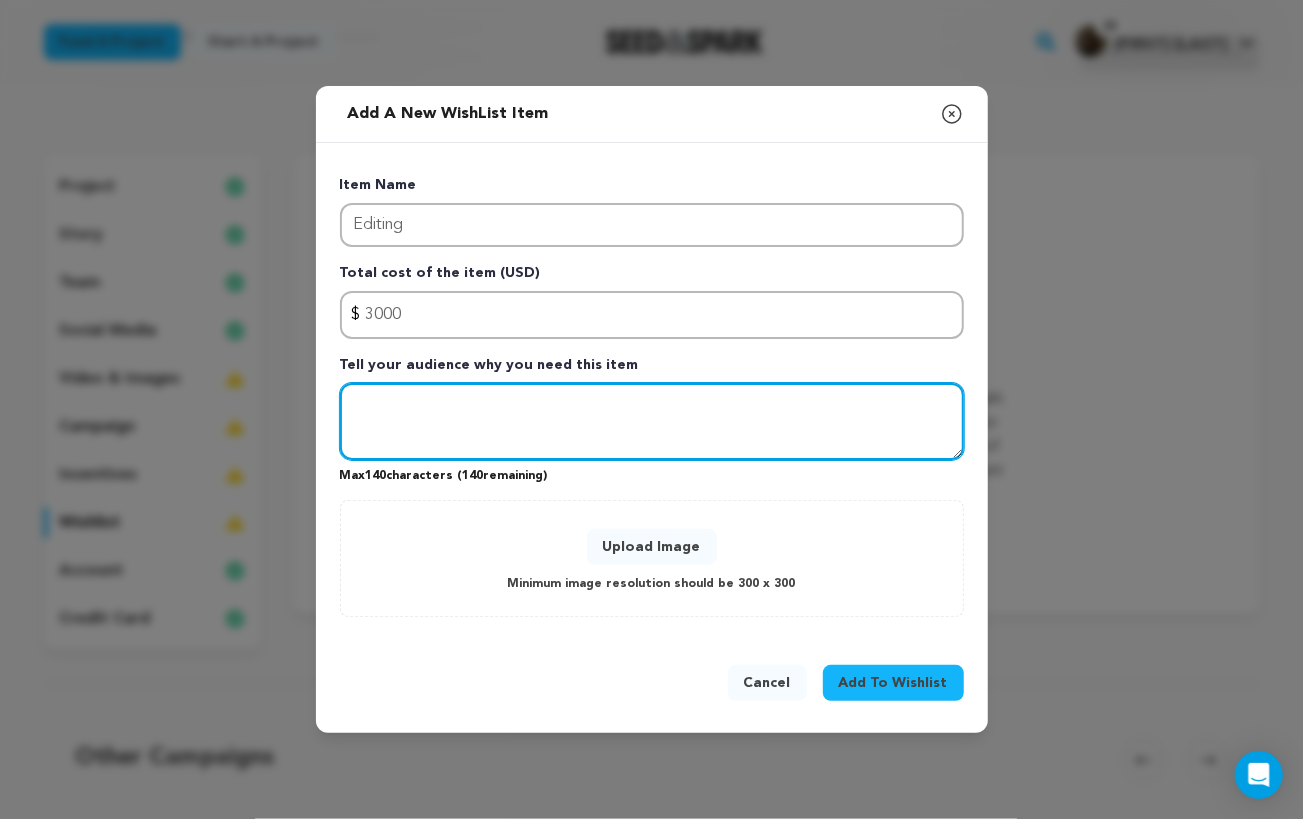 click at bounding box center (652, 422) 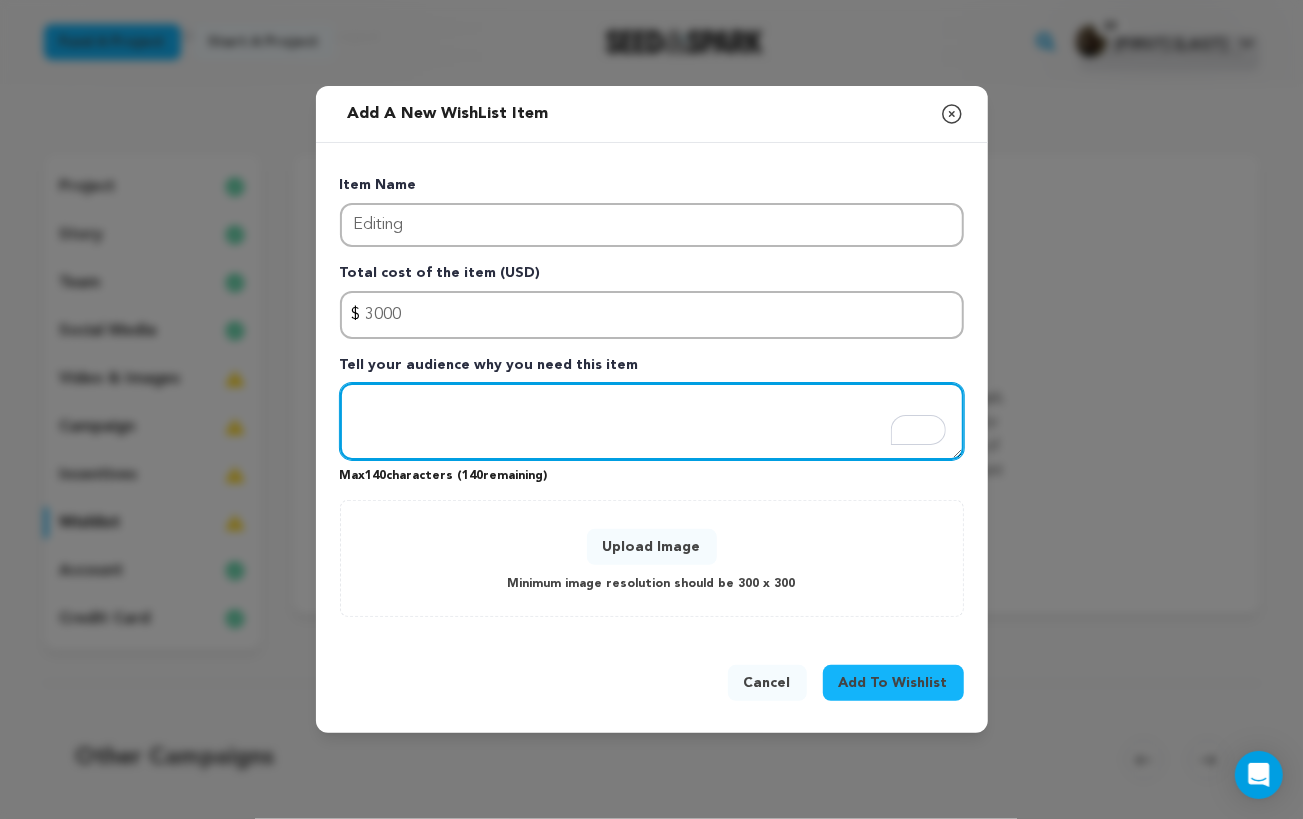 paste on "to assemble our footage into its highest-quality, final form" 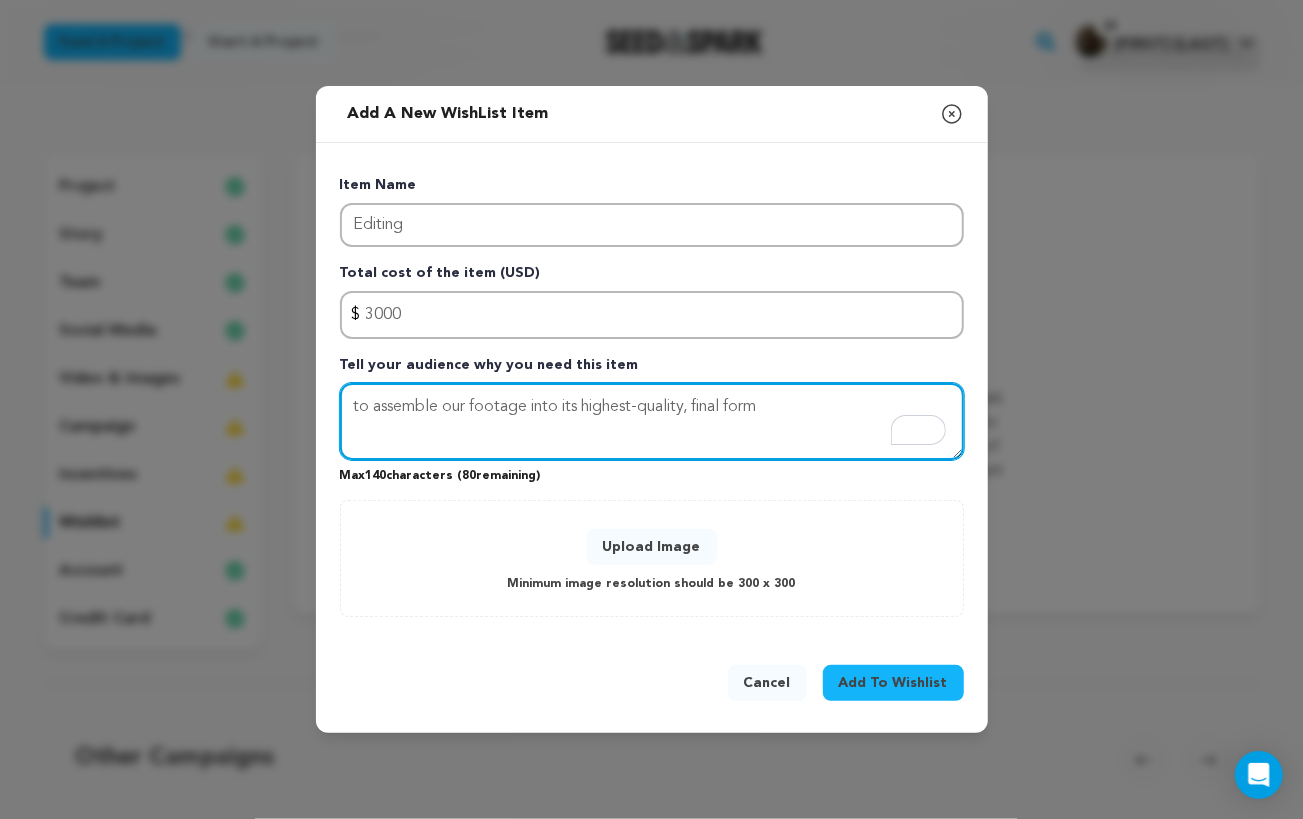 type on "to assemble our footage into its highest-quality, final form" 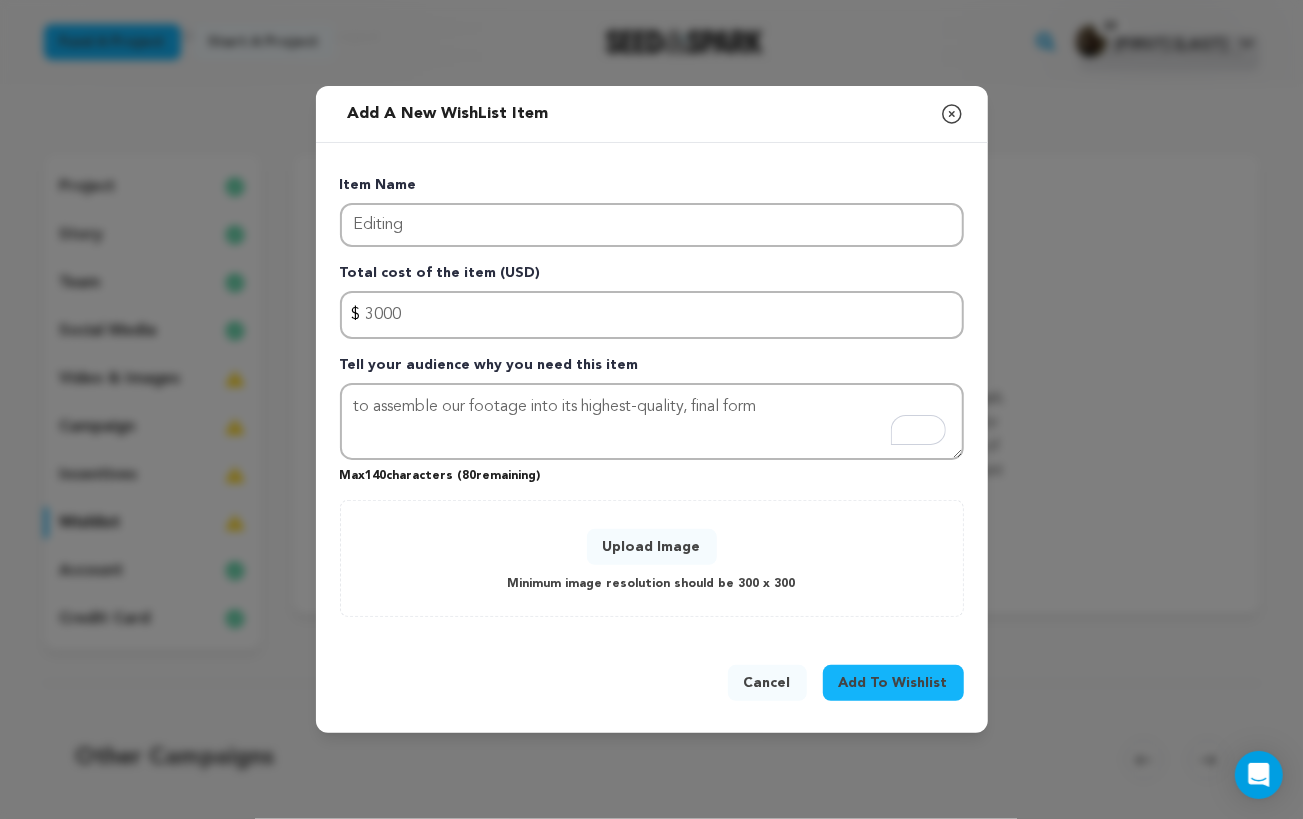 click on "Add To Wishlist" at bounding box center [893, 683] 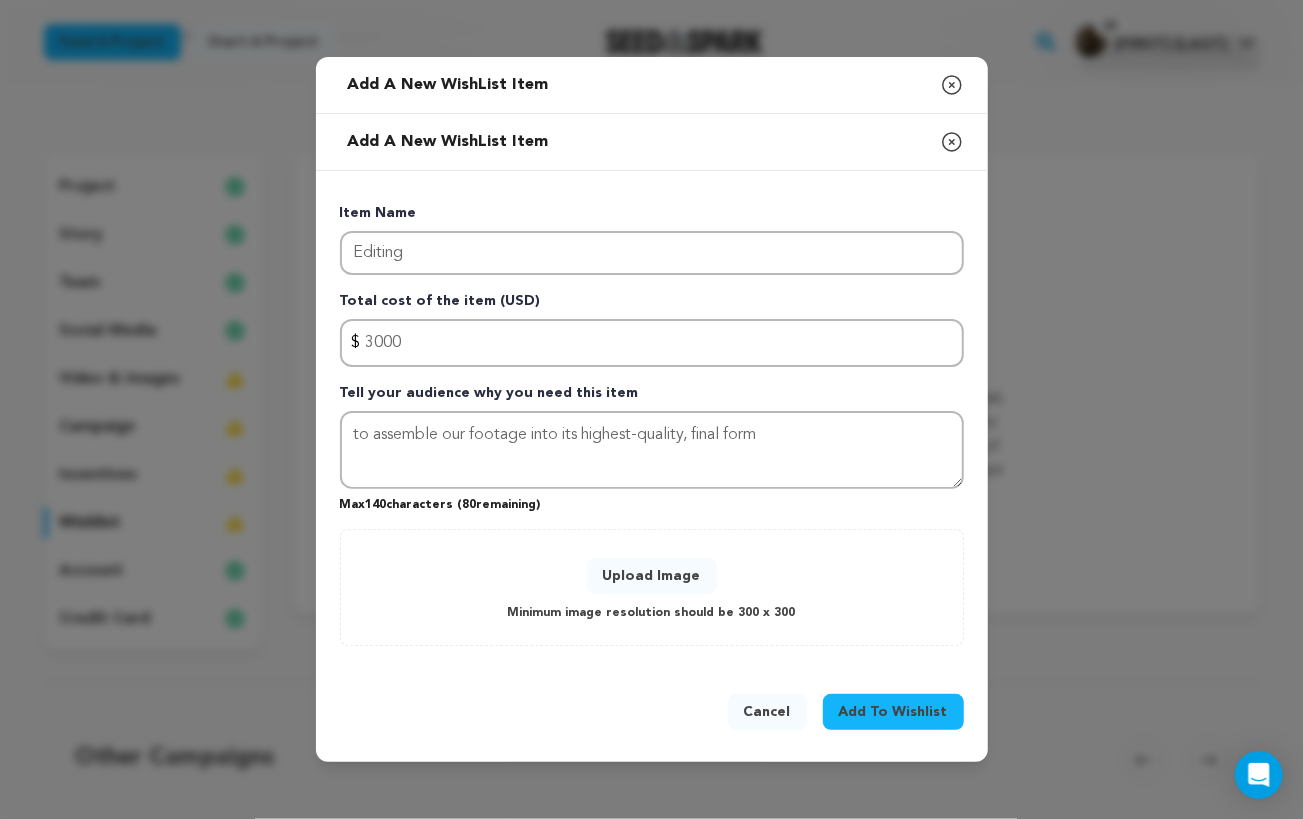 click on "Upload Image" at bounding box center [652, 576] 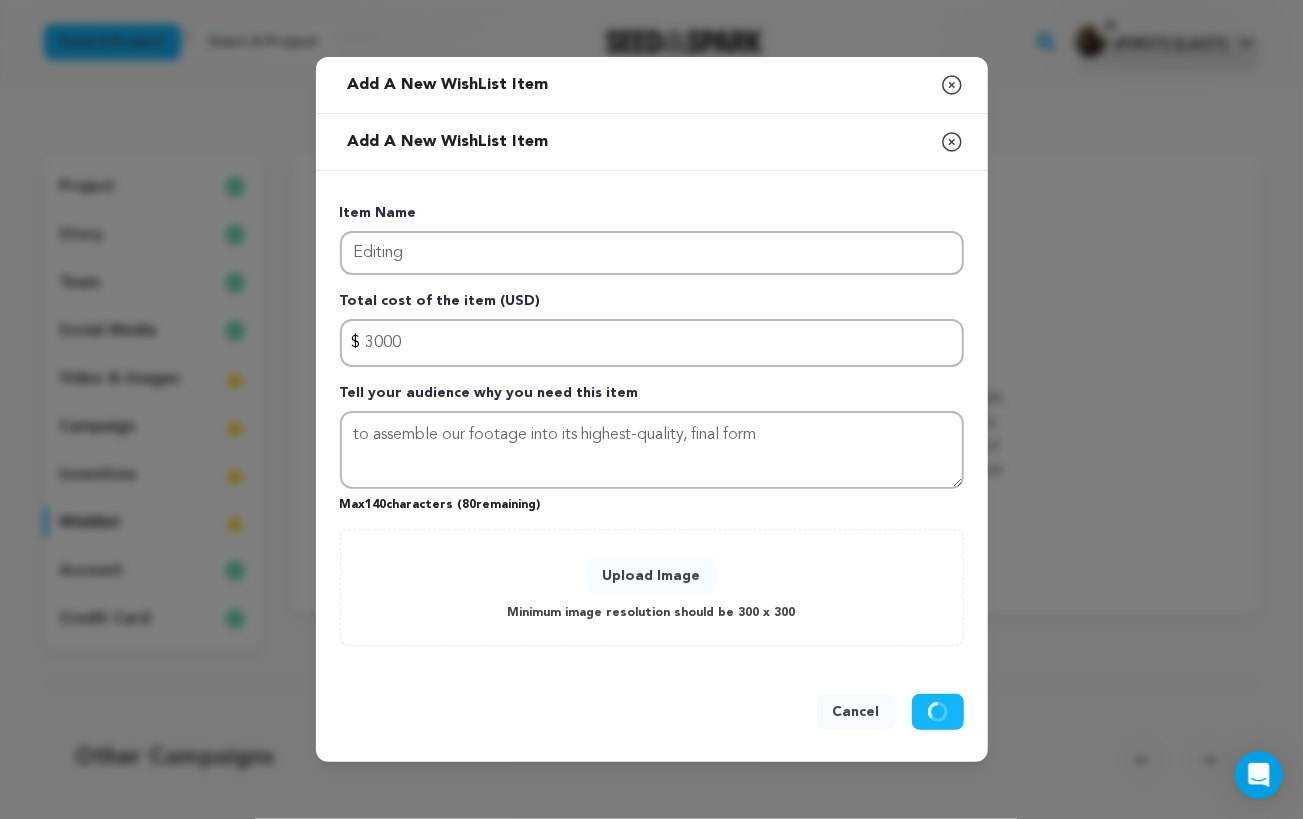 type 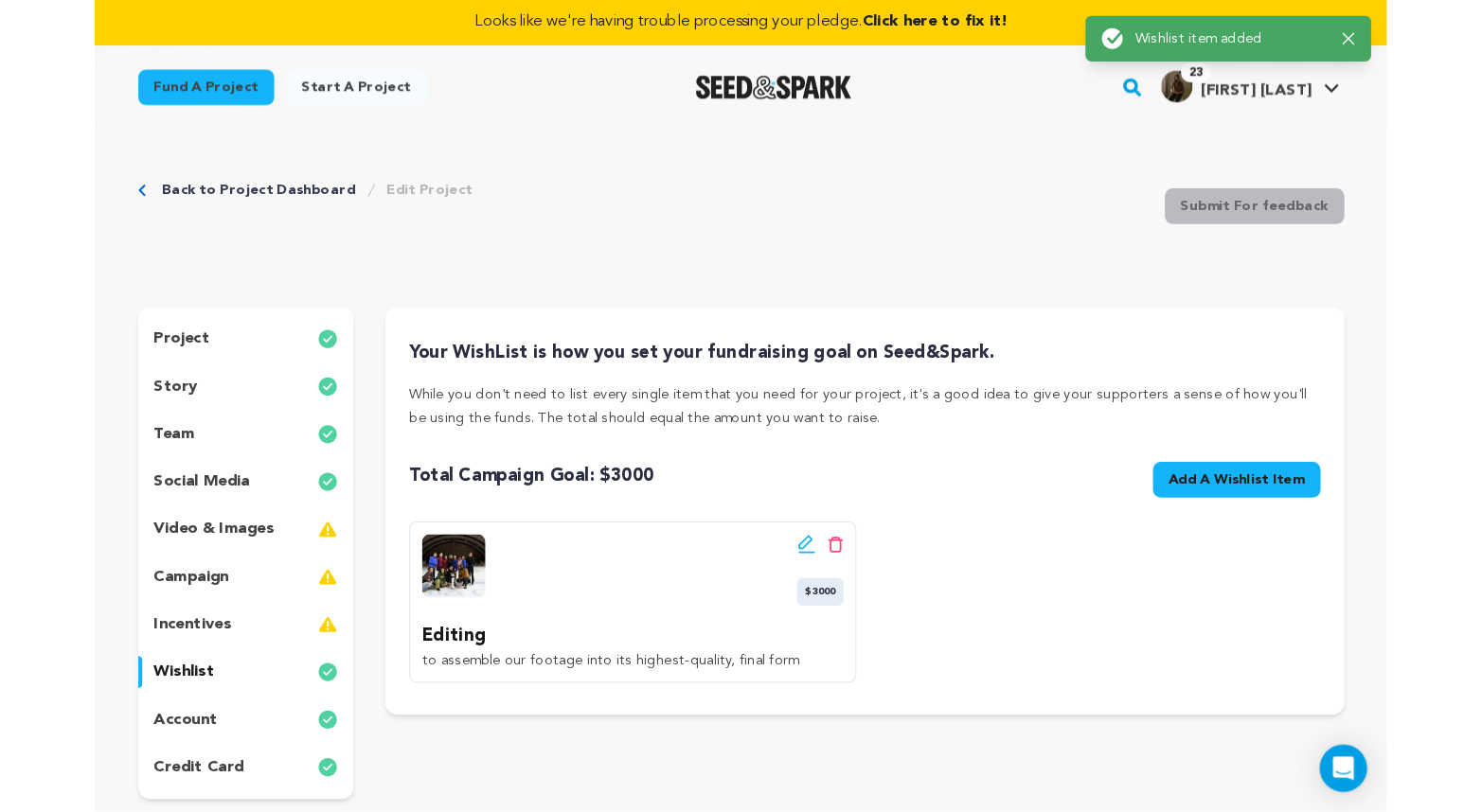 scroll, scrollTop: 0, scrollLeft: 0, axis: both 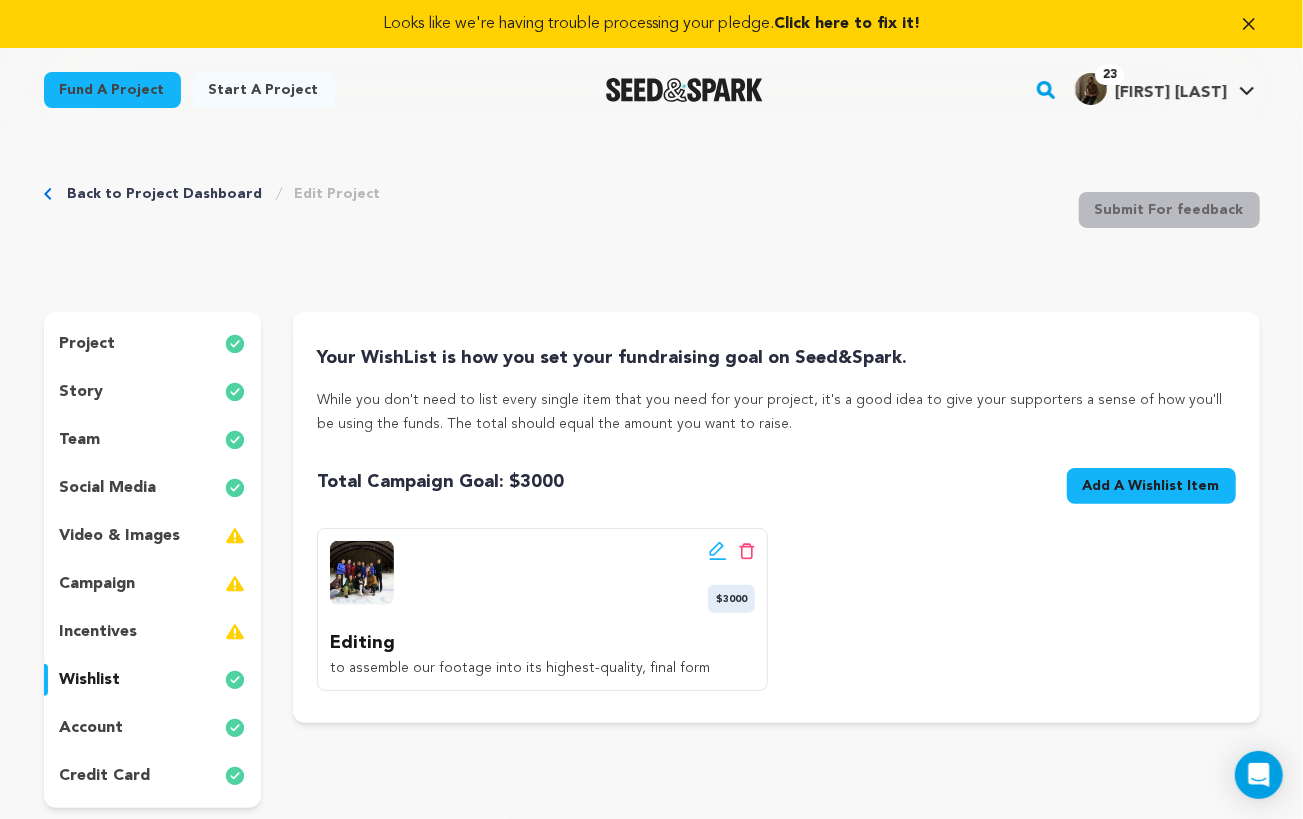 click on "Add A Wishlist Item" at bounding box center (1151, 486) 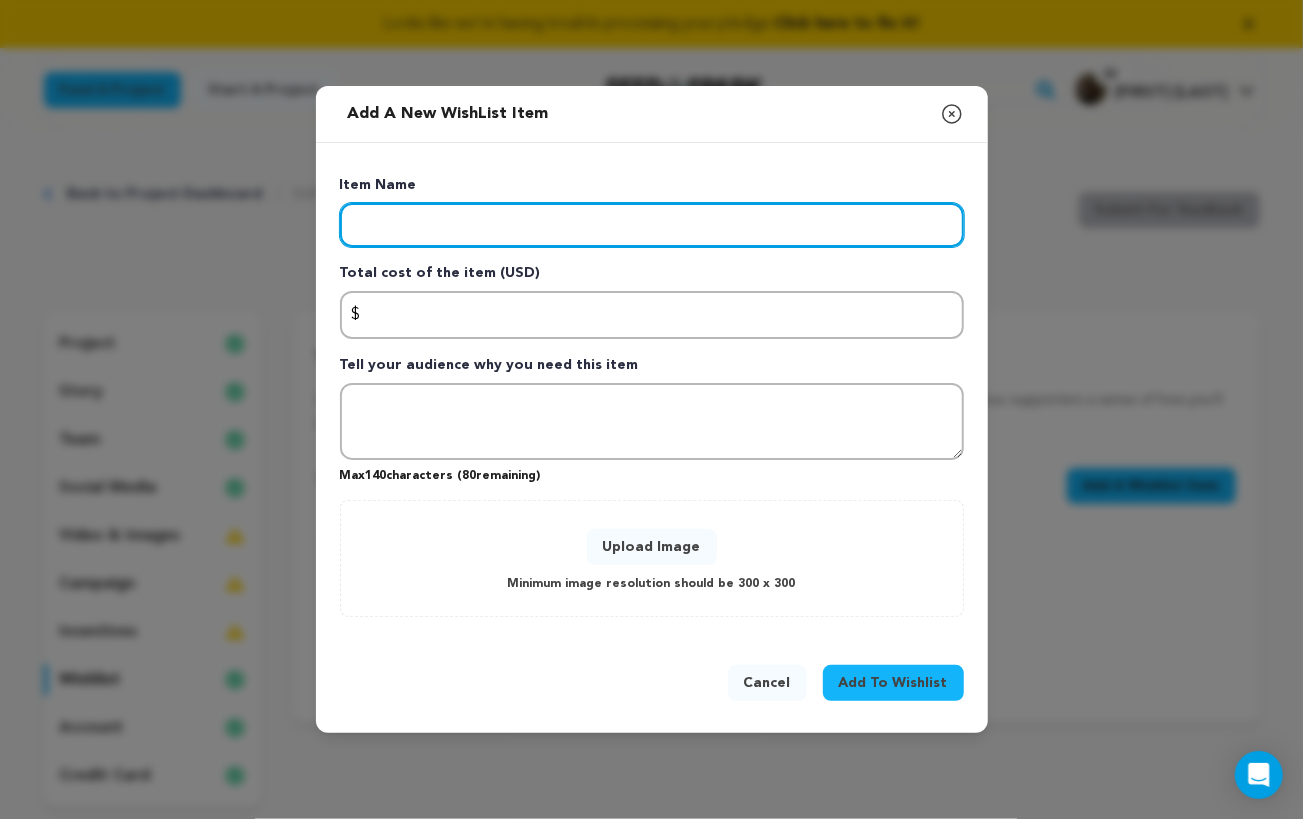 click at bounding box center [652, 225] 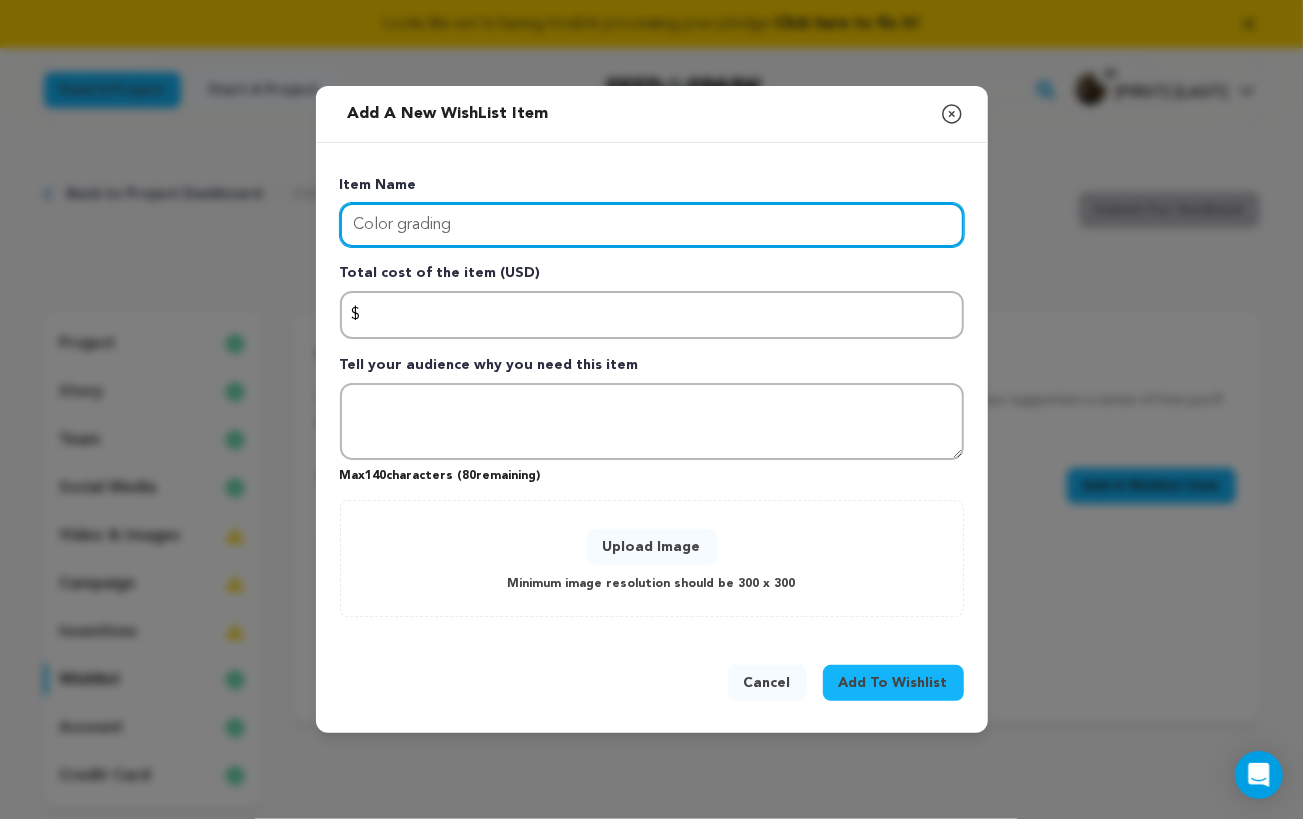 type on "Color grading" 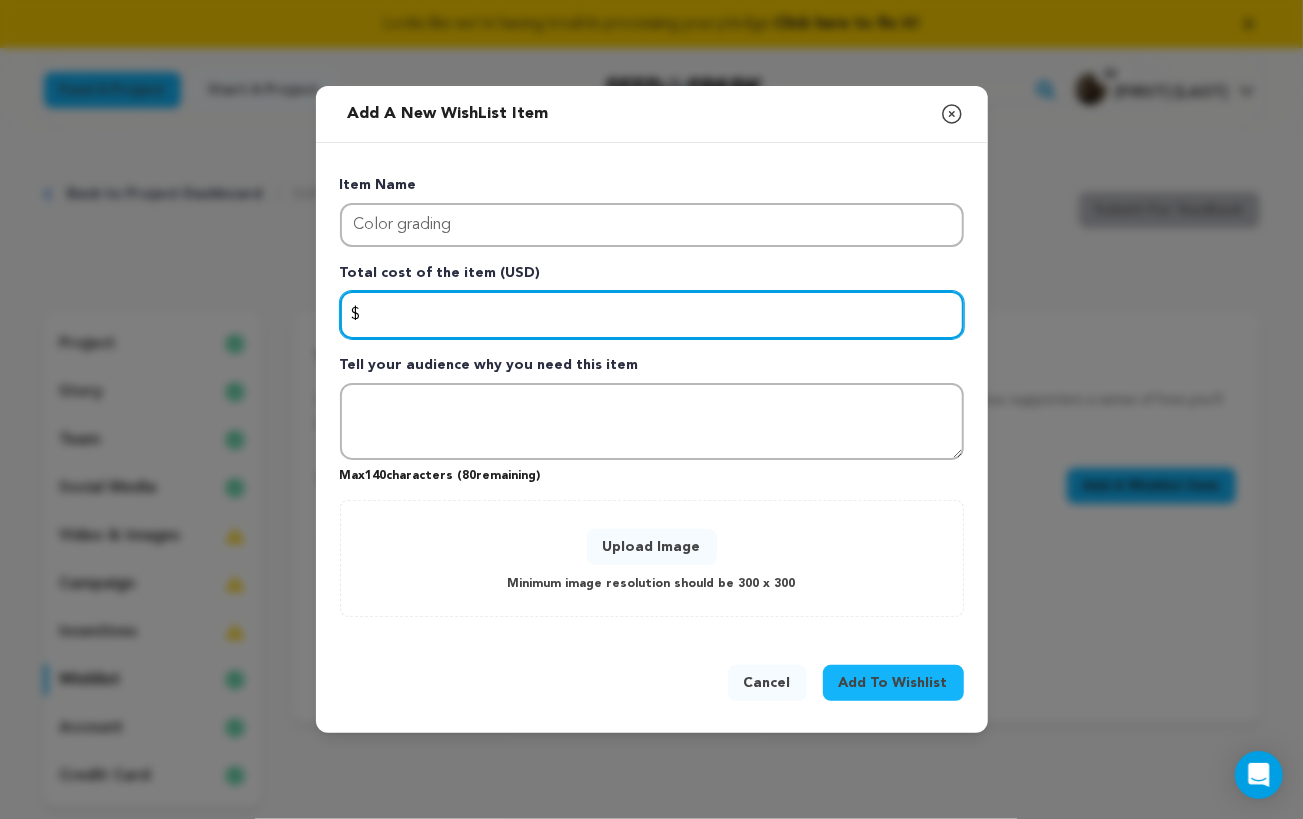 click at bounding box center [652, 315] 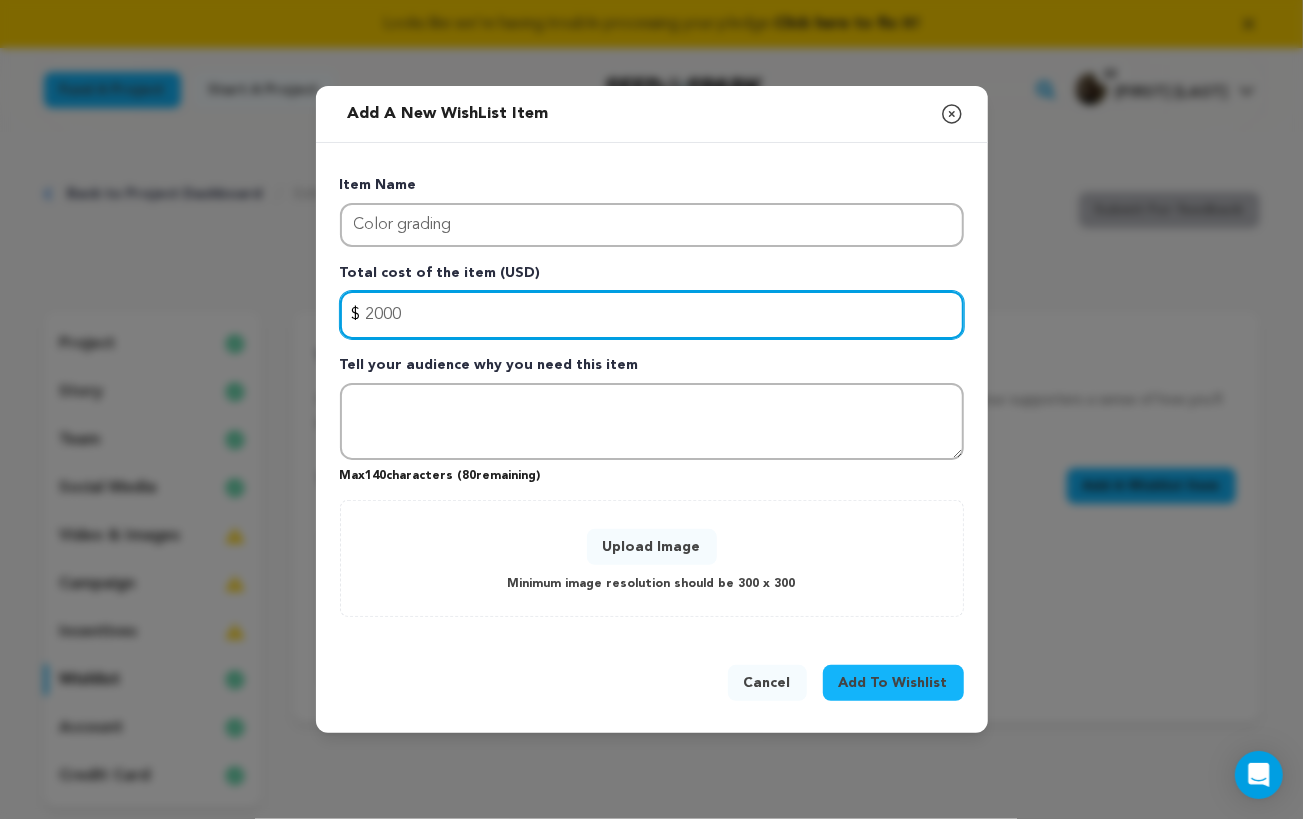 type on "2000" 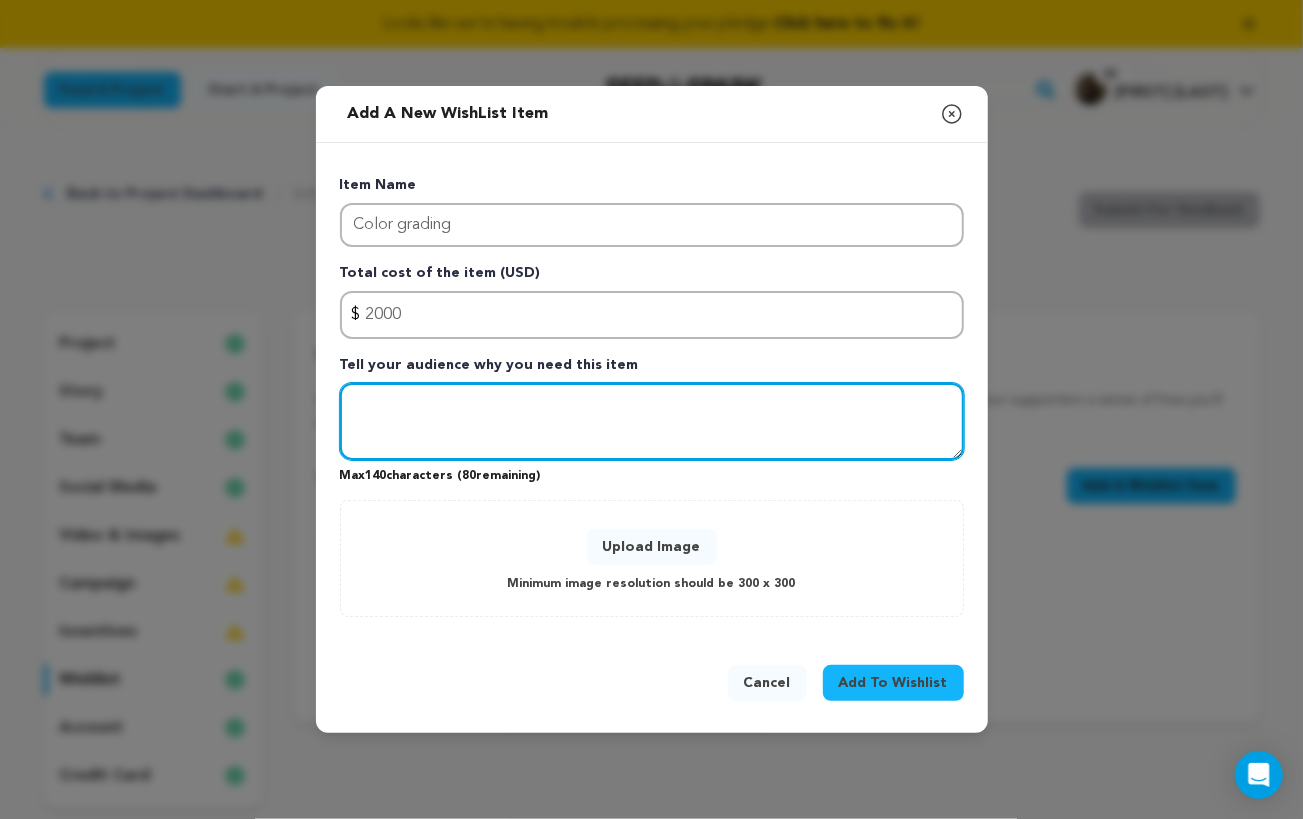 click at bounding box center [652, 422] 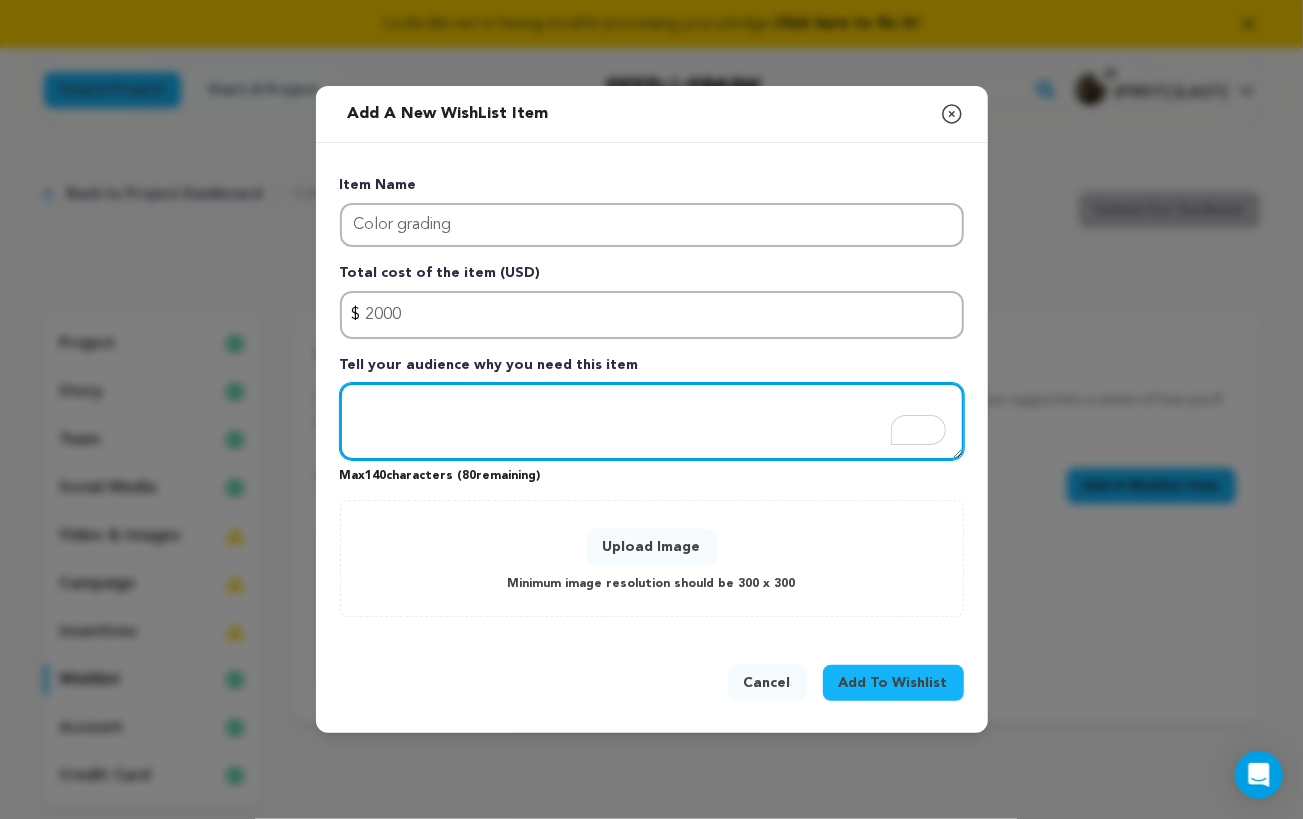 paste on "to enhance our visuals and striking aesthetic that blends two cultures" 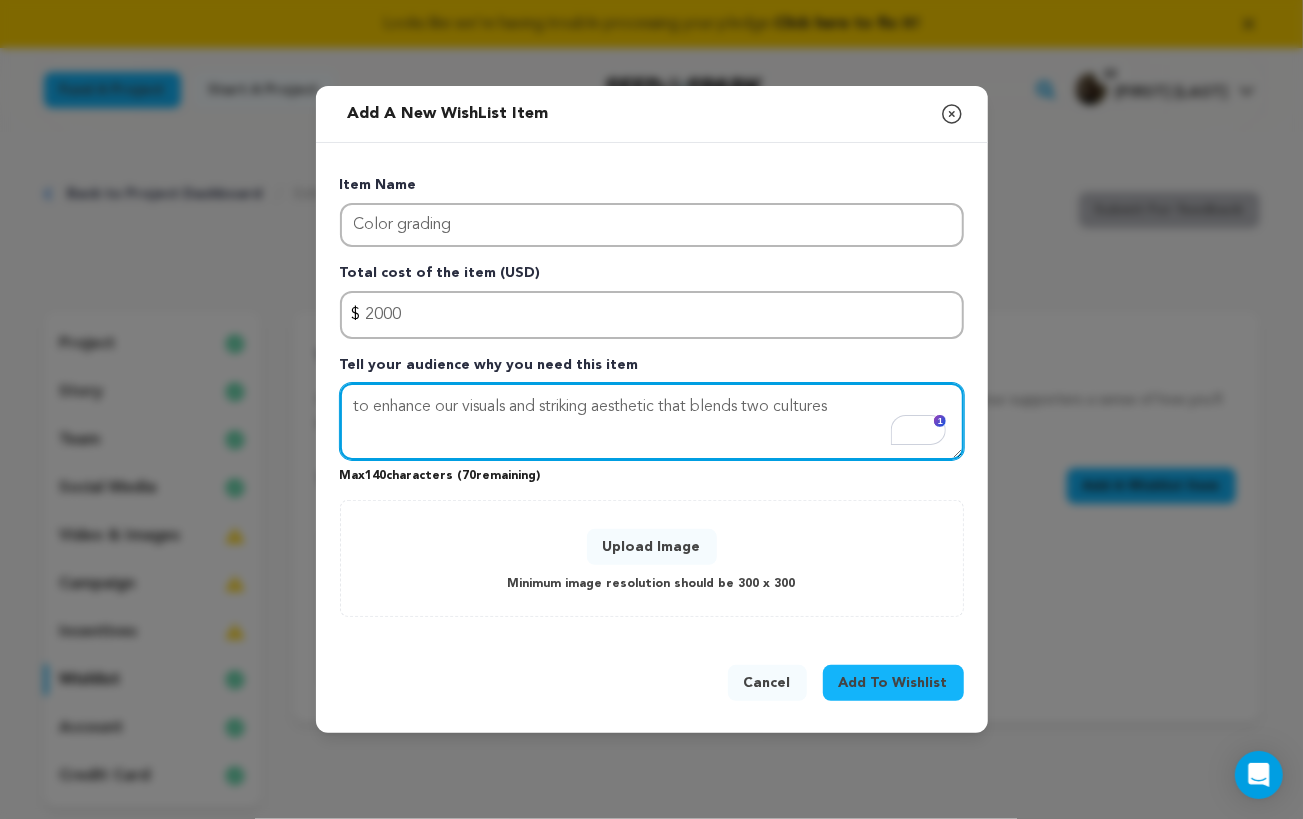 type on "to enhance our visuals and striking aesthetic that blends two cultures" 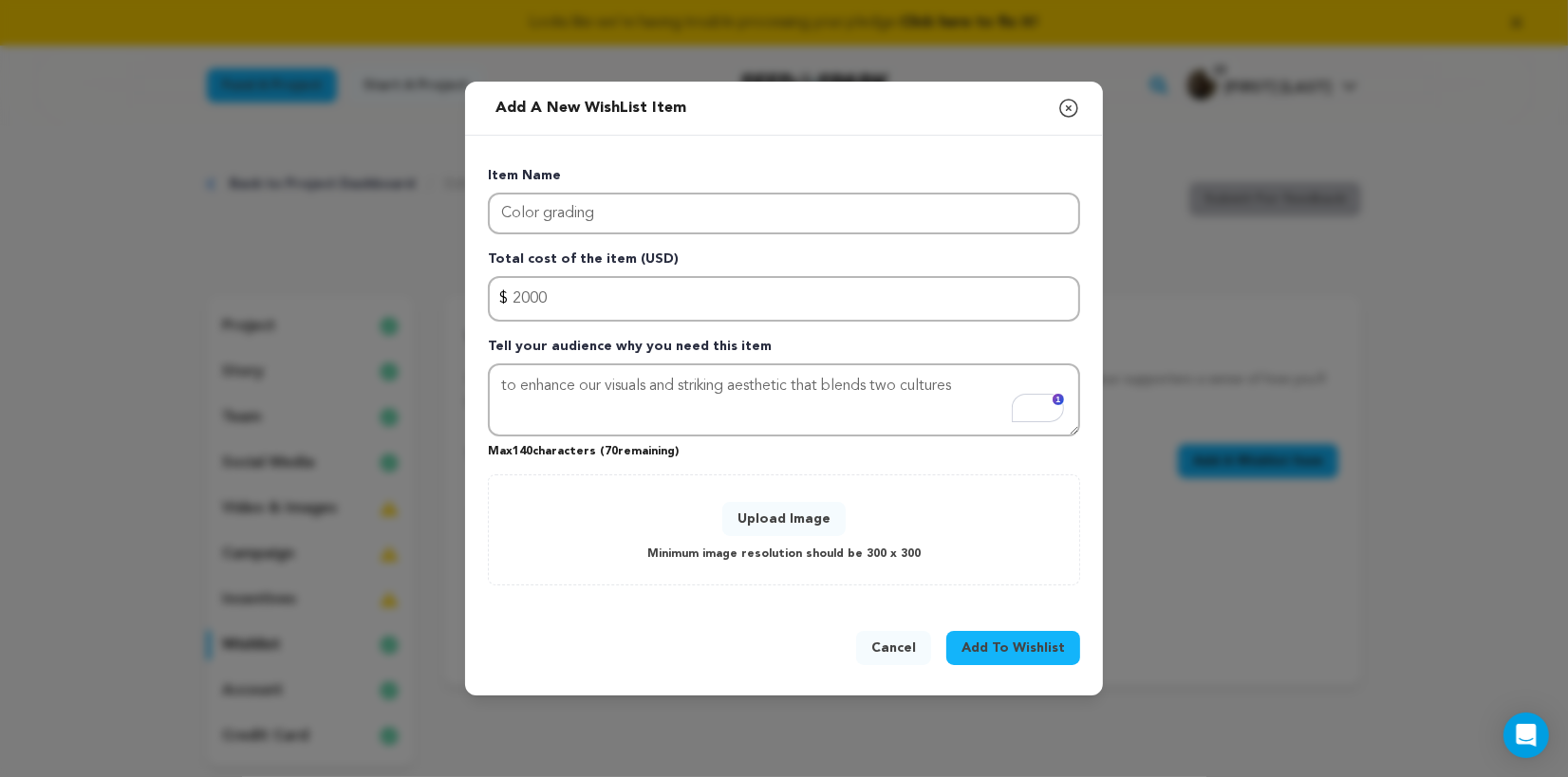 click on "Upload Image" at bounding box center [784, 519] 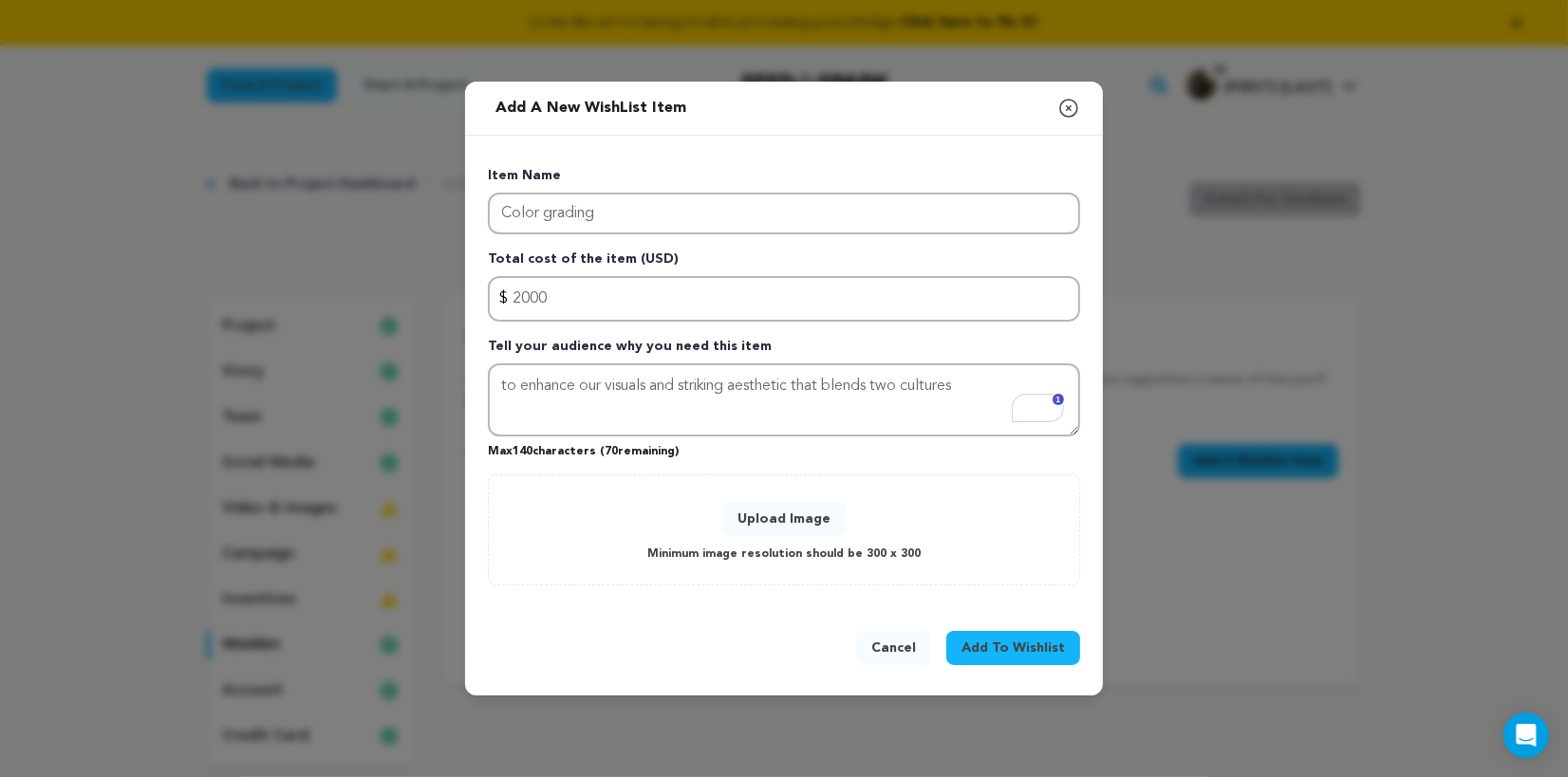 click on "Upload Image" at bounding box center [784, 519] 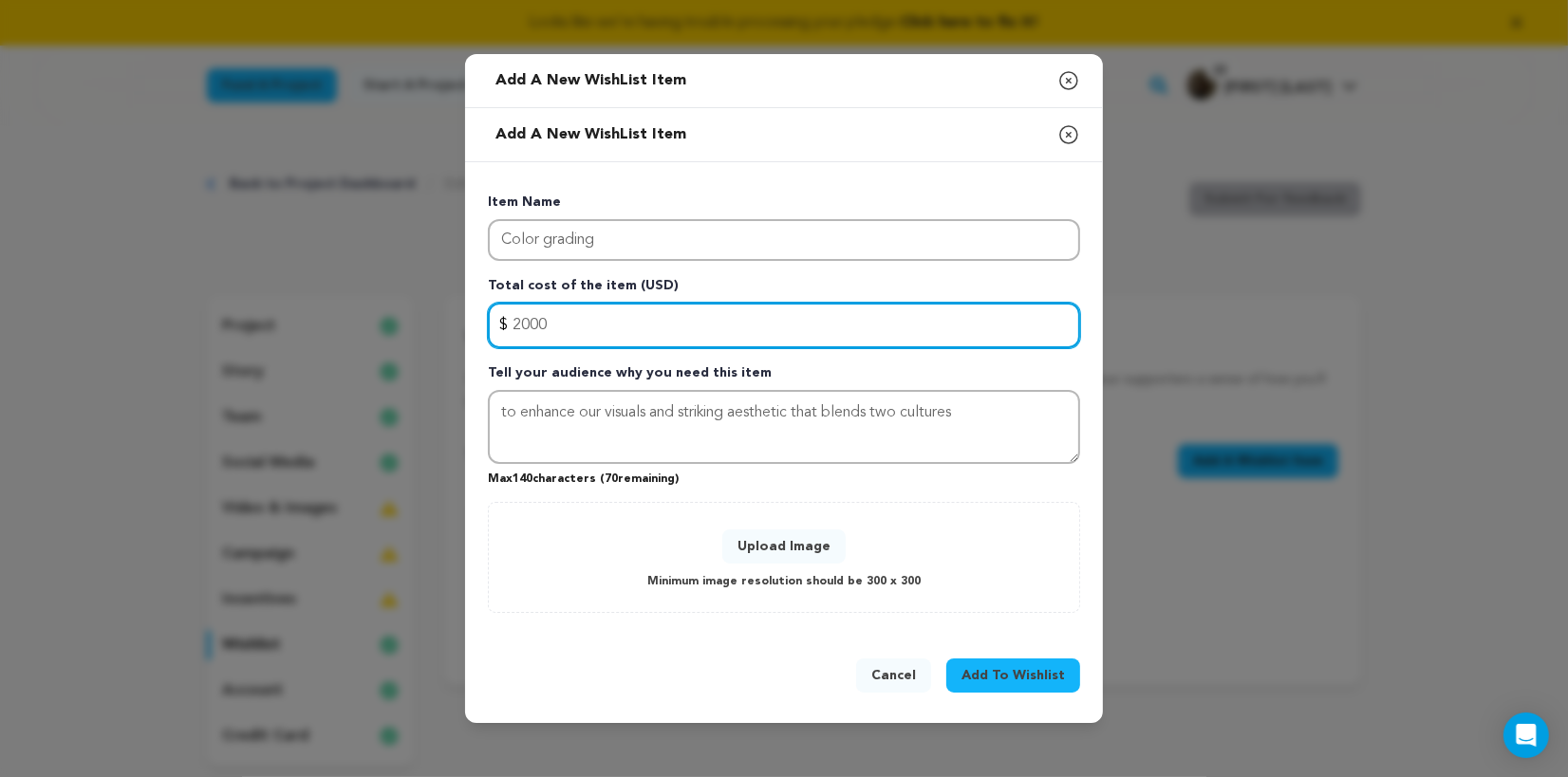 click on "2000" at bounding box center [784, 325] 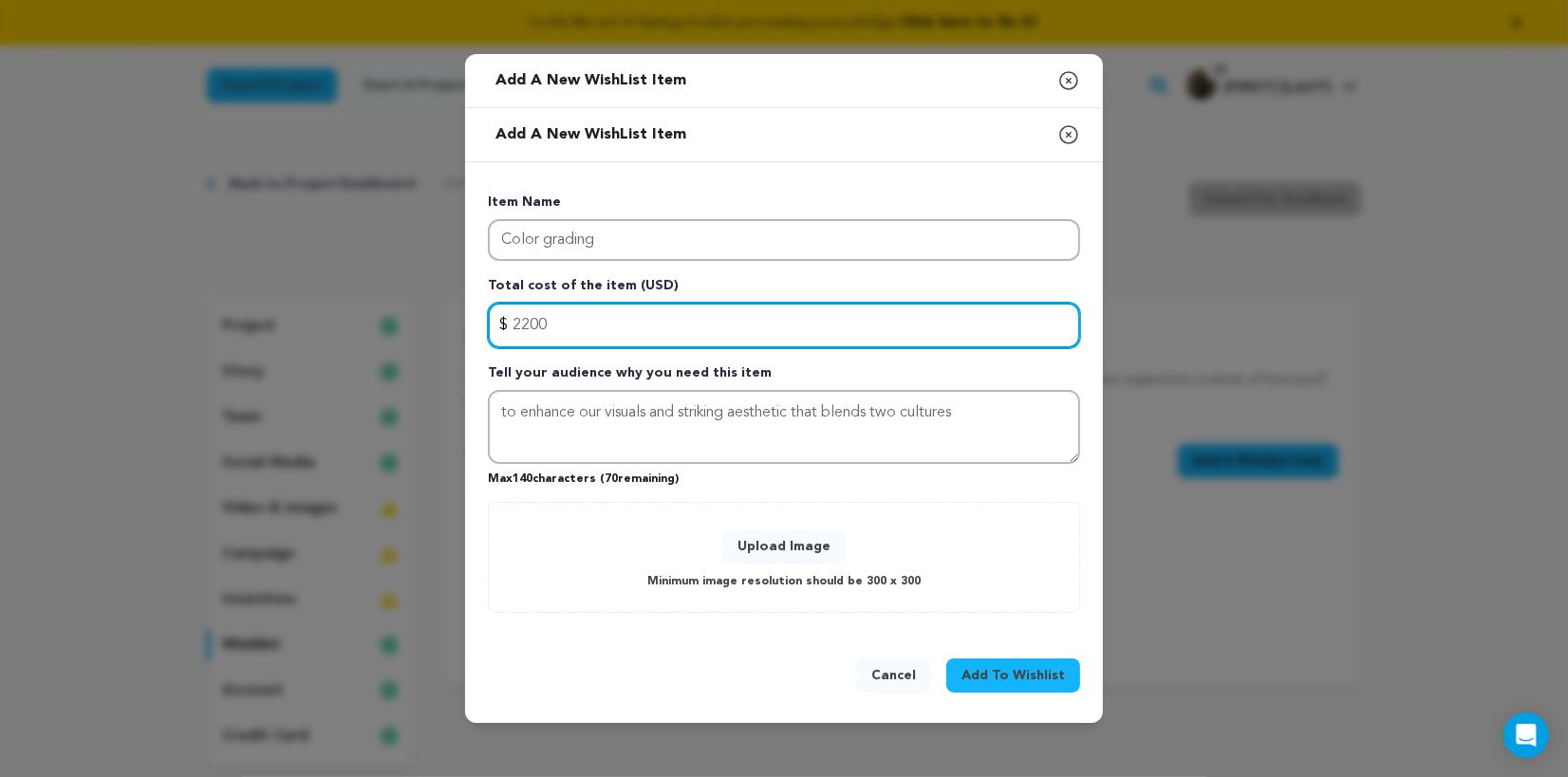 type on "2200" 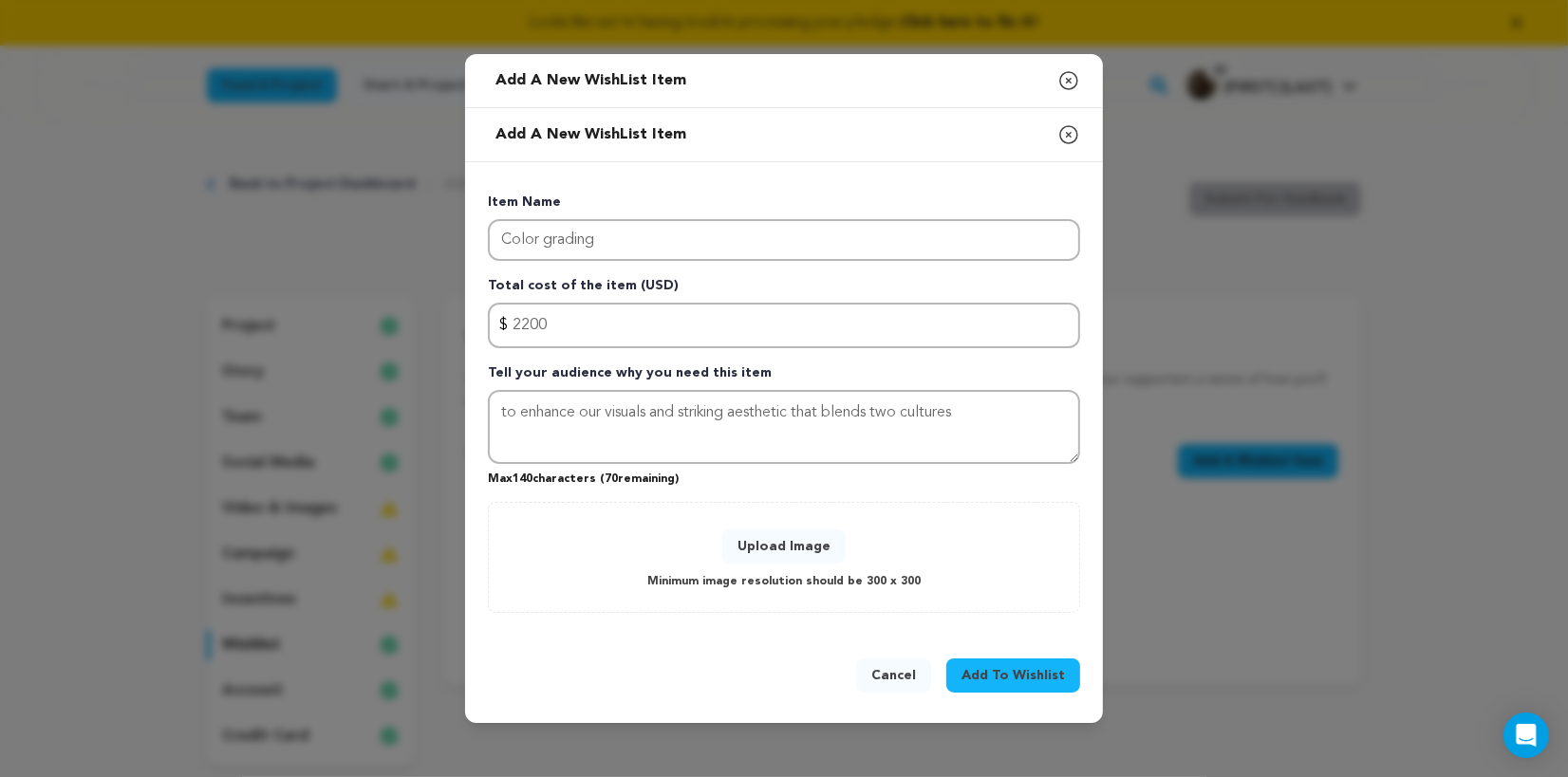 click on "Add To Wishlist" at bounding box center [1013, 675] 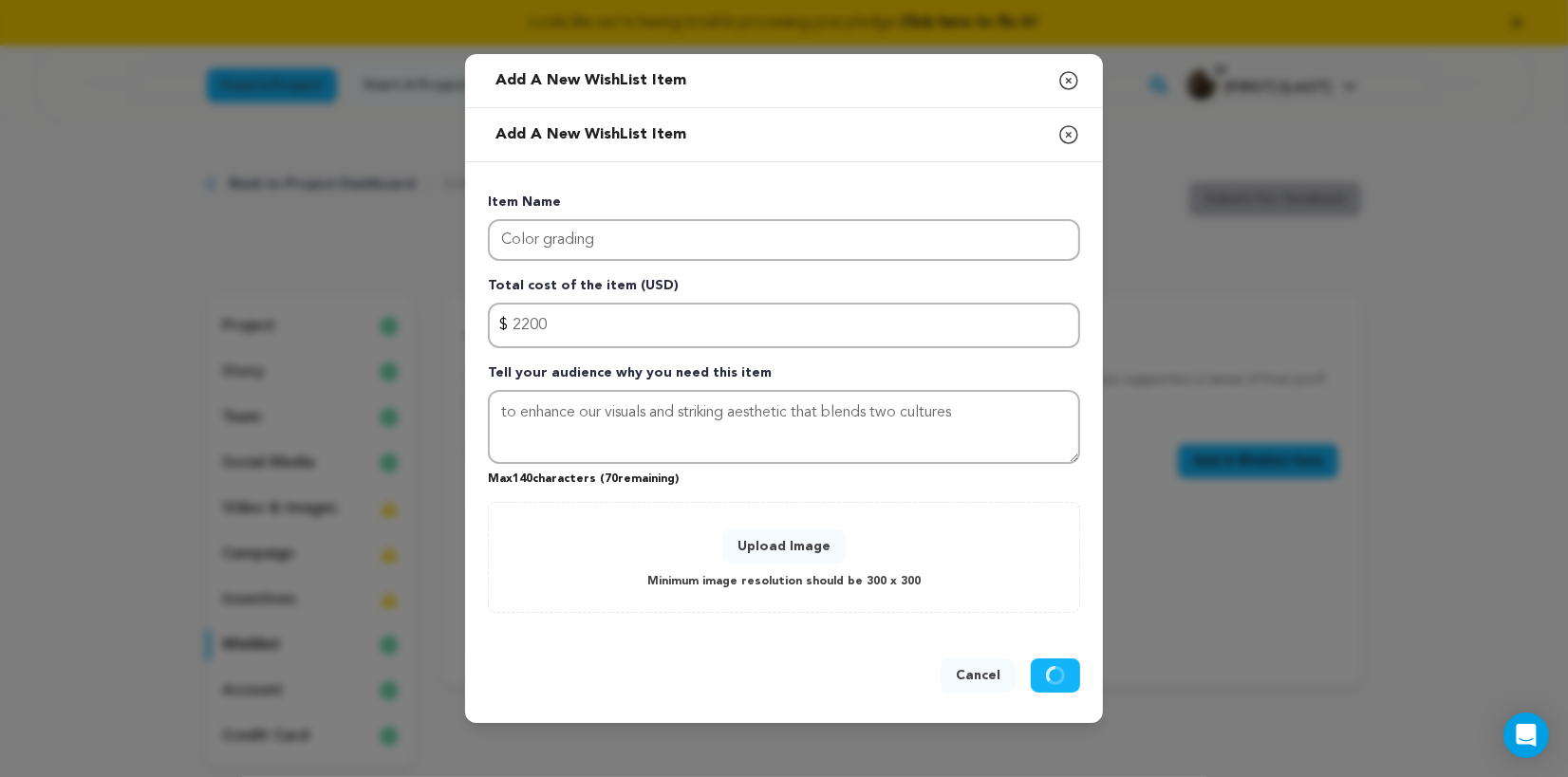 type 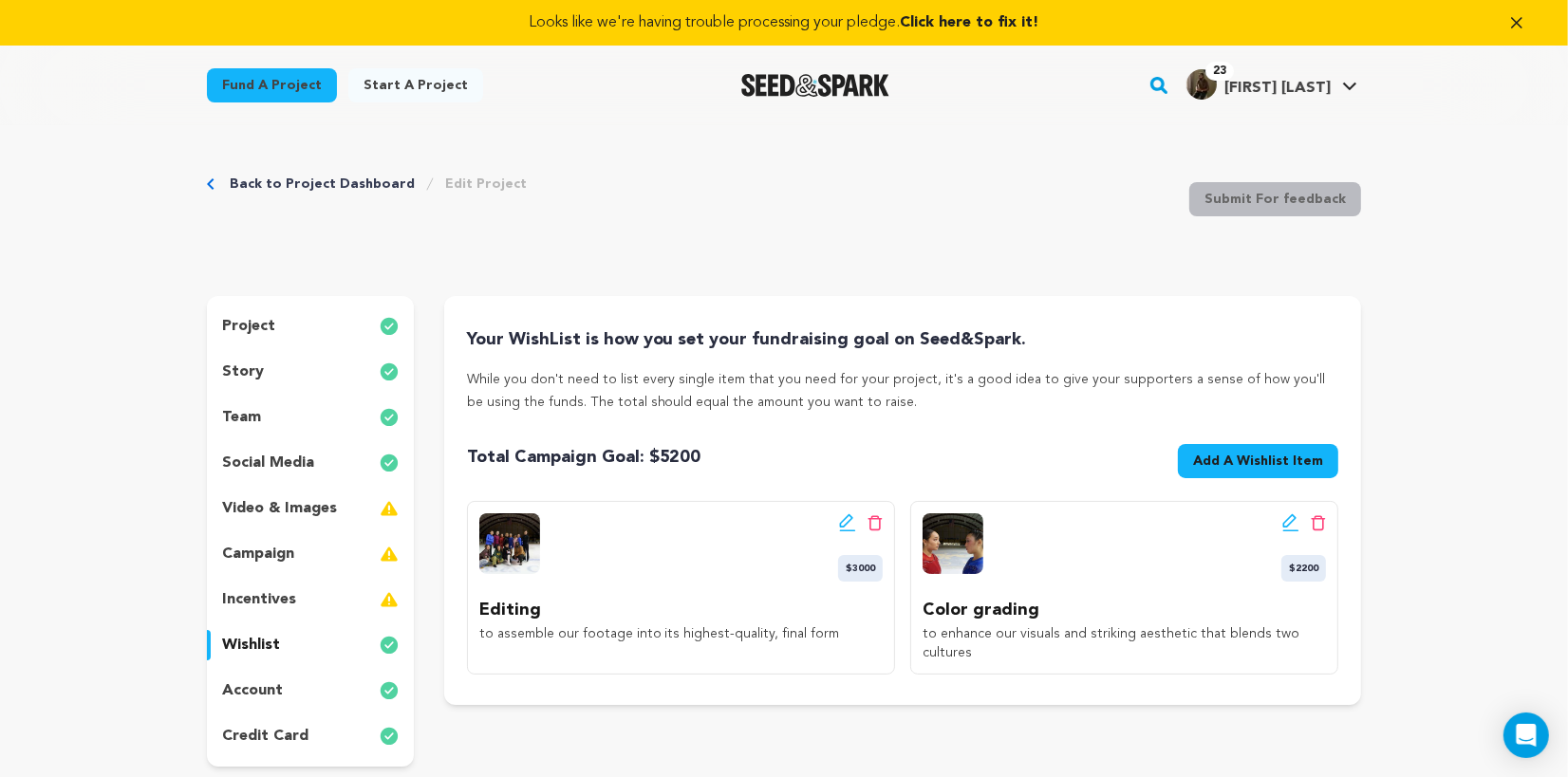 click on "Add A Wishlist Item" at bounding box center (1258, 461) 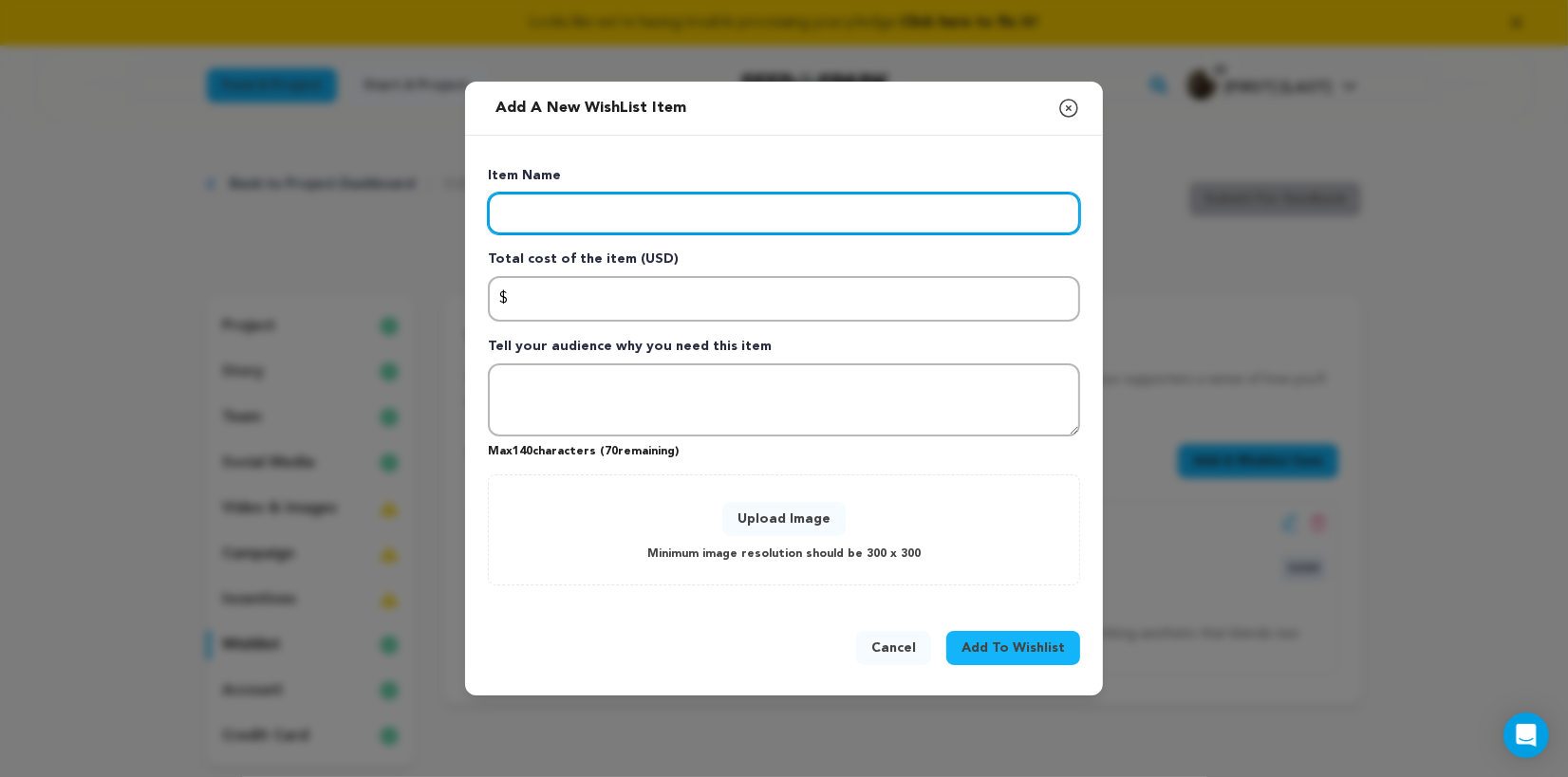 click at bounding box center [784, 213] 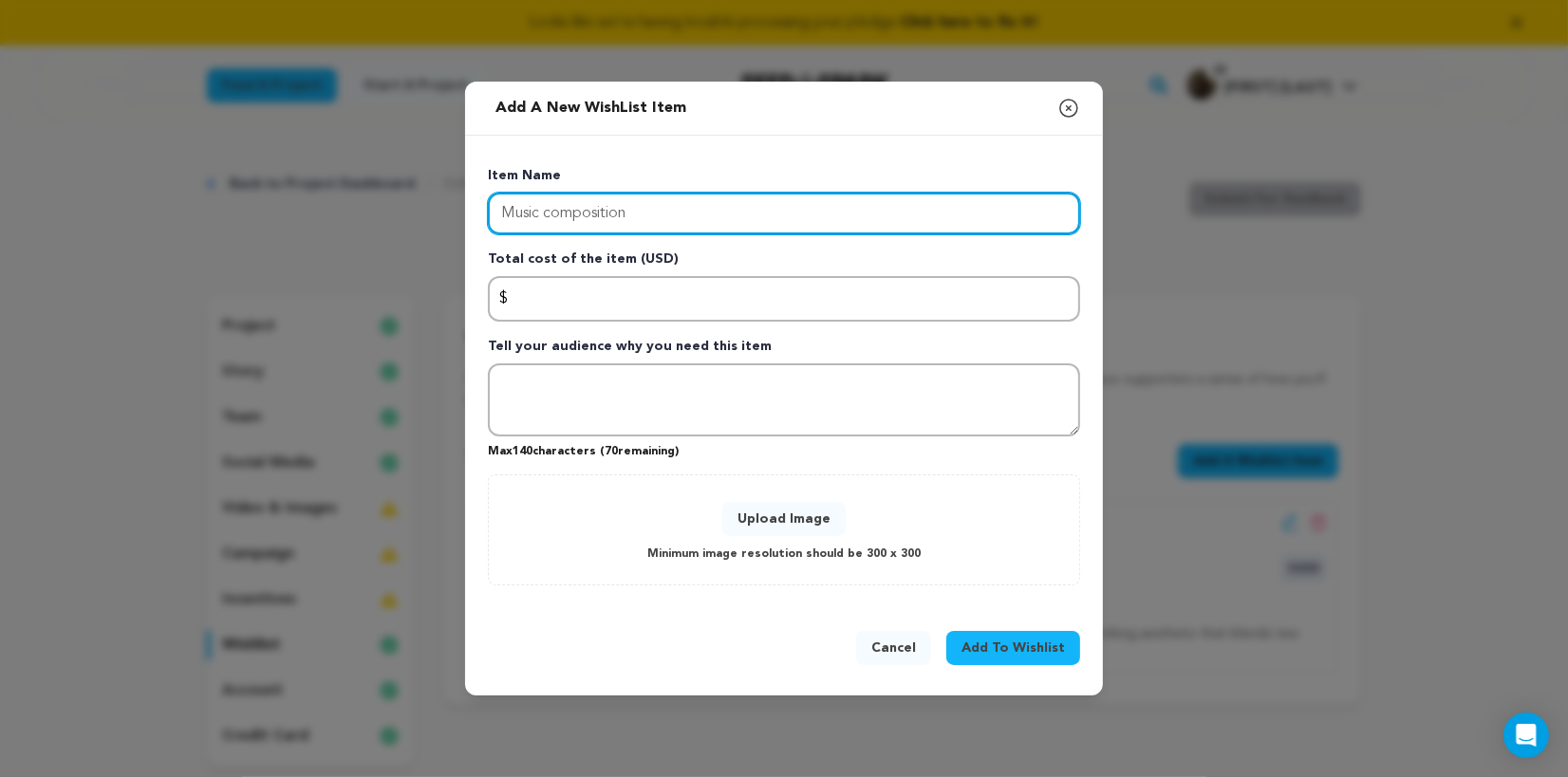 type on "Music composition" 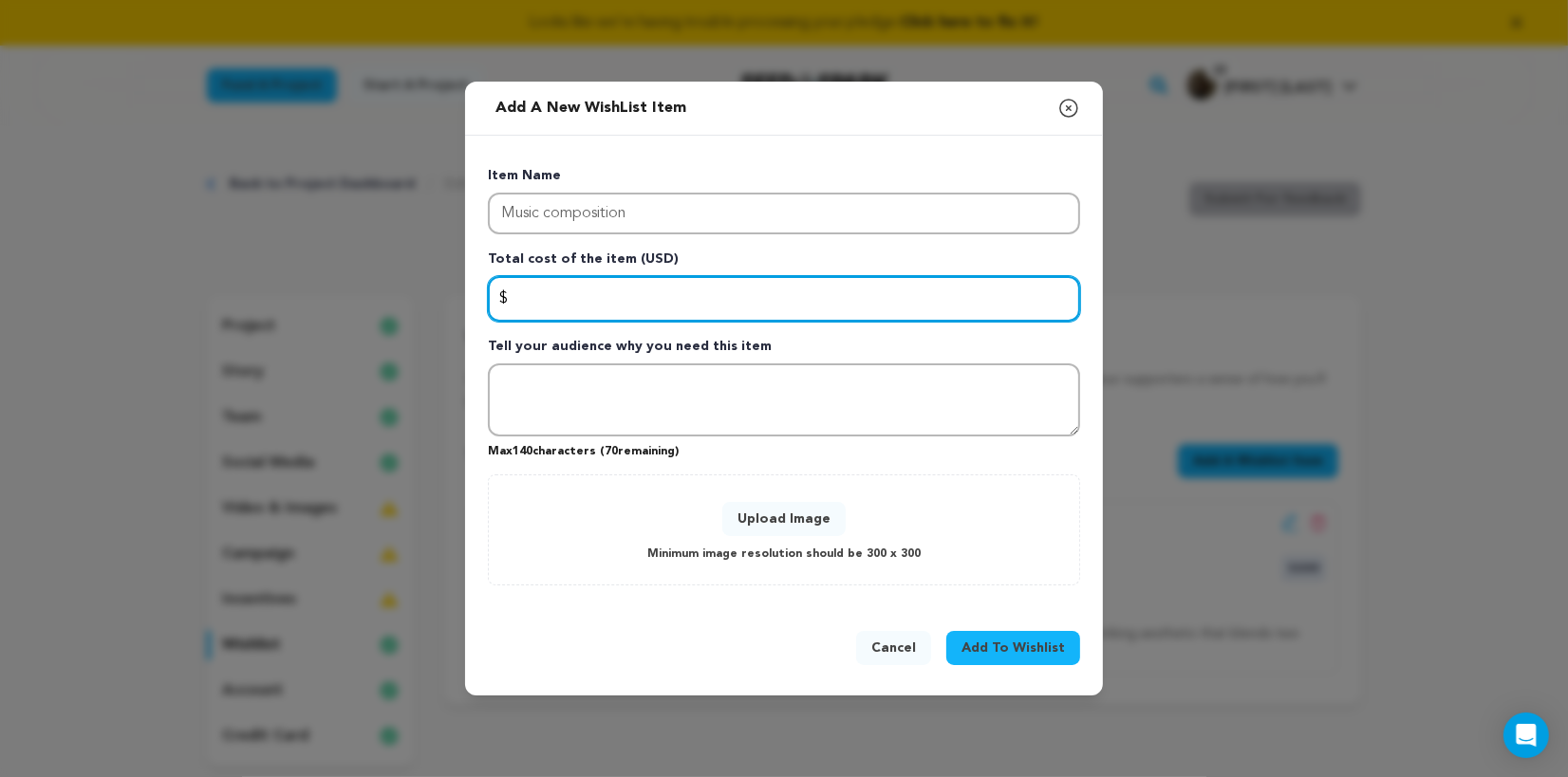 click at bounding box center [784, 299] 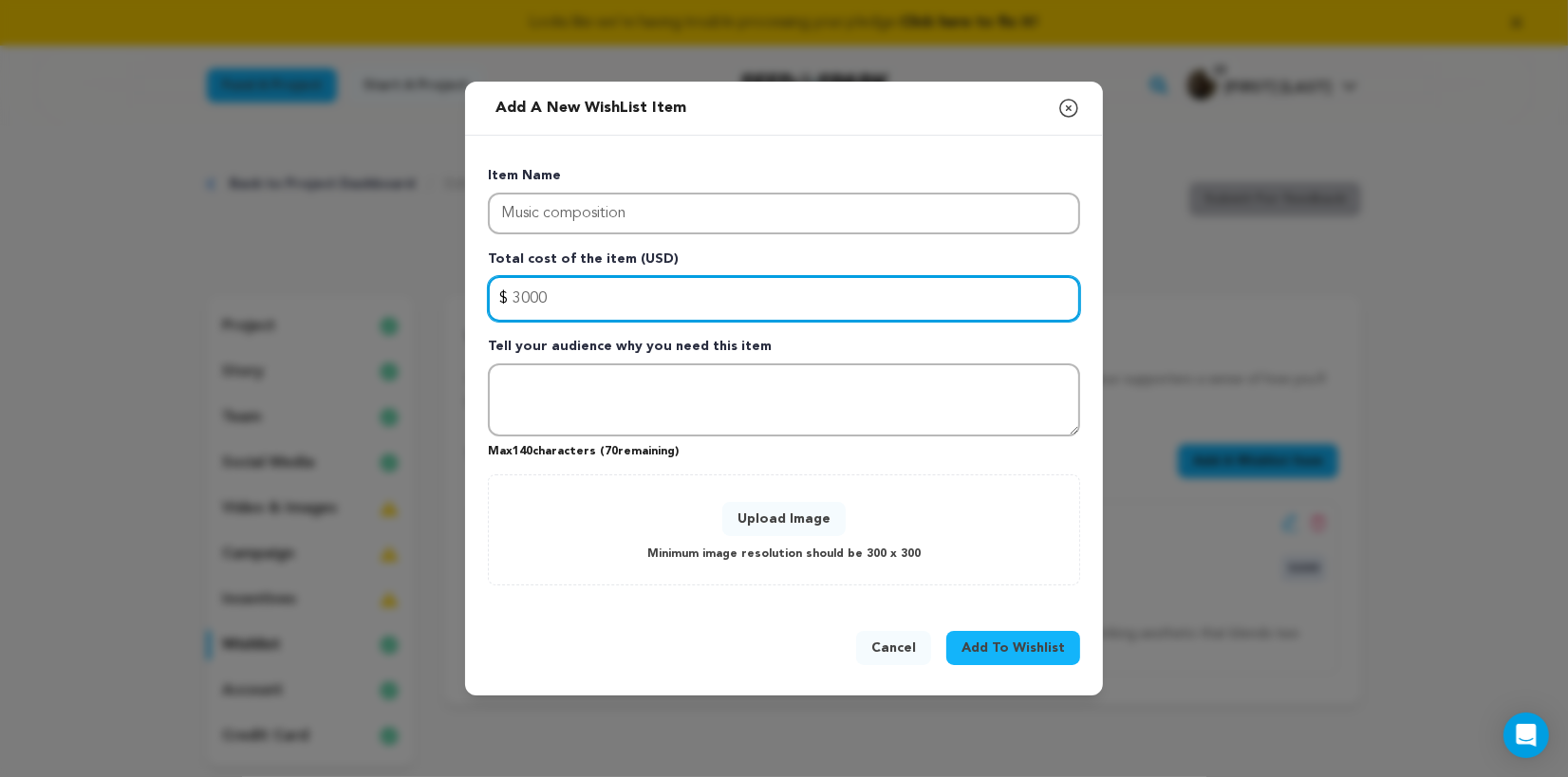 type on "3000" 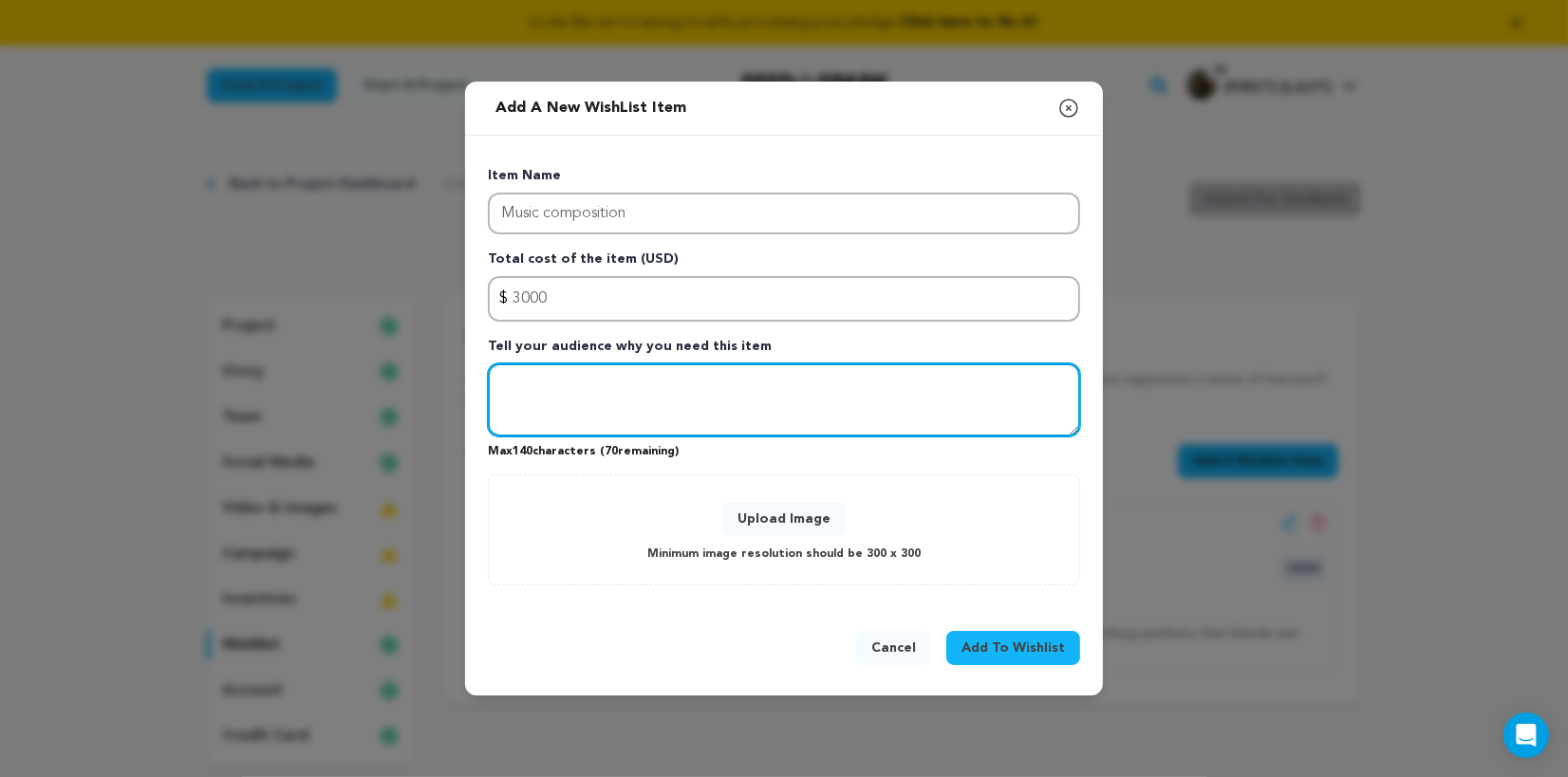 click at bounding box center (784, 400) 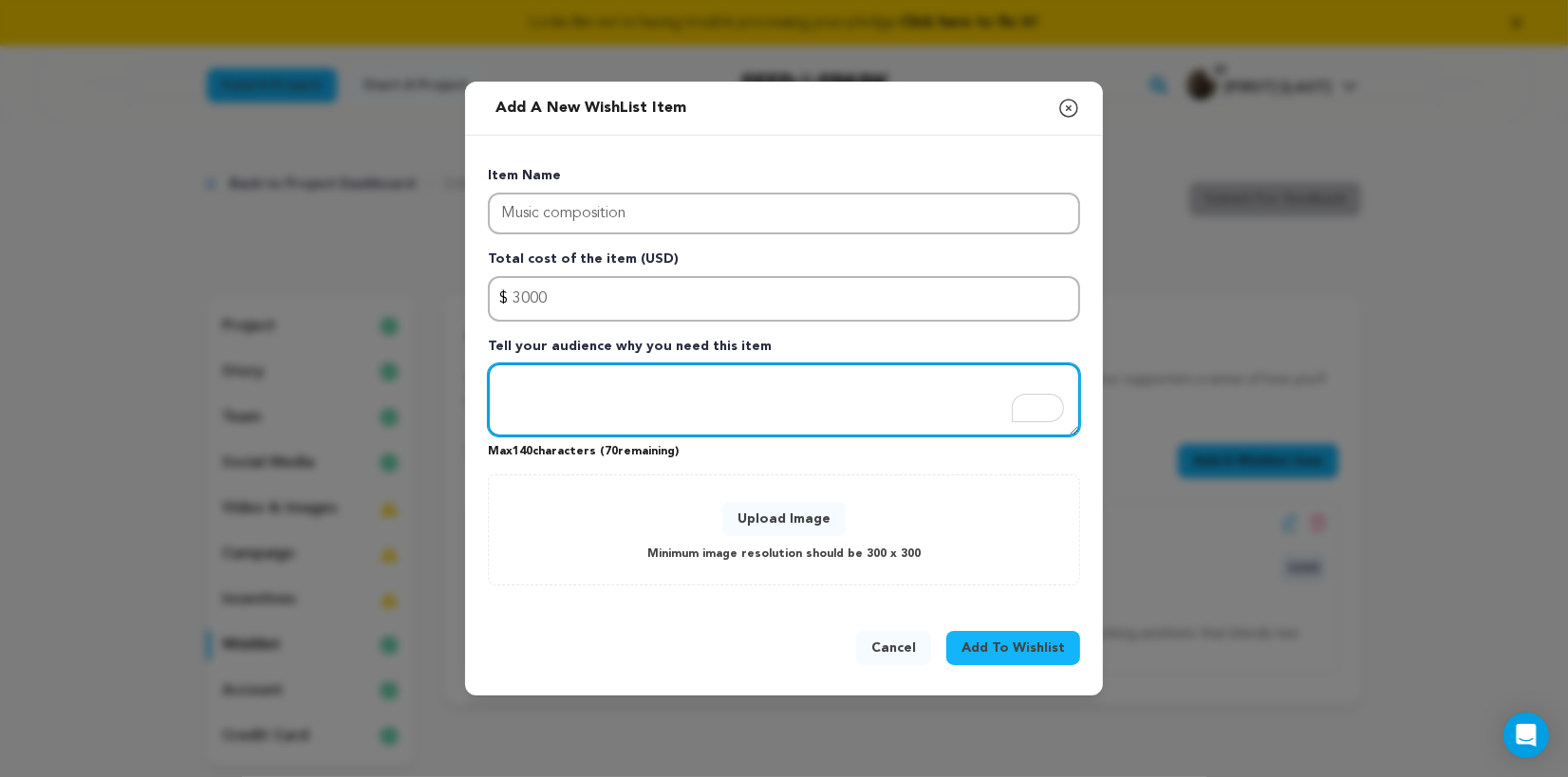 paste on "to create an original score that supports the story and elevates the emotional stakes" 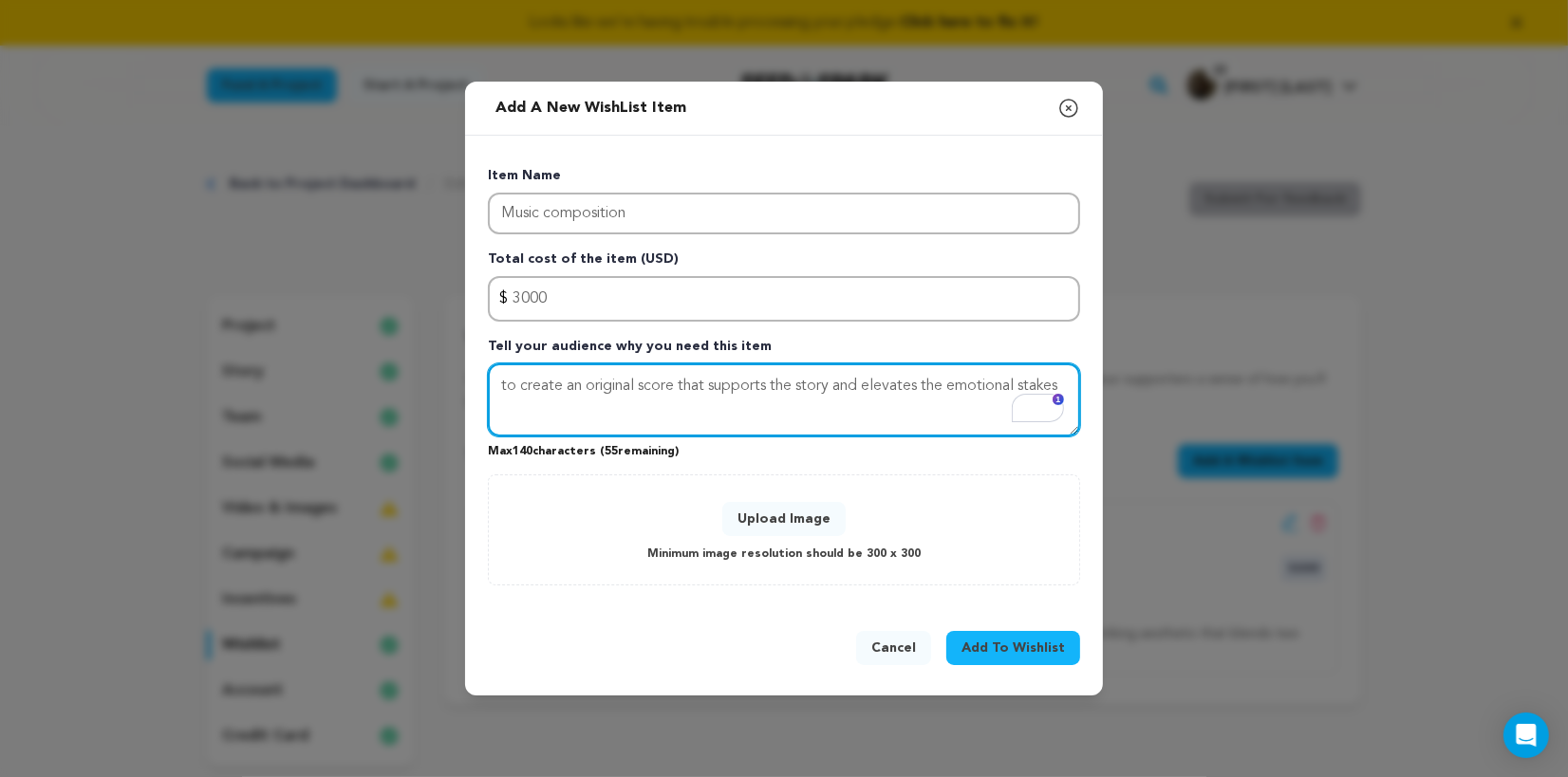 type on "to create an original score that supports the story and elevates the emotional stakes" 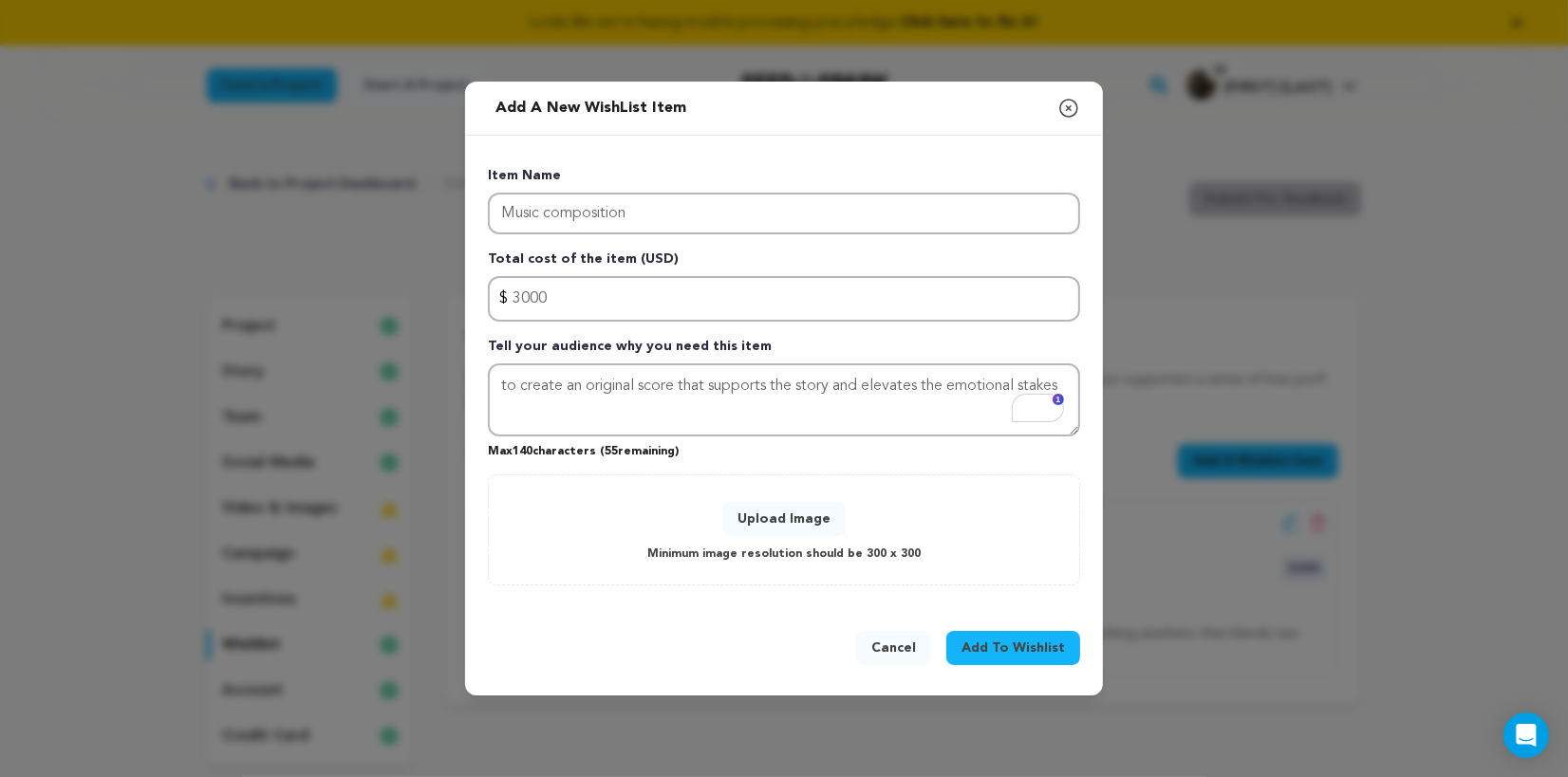 click on "Upload Image" at bounding box center [784, 519] 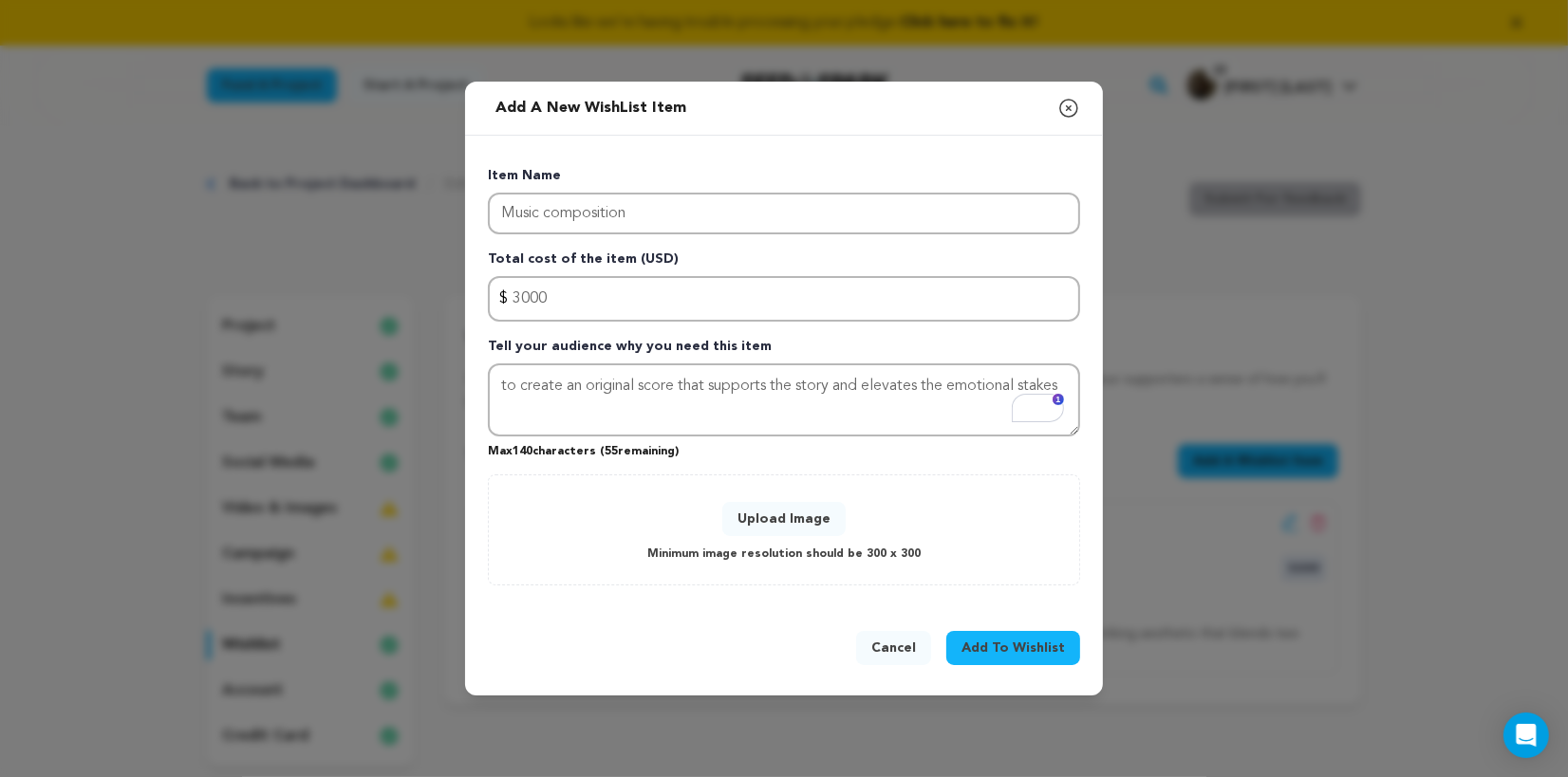 click on "Upload Image" at bounding box center [784, 519] 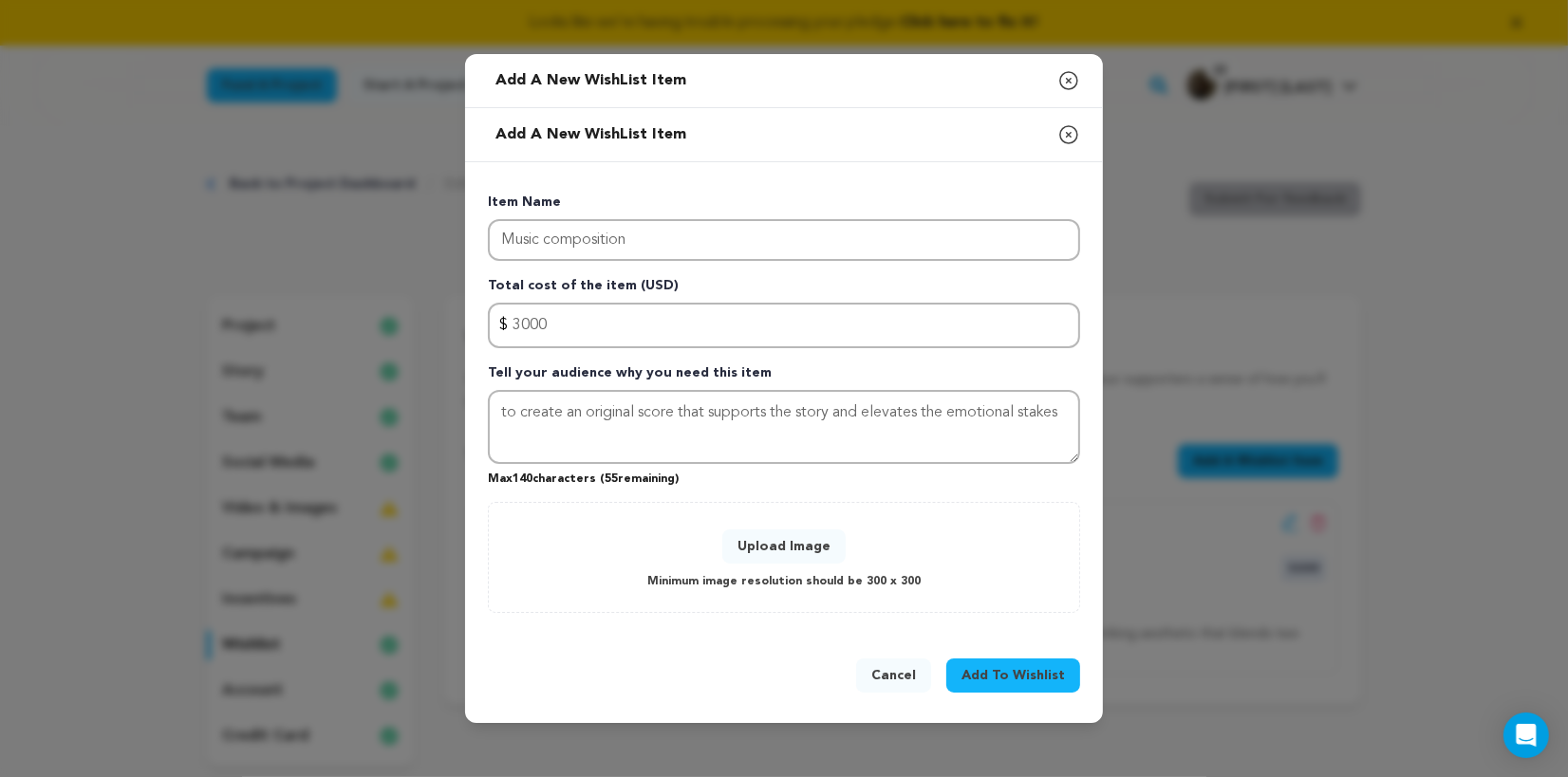 click on "Add To Wishlist" at bounding box center (1013, 675) 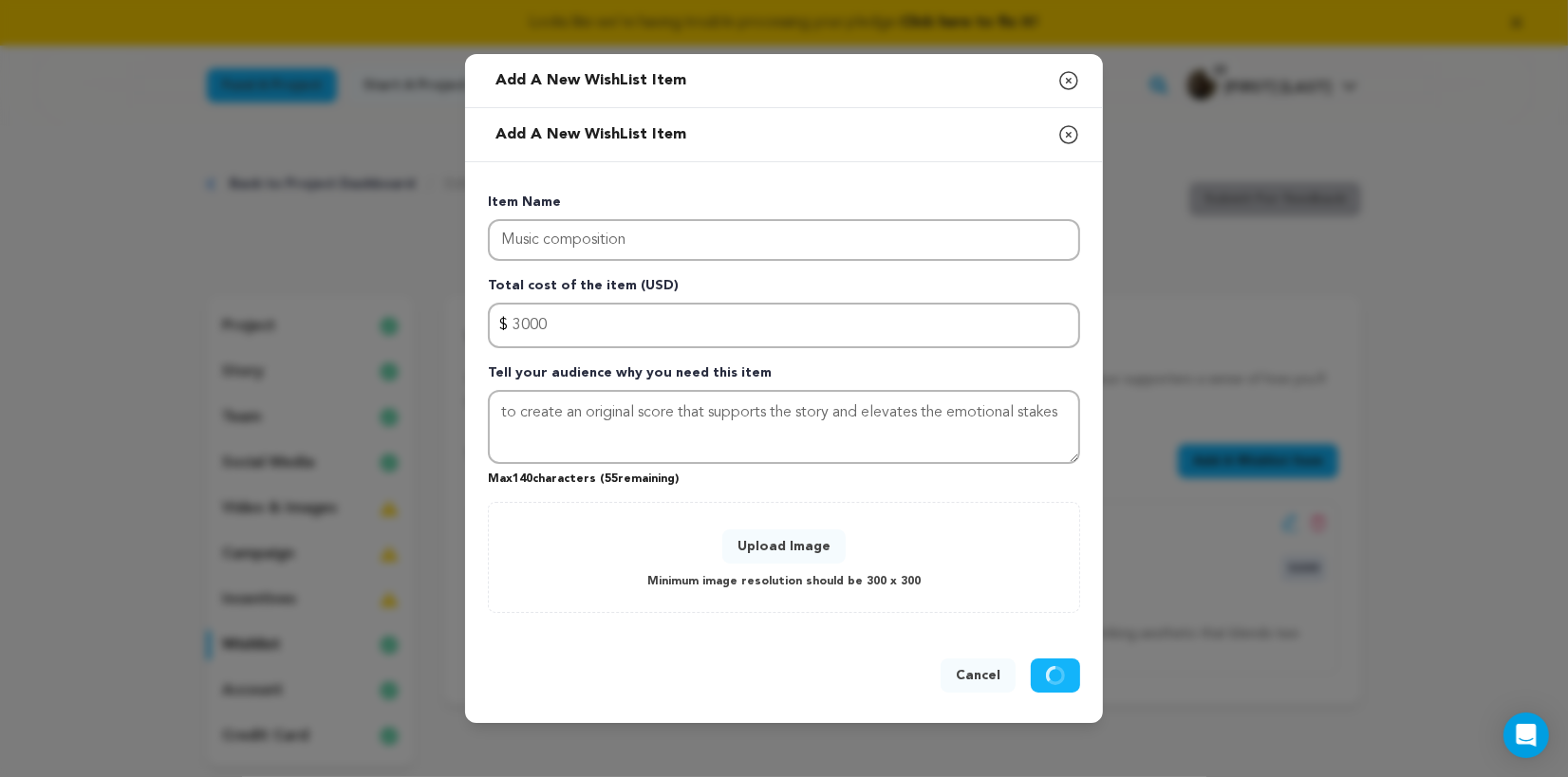 type 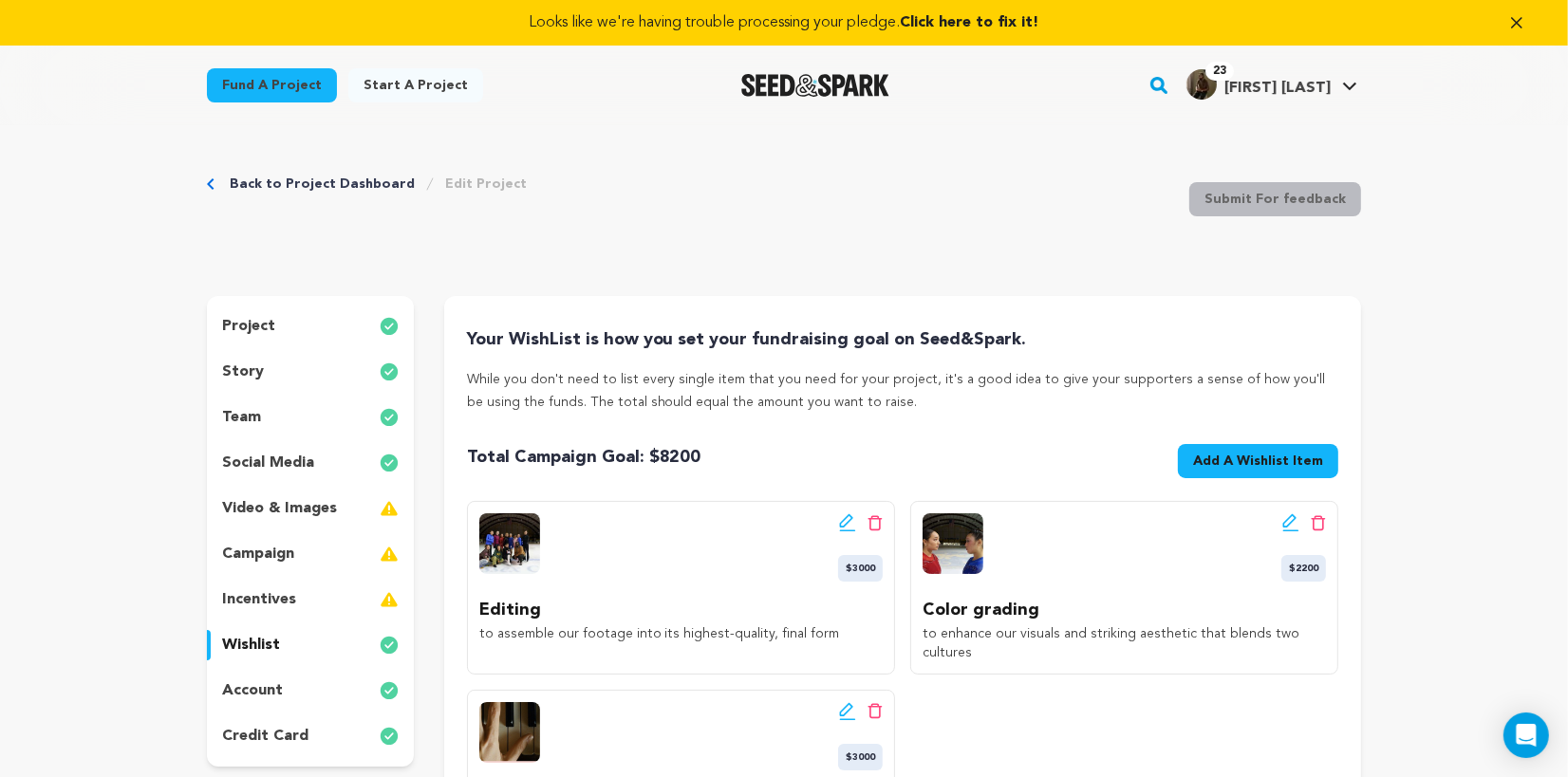 click on "Add A Wishlist Item" at bounding box center (1258, 461) 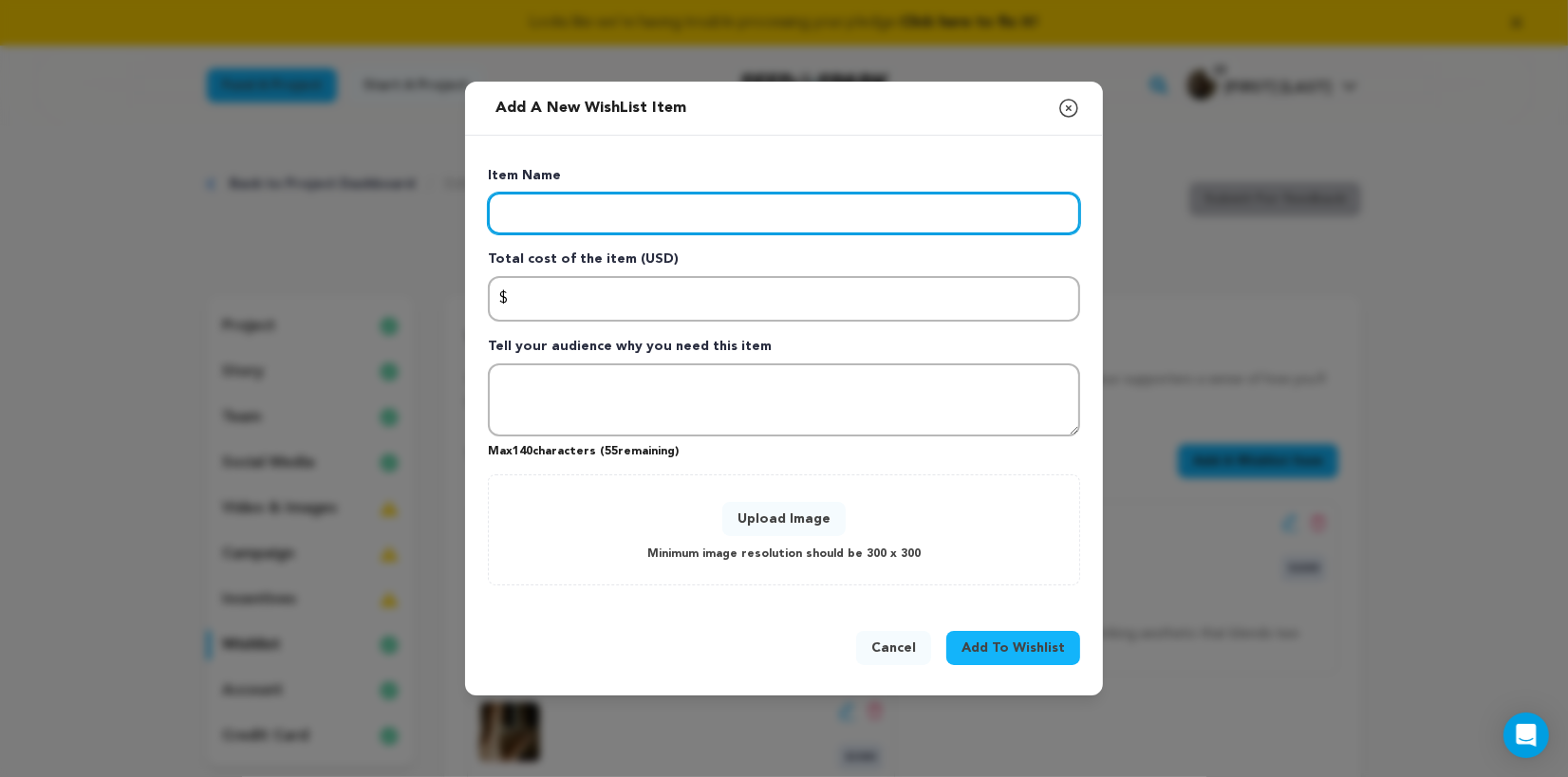 click at bounding box center (784, 213) 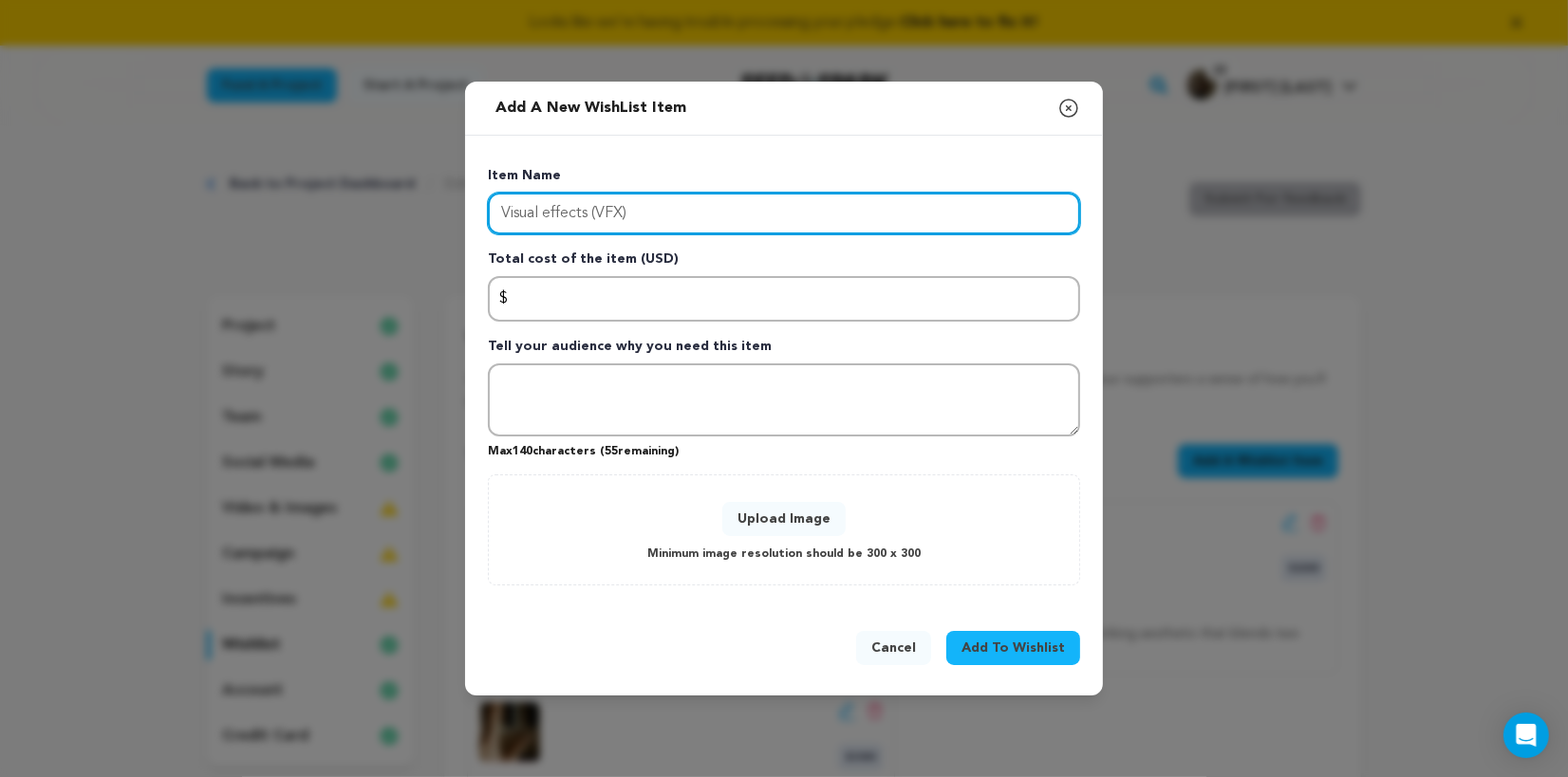 type on "Visual effects (VFX)" 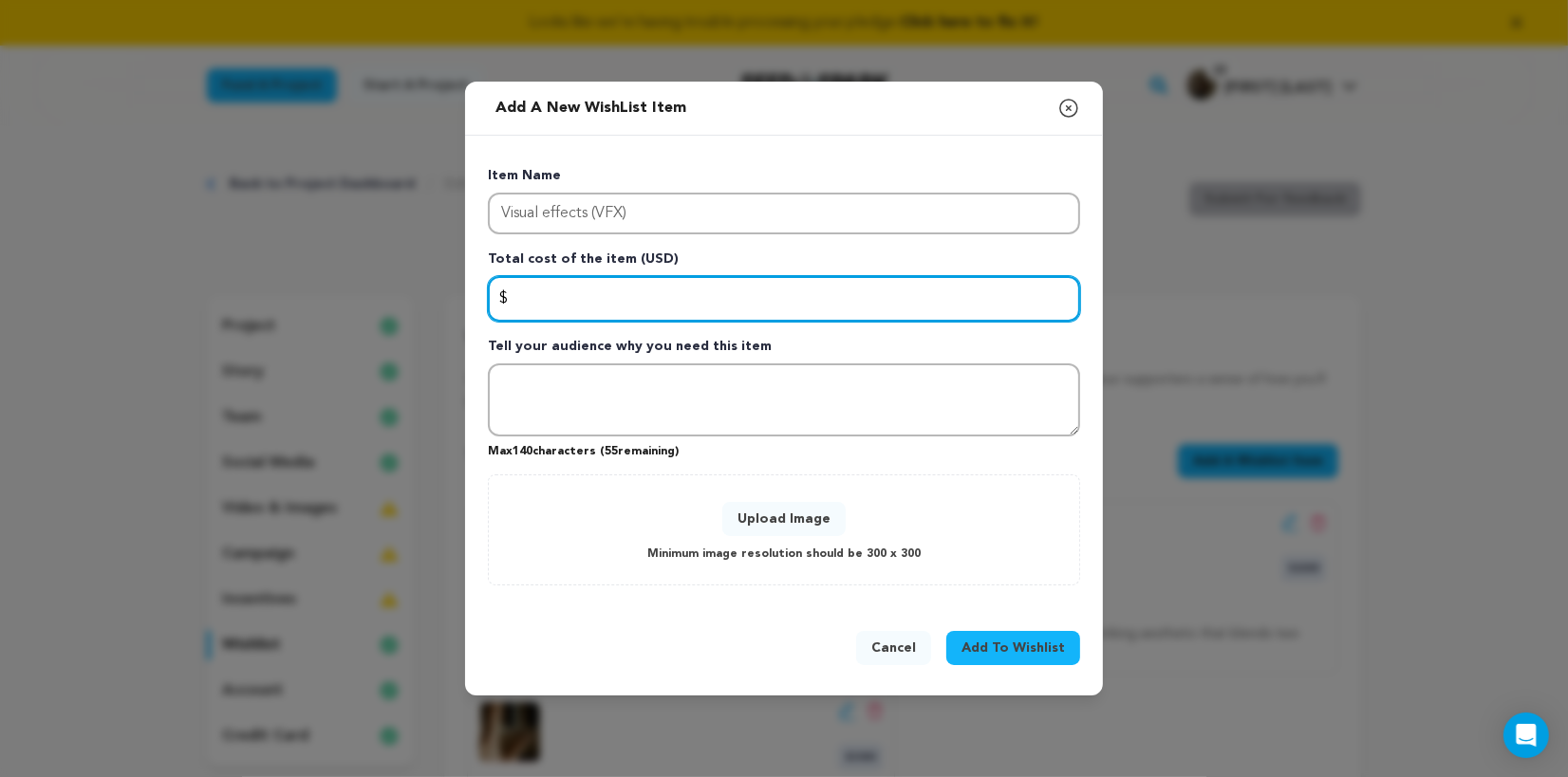 click at bounding box center [784, 299] 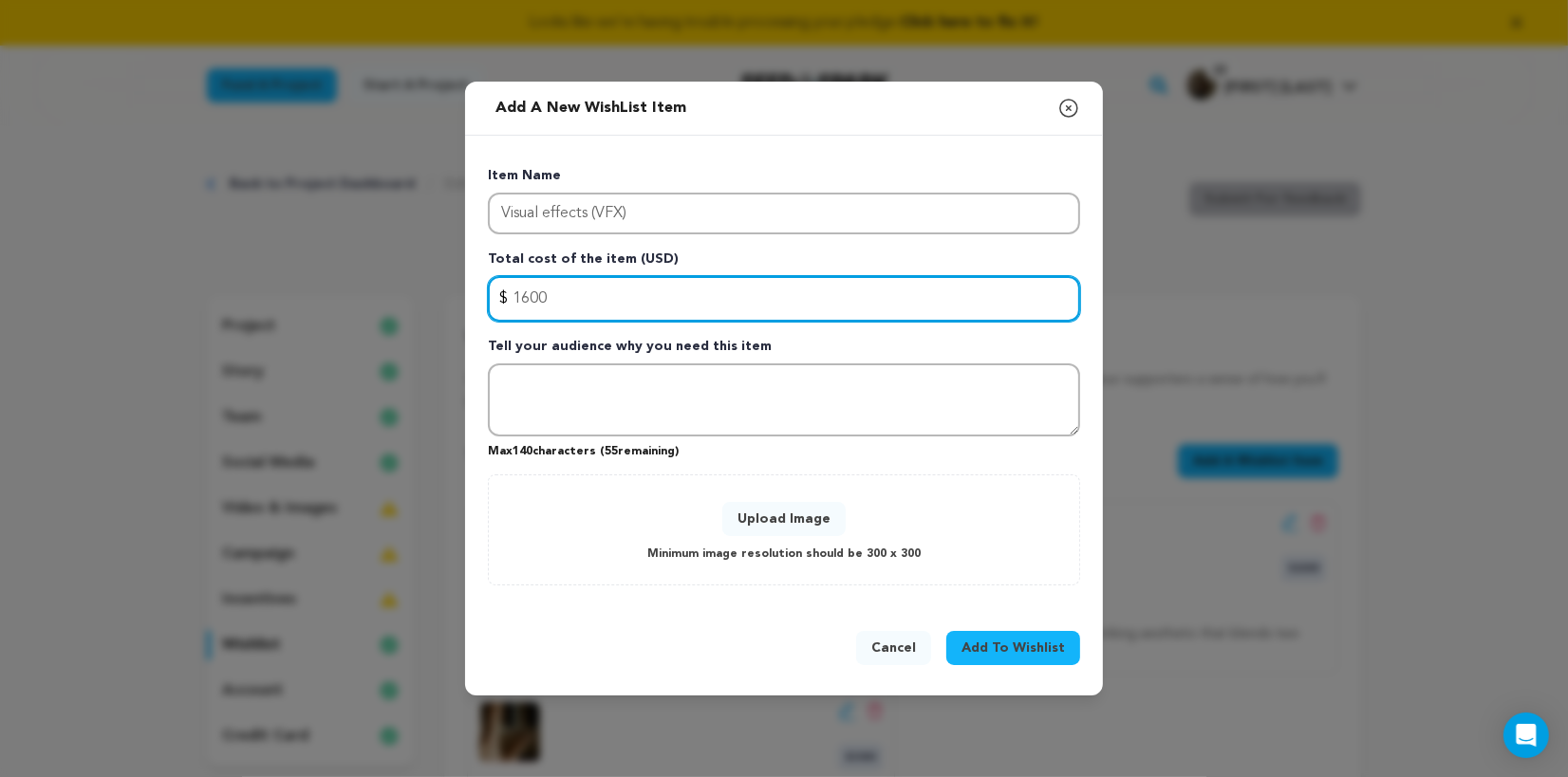 type on "1600" 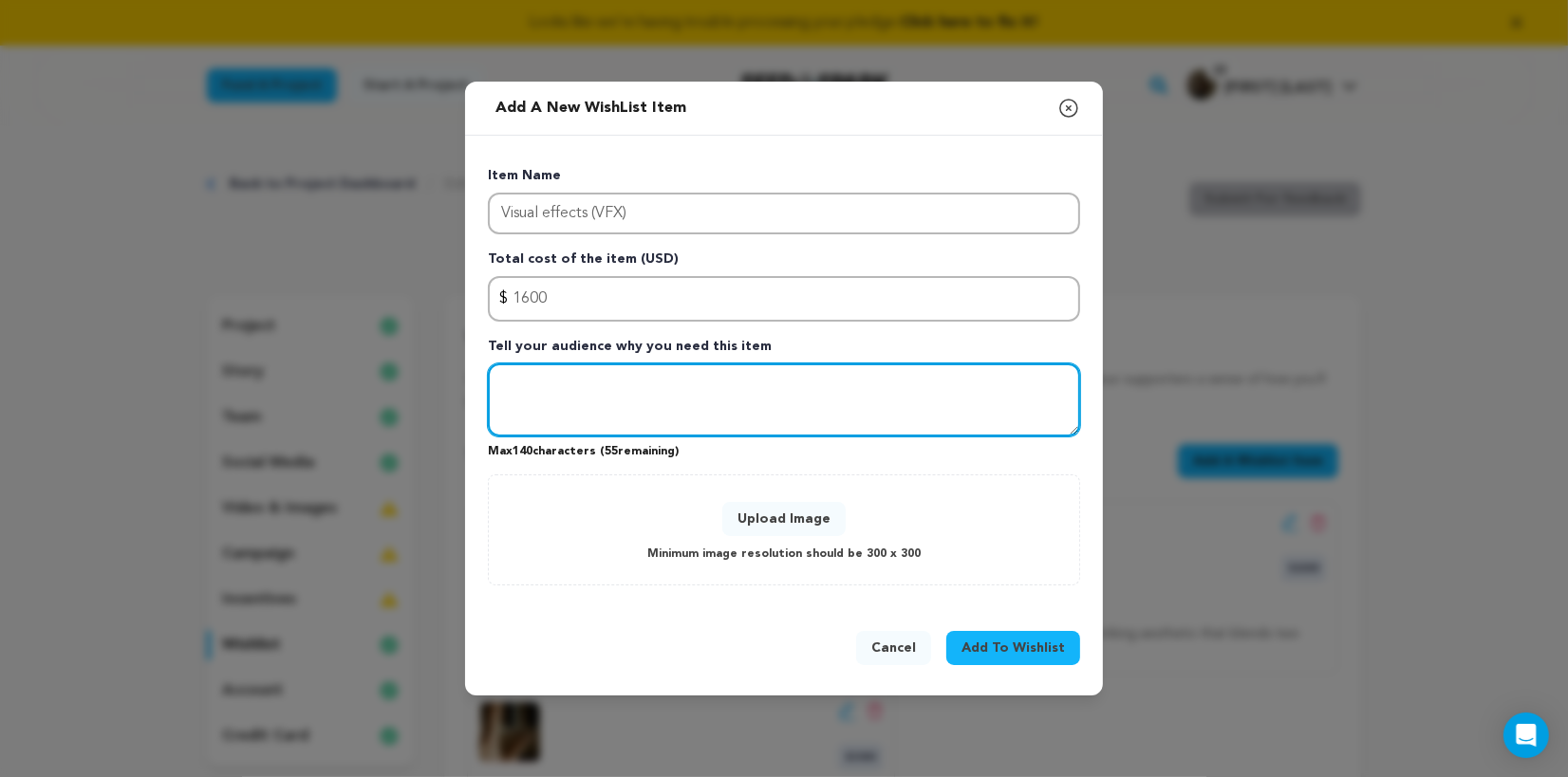 click at bounding box center (784, 400) 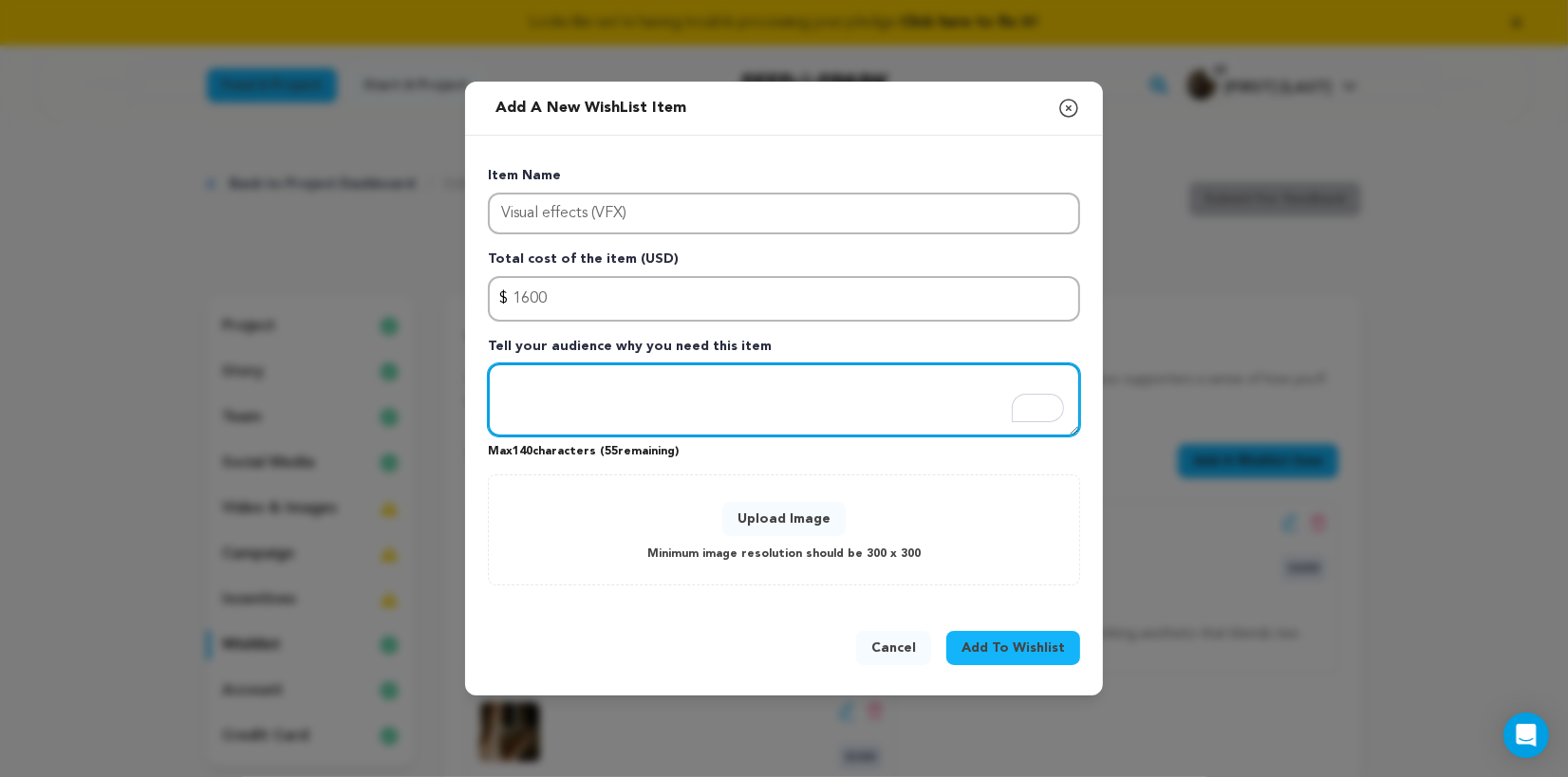 paste on "including detailed cleanup and transforming filmed summer surroundings into authentic winter scenes" 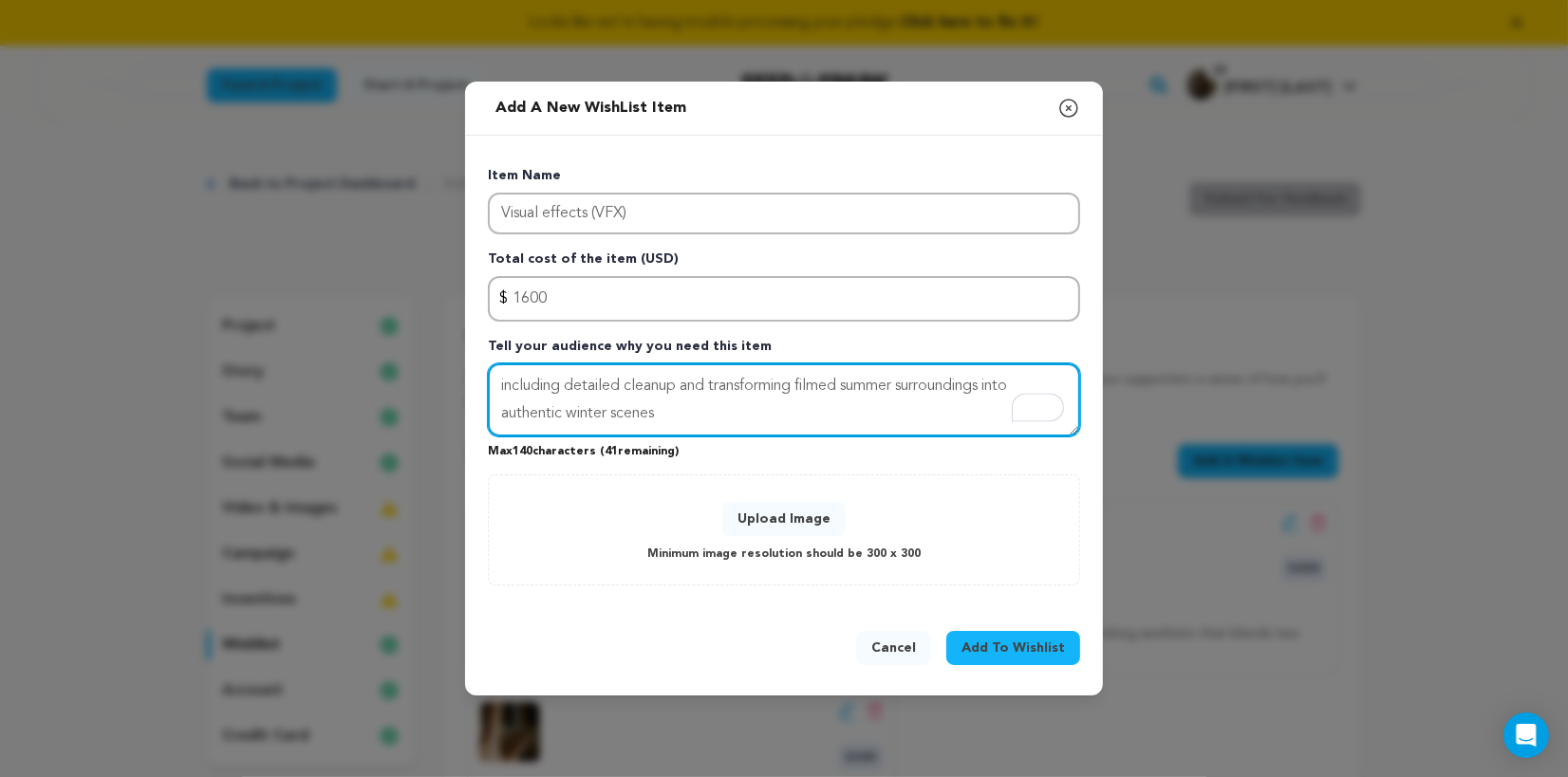 type on "including detailed cleanup and transforming filmed summer surroundings into authentic winter scenes" 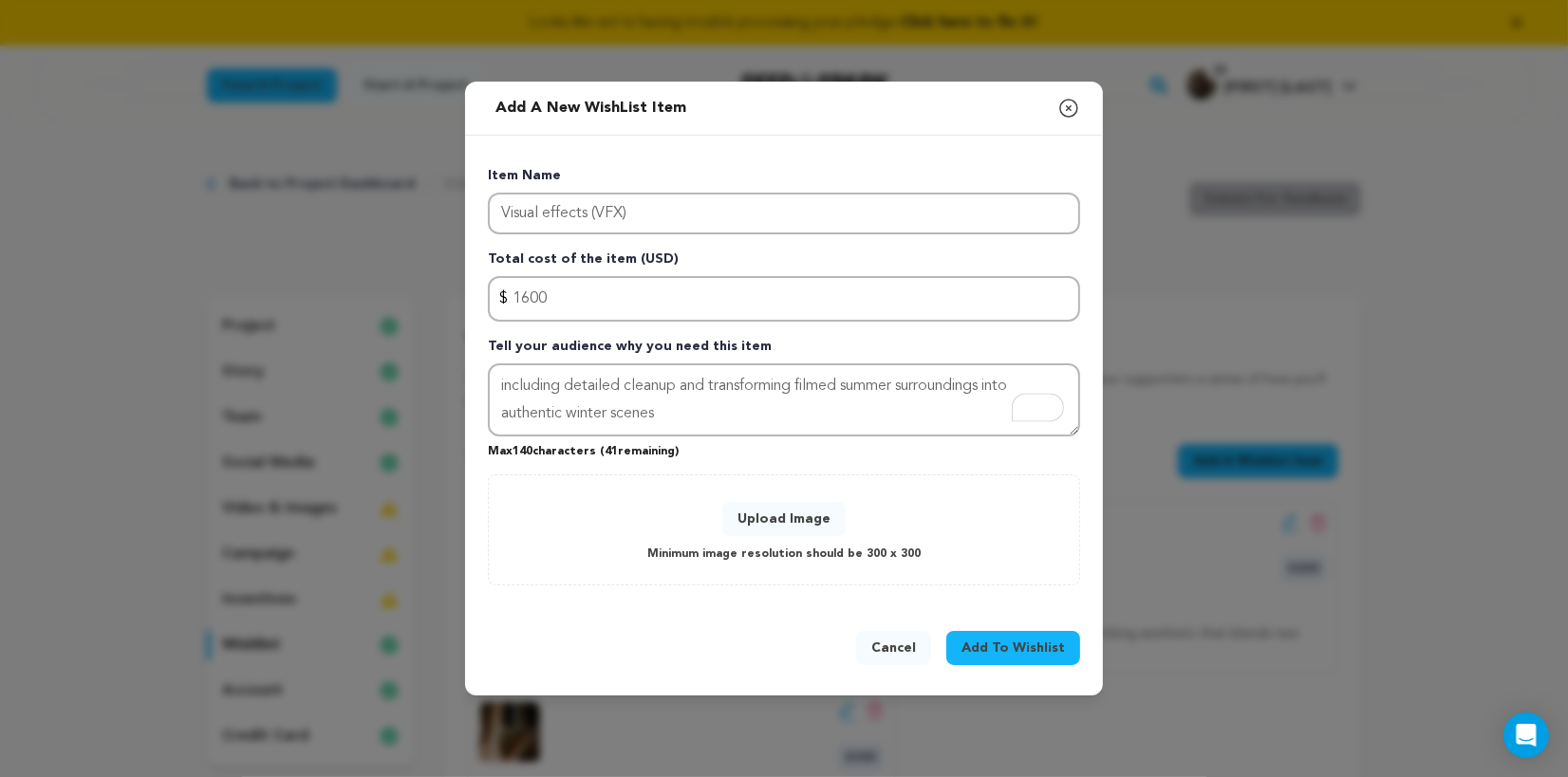 click on "Add To Wishlist" at bounding box center (1013, 648) 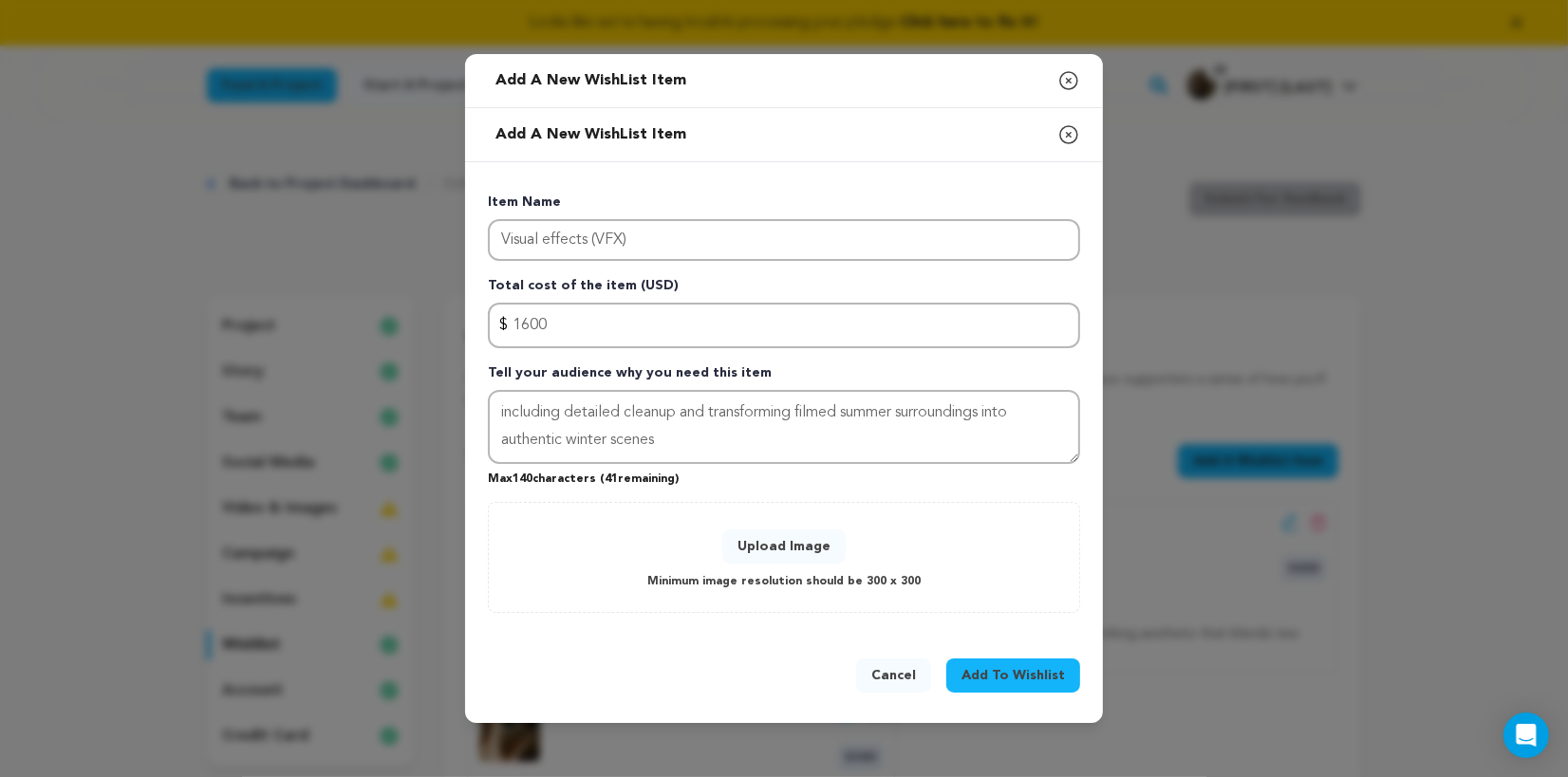 click on "Minimum image resolution should be 300 x 300" at bounding box center (784, 582) 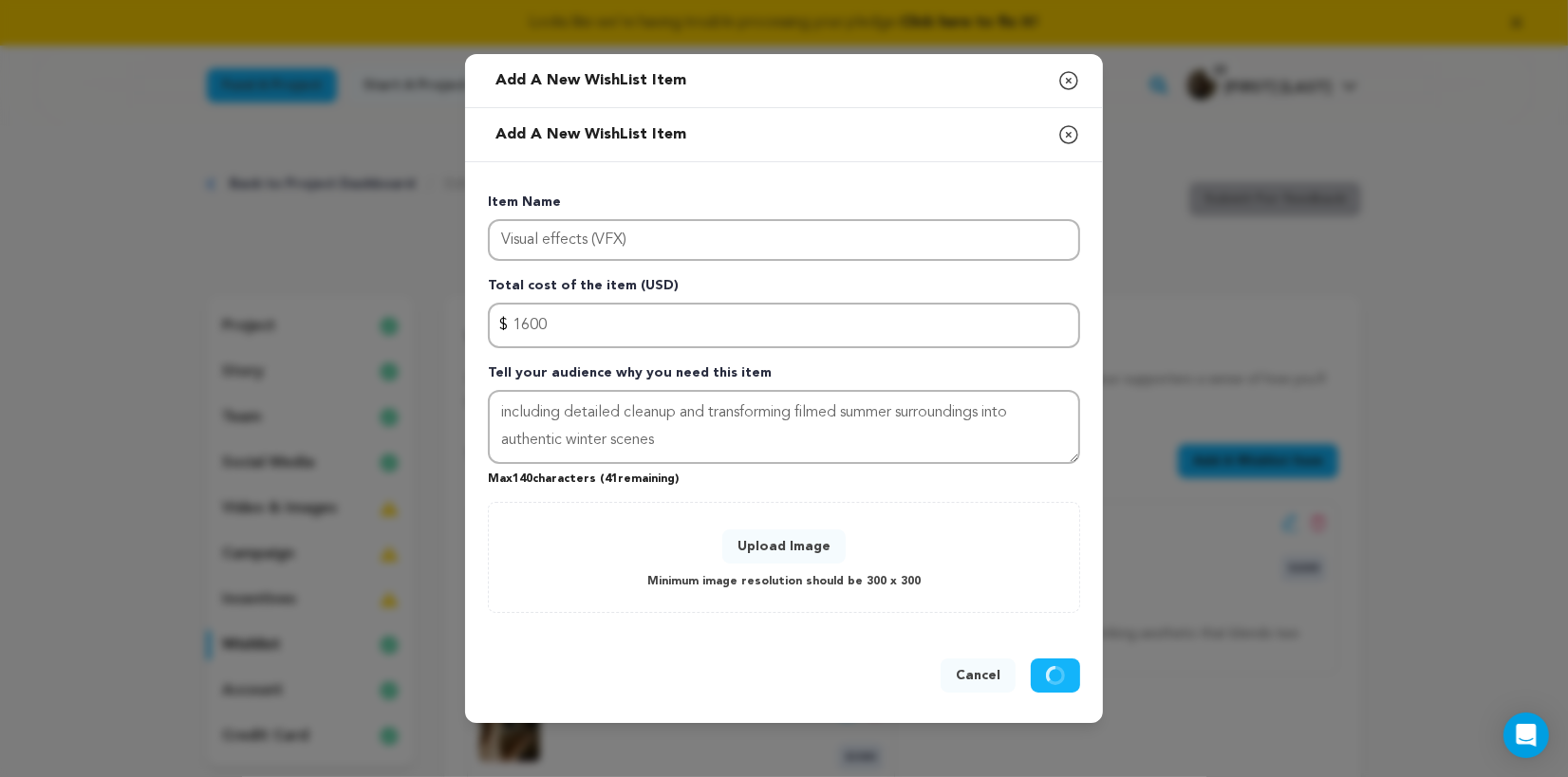 type 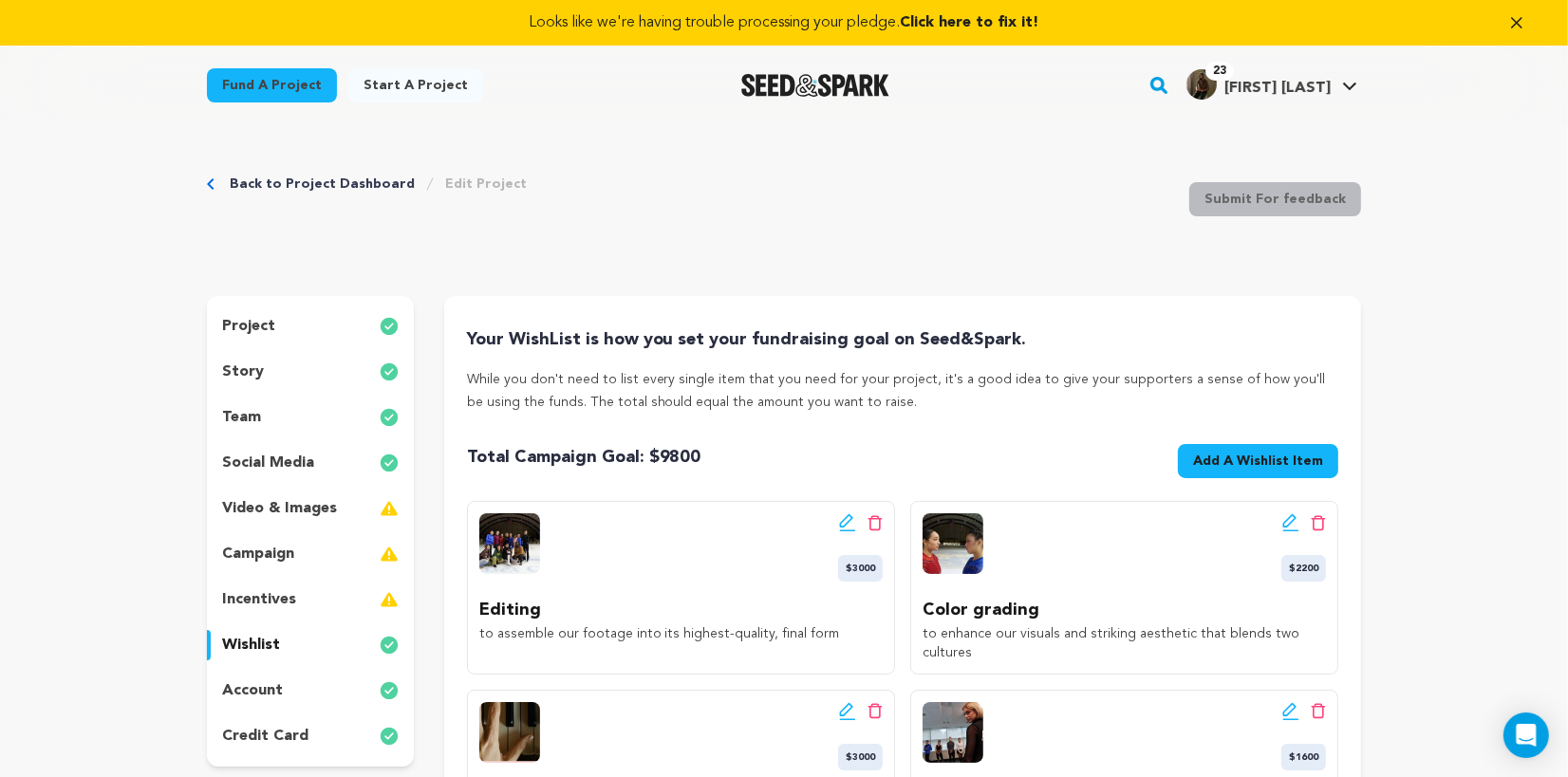 click on "Add A Wishlist Item
New Wishlist Item" at bounding box center (1258, 461) 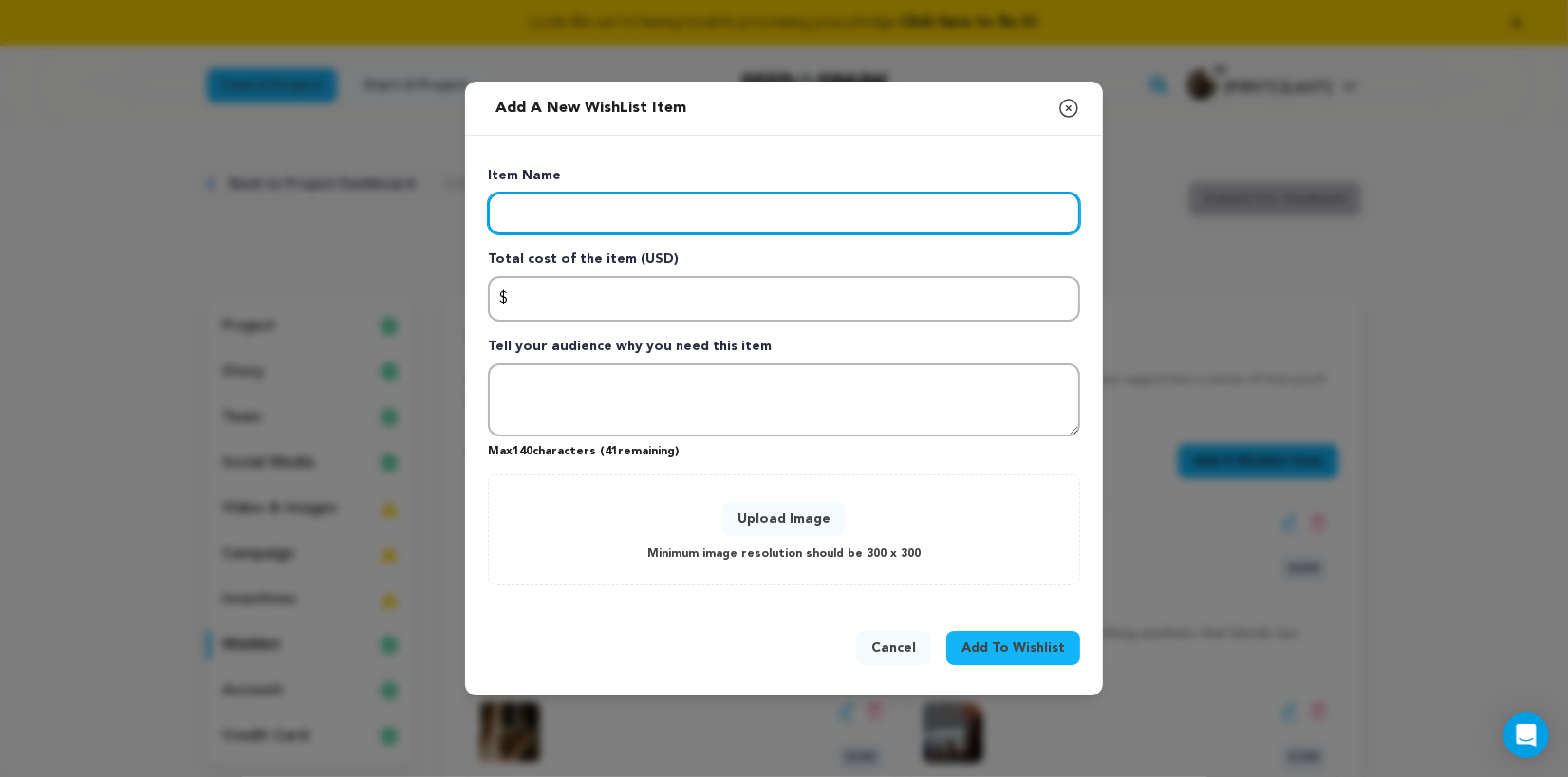 click at bounding box center [784, 213] 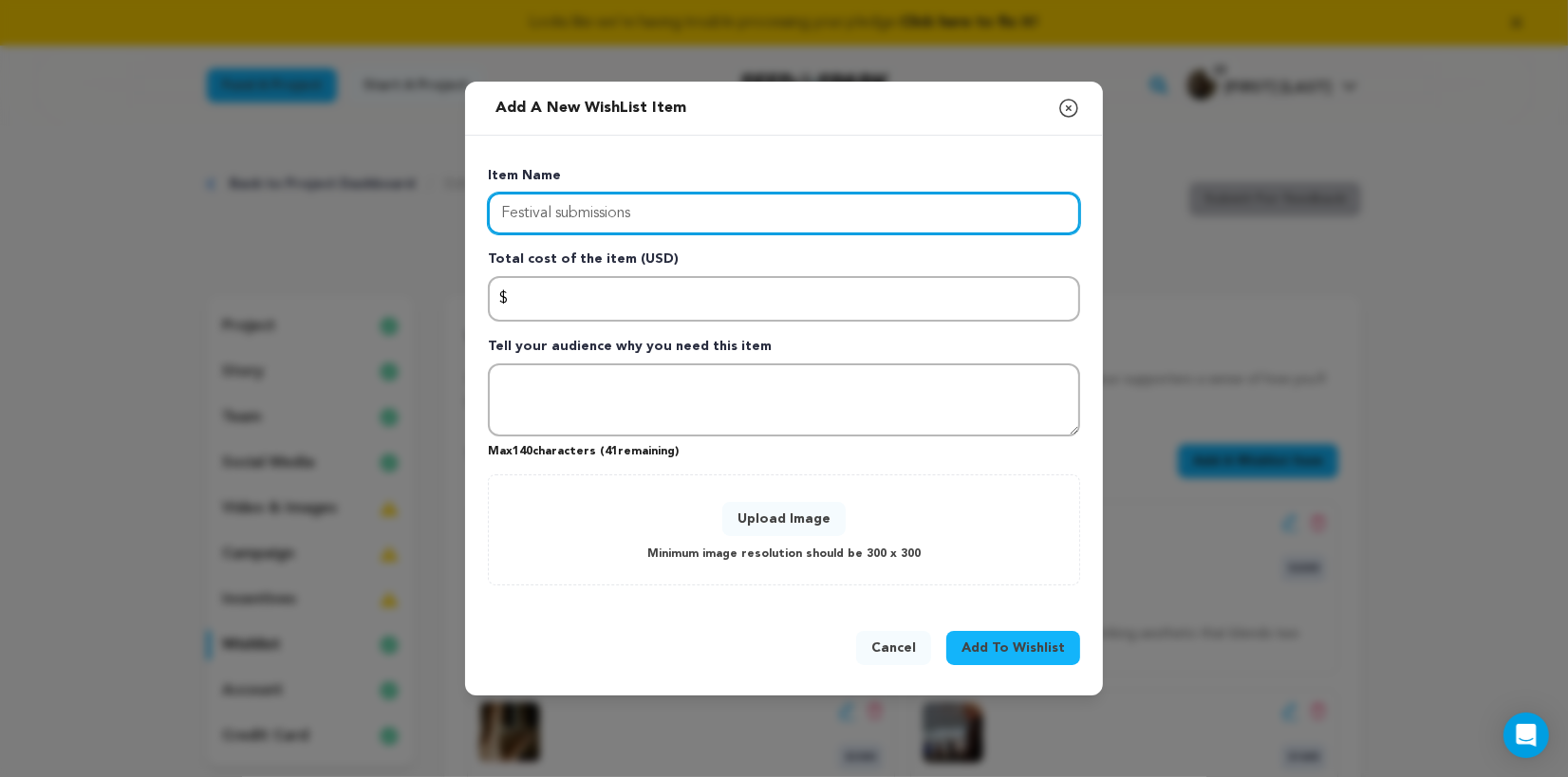 type on "Festival submissions" 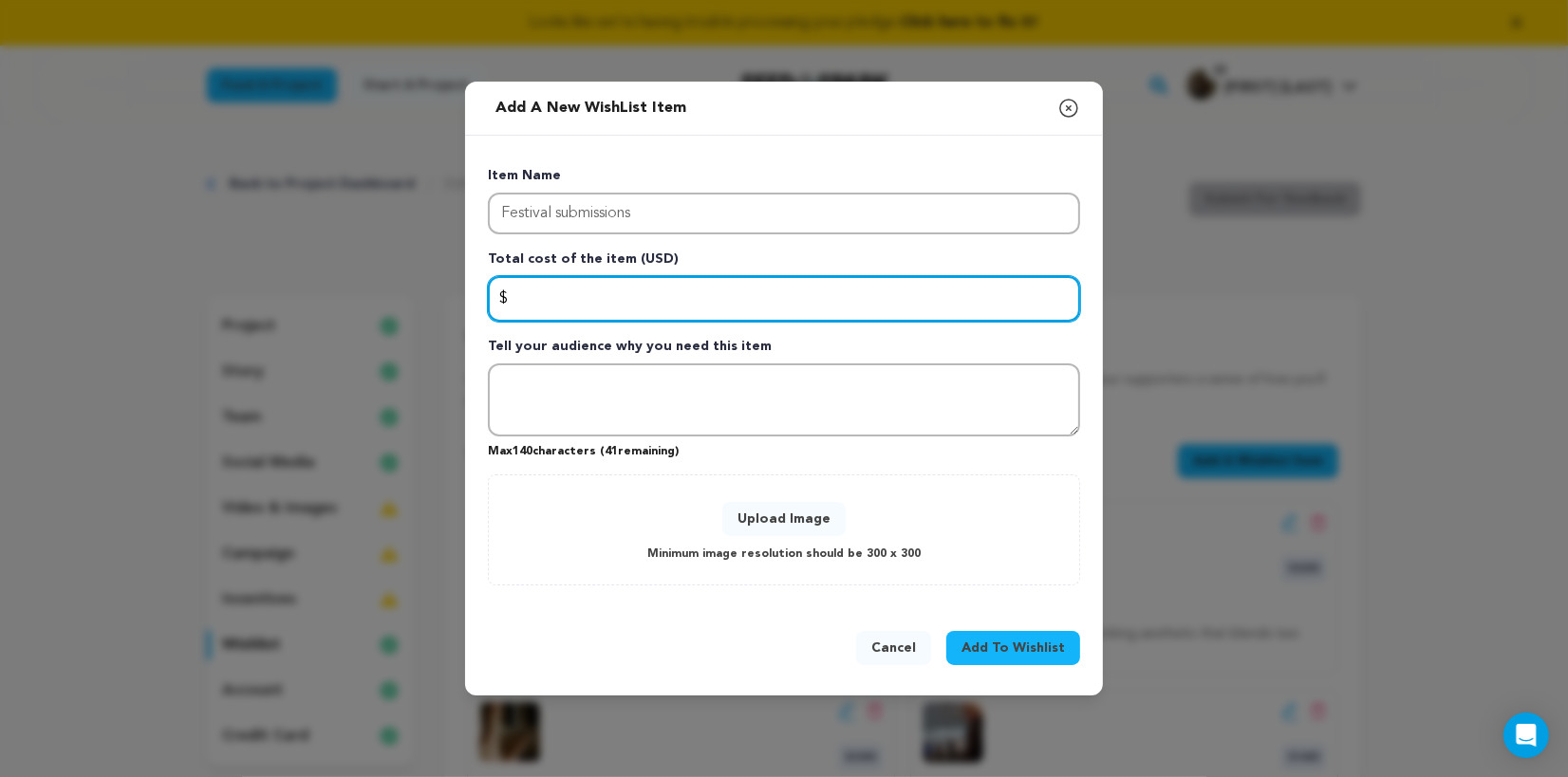 click at bounding box center [784, 299] 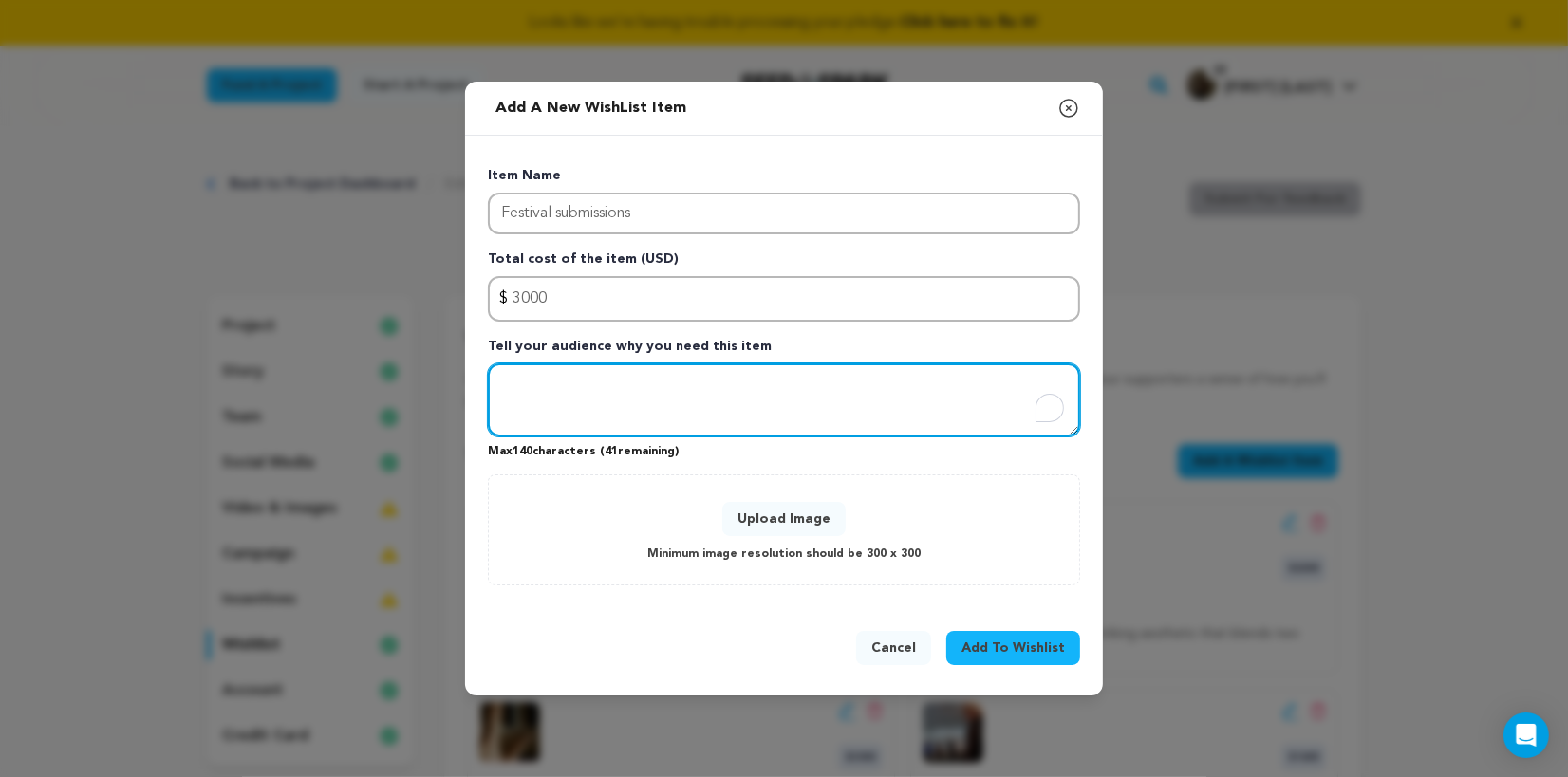 click at bounding box center (784, 400) 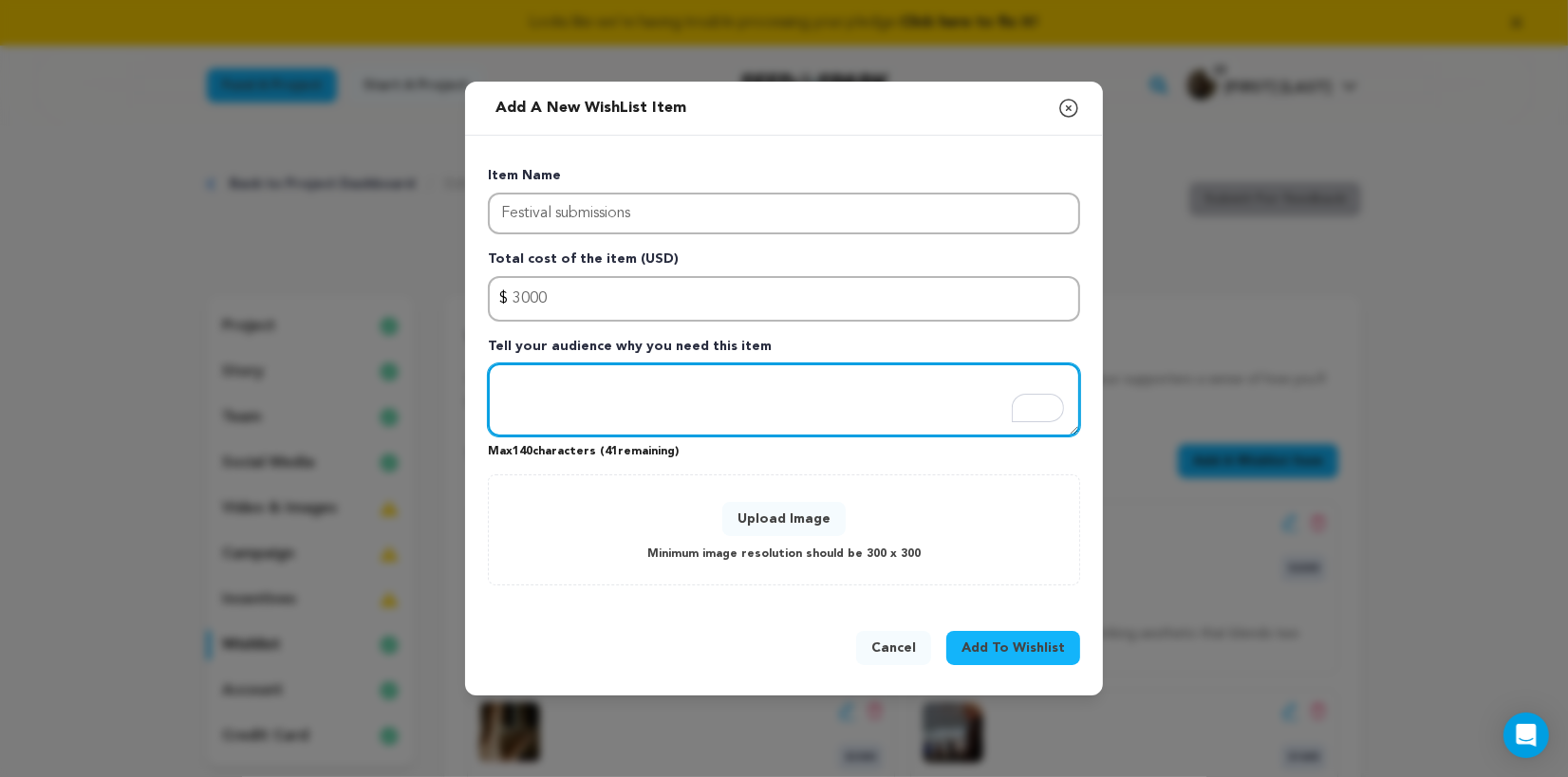 paste on "o launch Viktori onto the world stage" 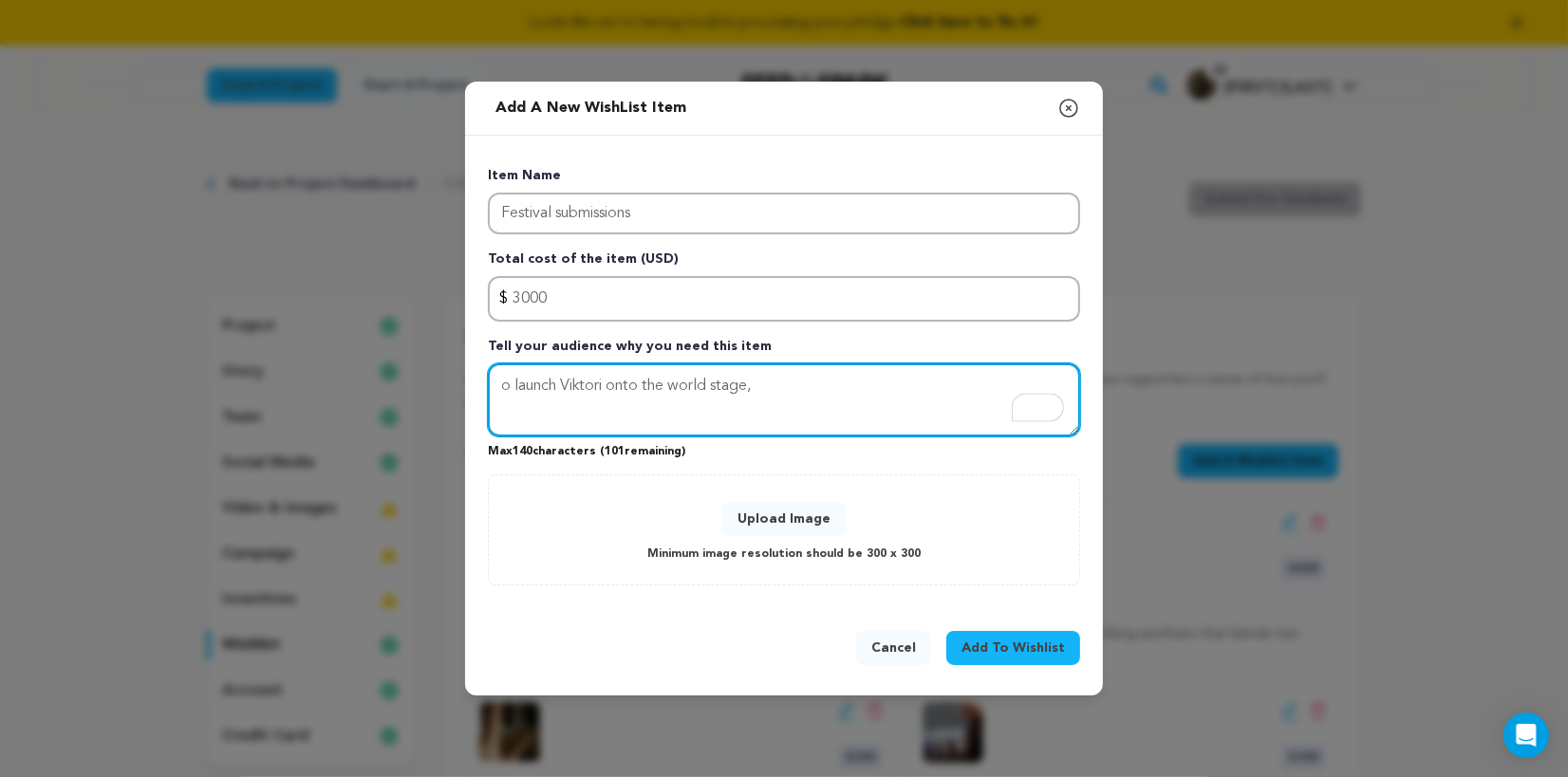 click on "o launch Viktori onto the world stage," at bounding box center (784, 400) 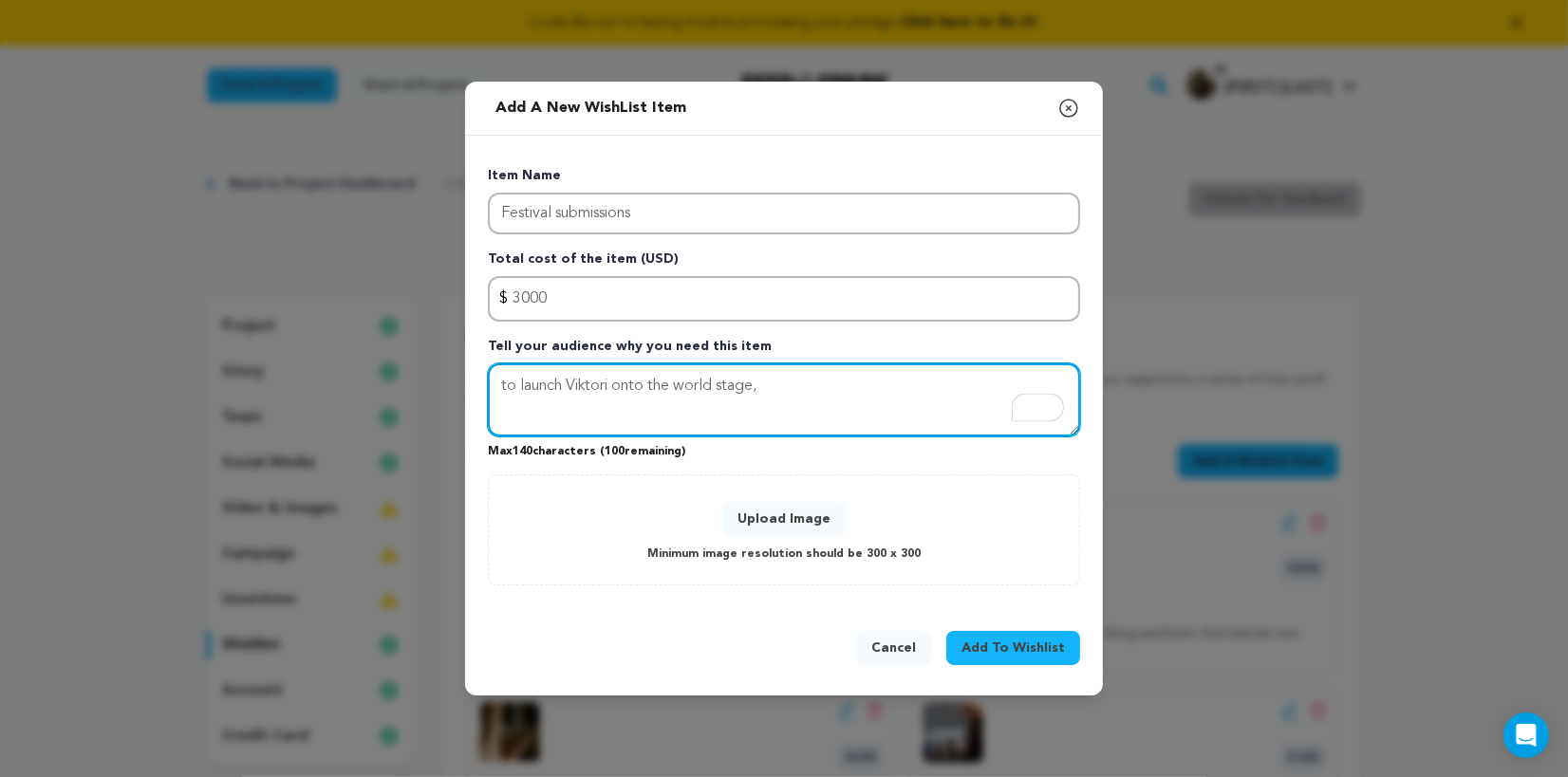 click on "to launch Viktori onto the world stage," at bounding box center (784, 400) 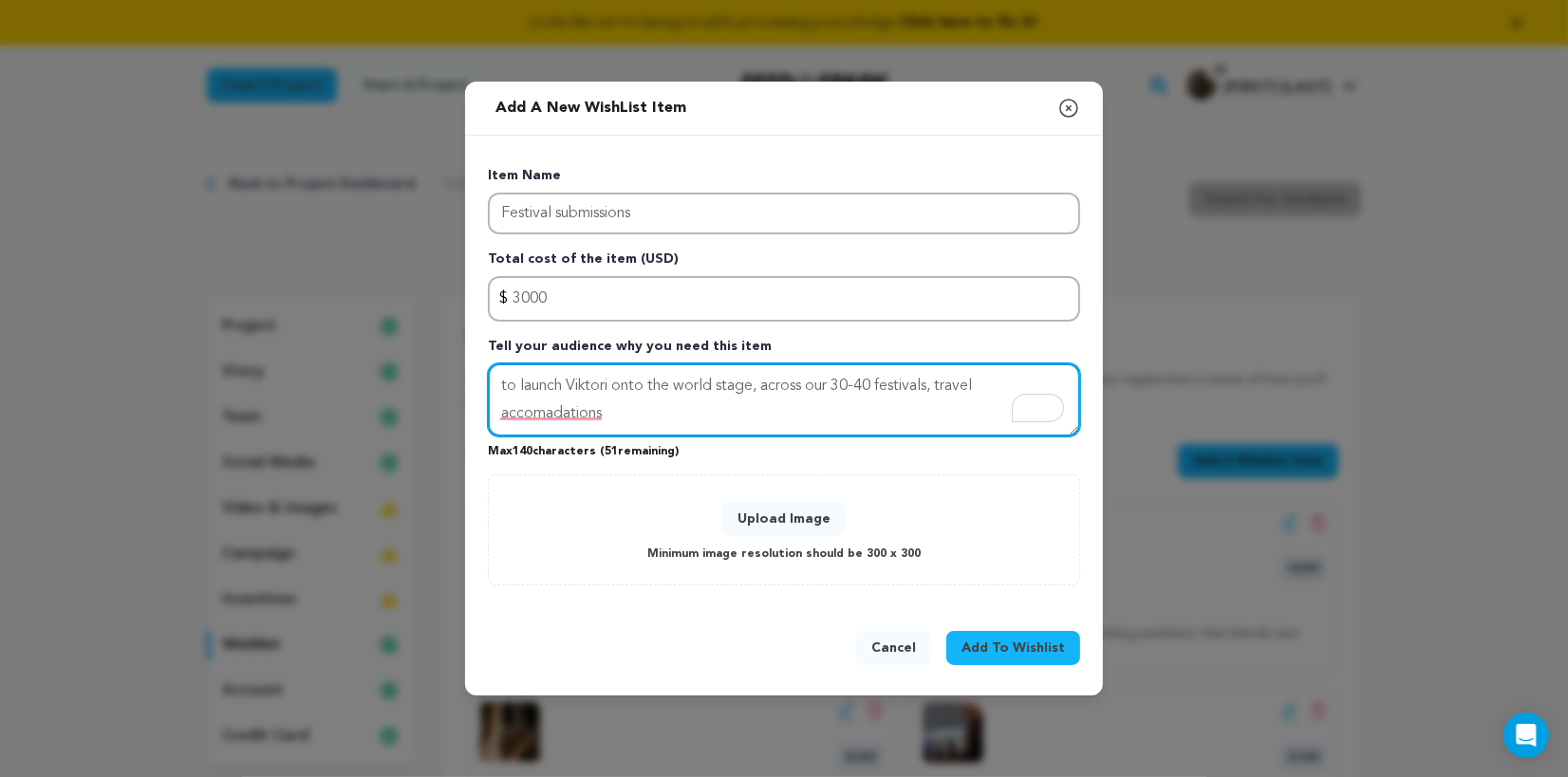 click on "to launch Viktori onto the world stage, across our 30-40 festivals, travel accomadations" at bounding box center [784, 400] 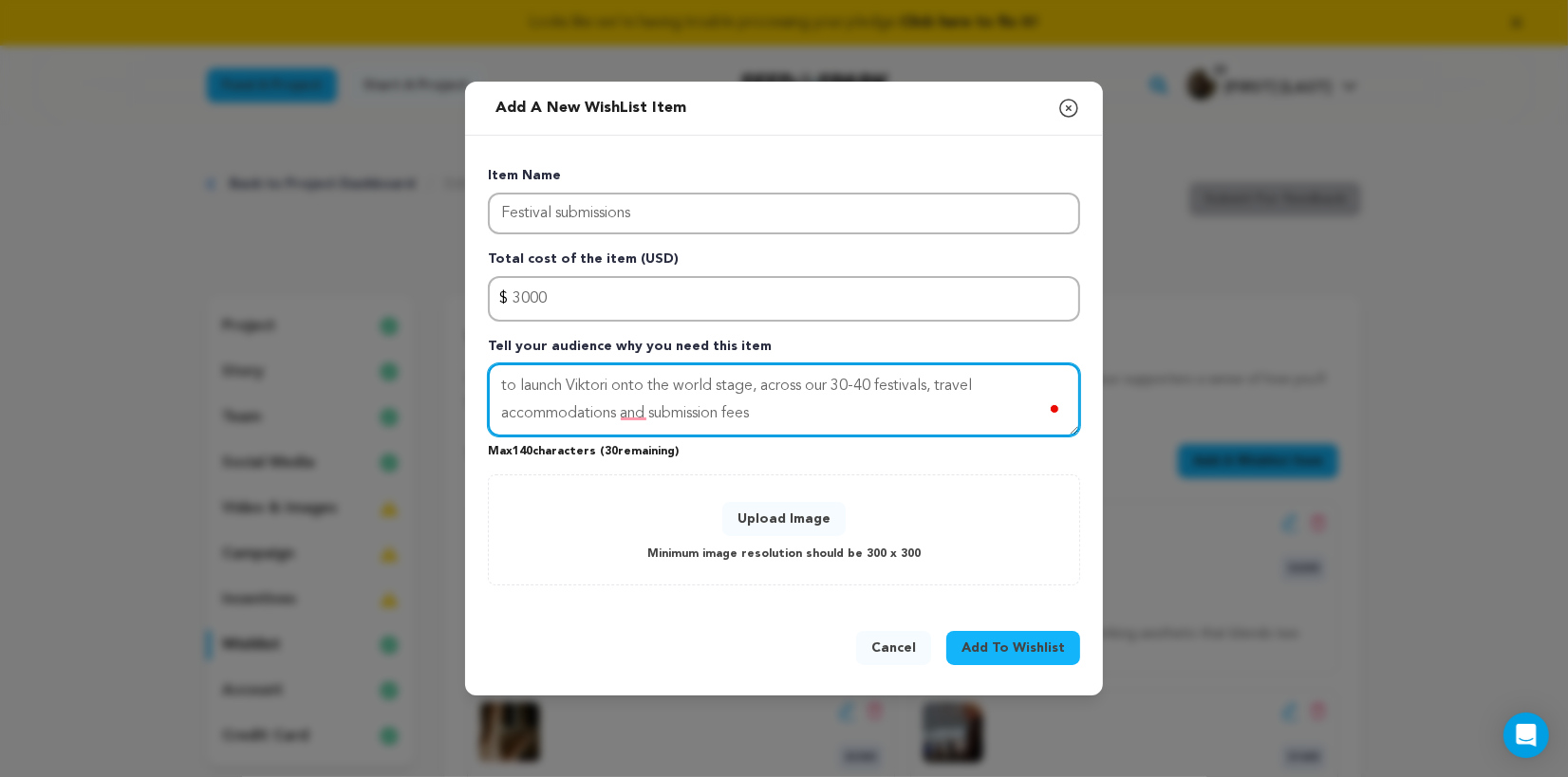 click on "to launch Viktori onto the world stage, across our 30-40 festivals, travel accommodations and submission fees" at bounding box center (784, 400) 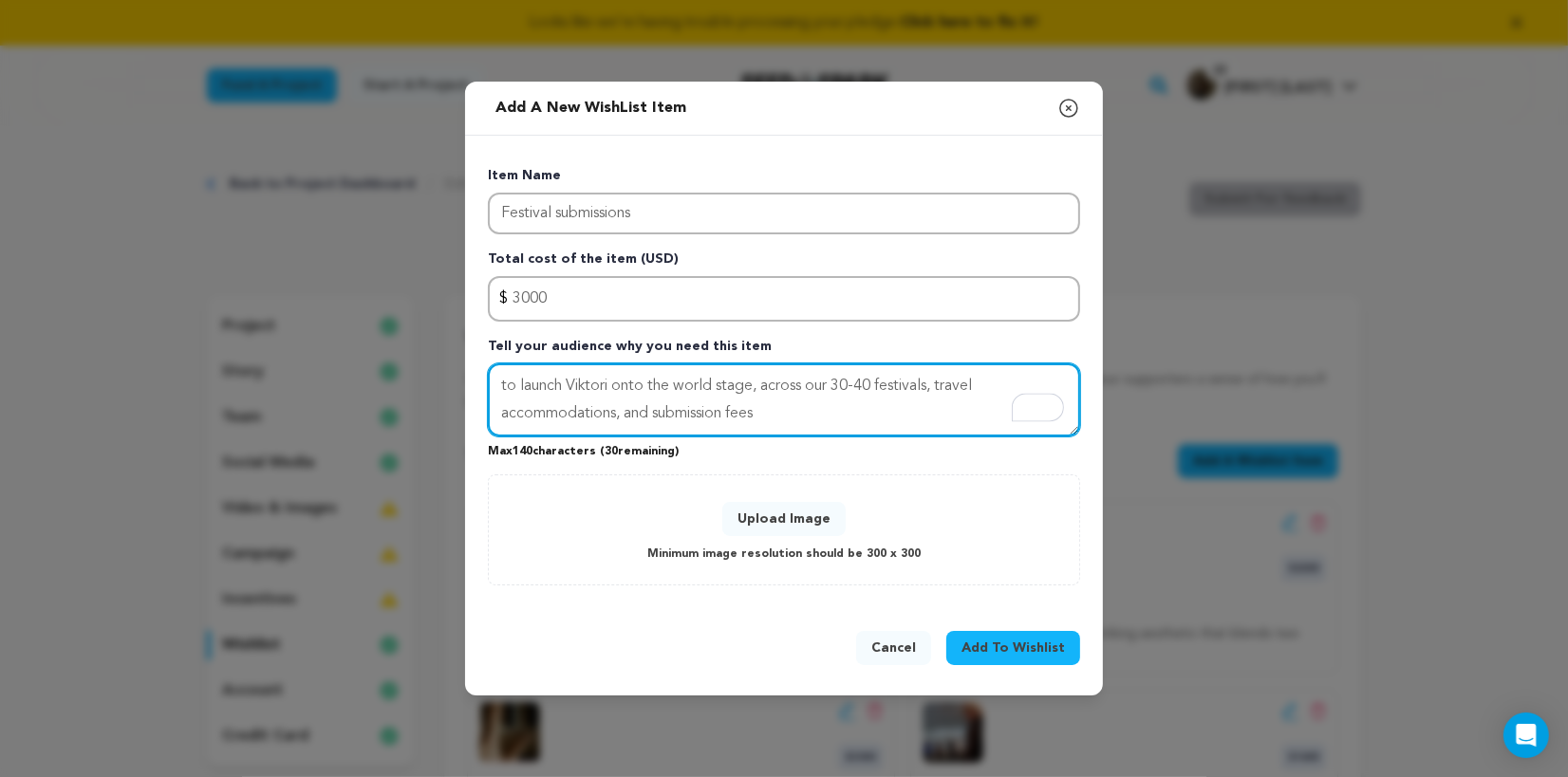 click on "to launch Viktori onto the world stage, across our 30-40 festivals, travel accommodations, and submission fees" at bounding box center [784, 400] 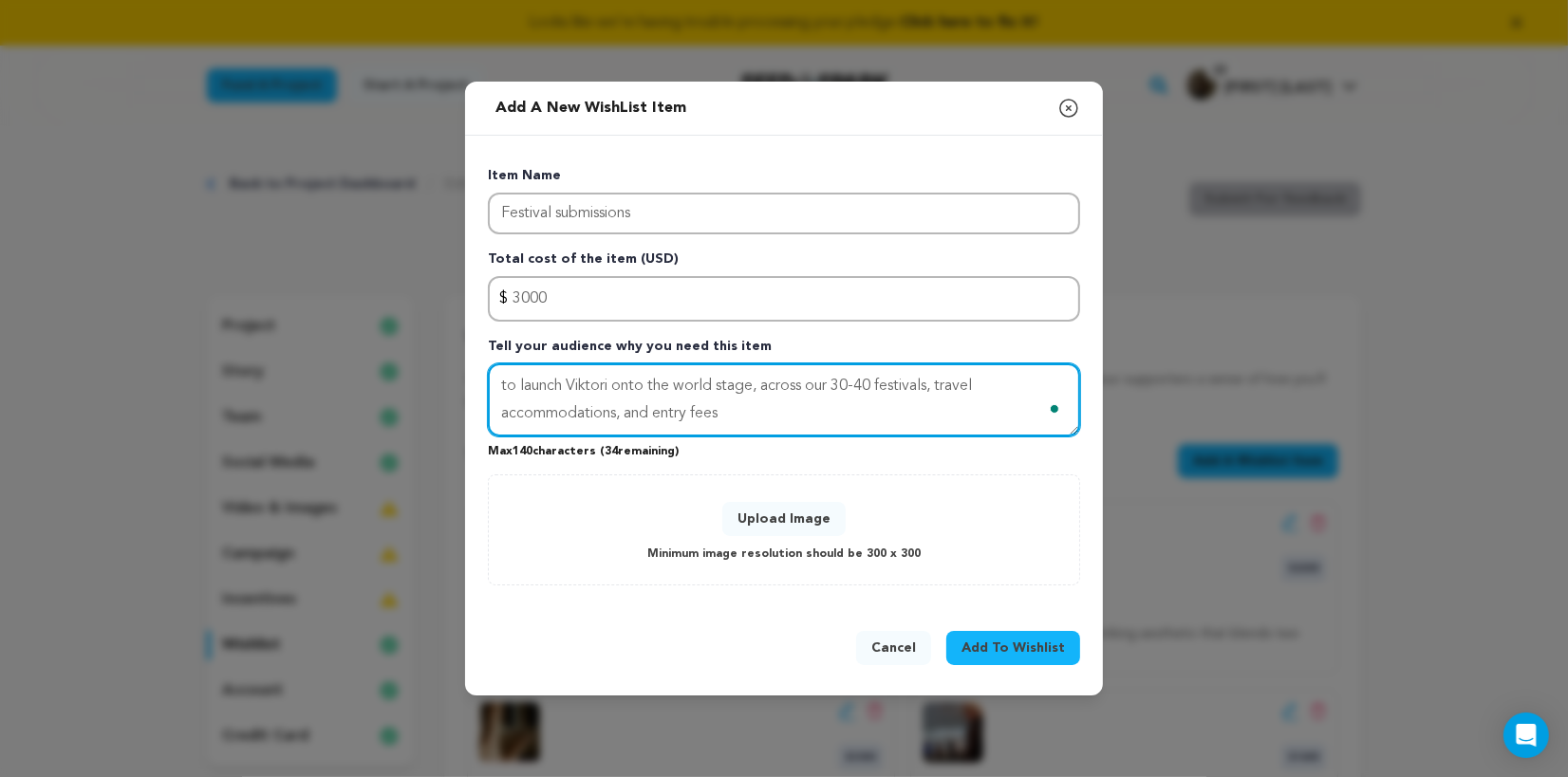 click on "to launch Viktori onto the world stage, across our 30-40 festivals, travel accommodations, and entry fees" at bounding box center [784, 400] 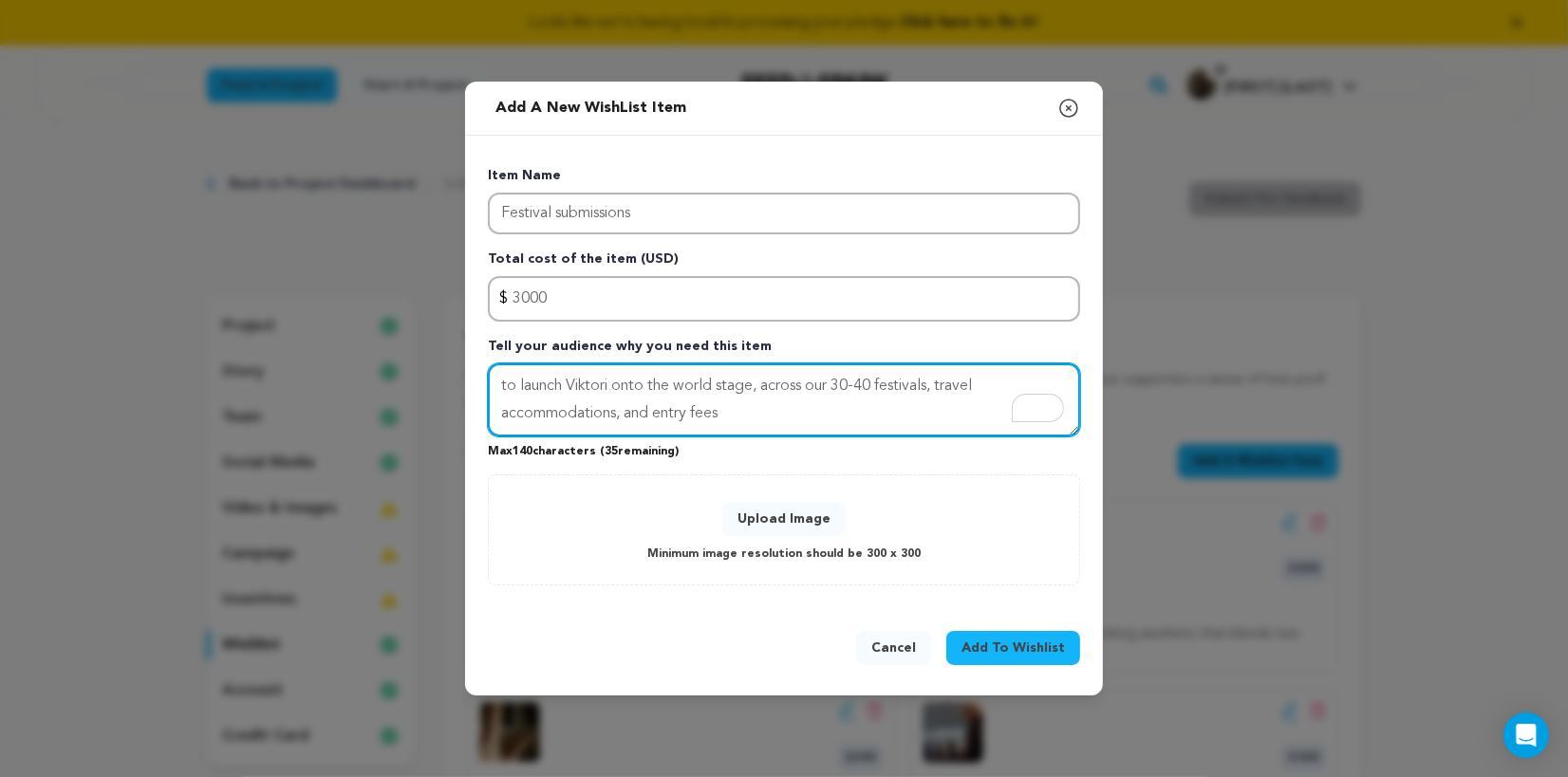type on "to launch Viktori onto the world stage, across our 30-40 festivals, travel accommodations, and entry fees" 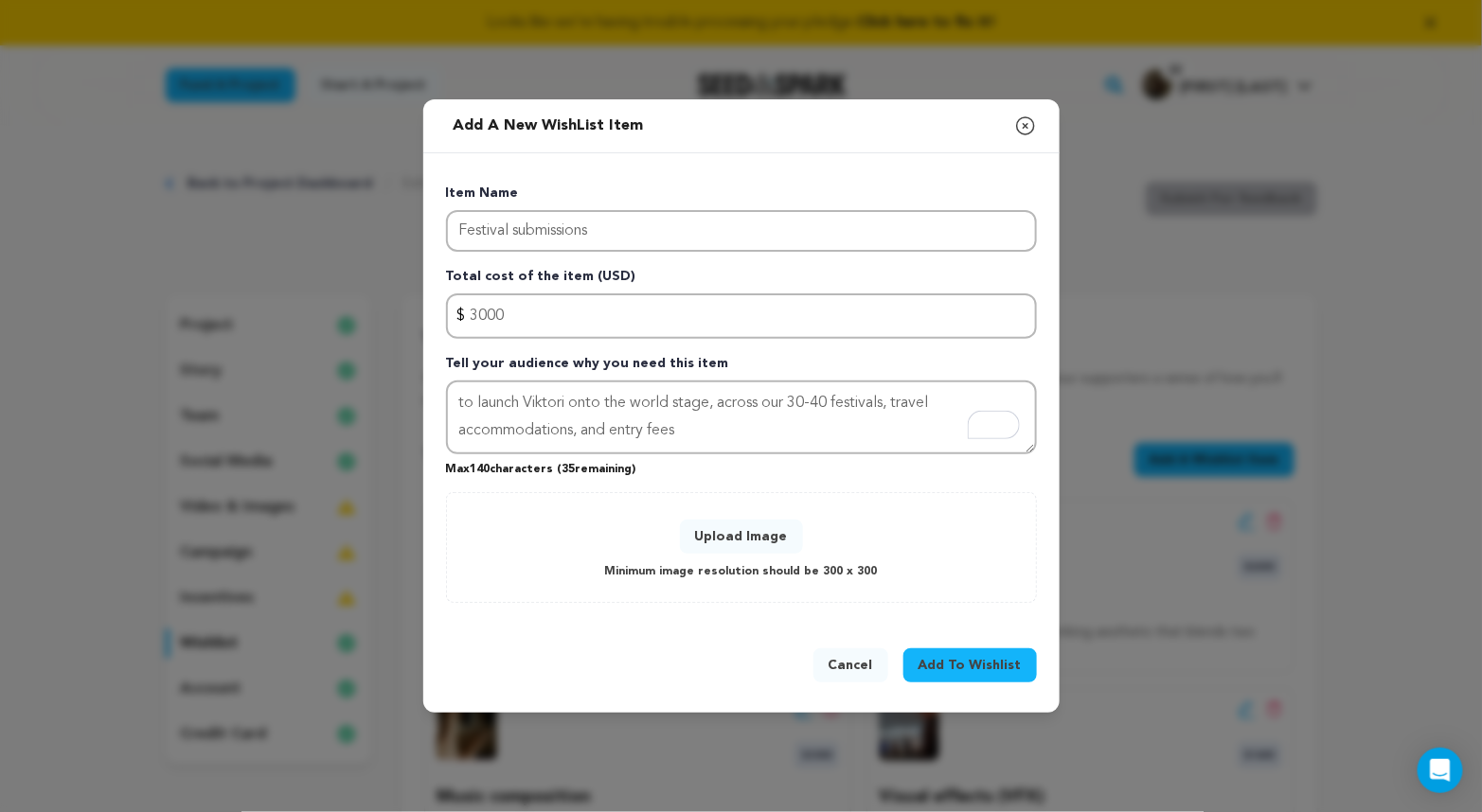 click on "Upload Image" at bounding box center [741, 537] 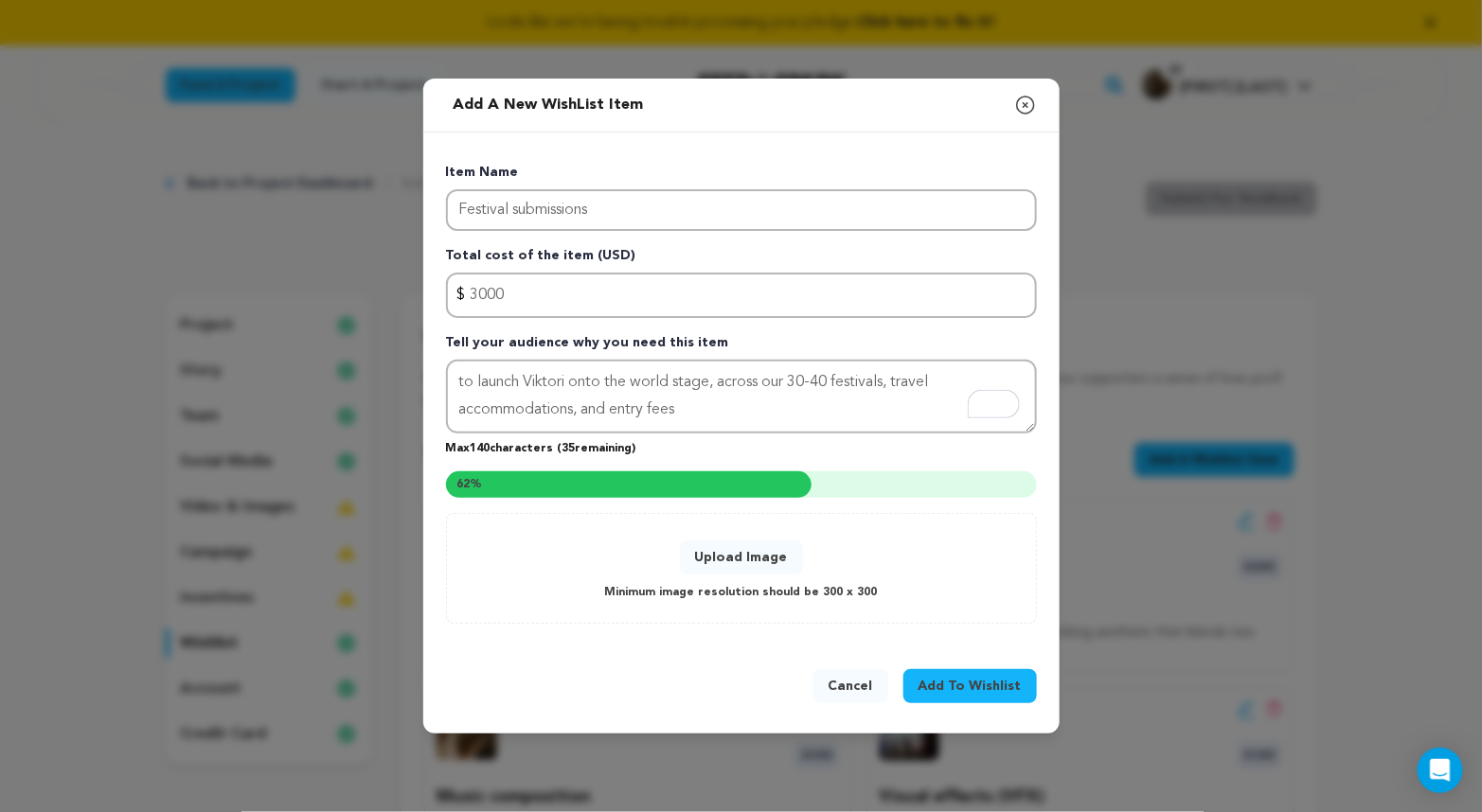 click on "Cancel" at bounding box center [850, 686] 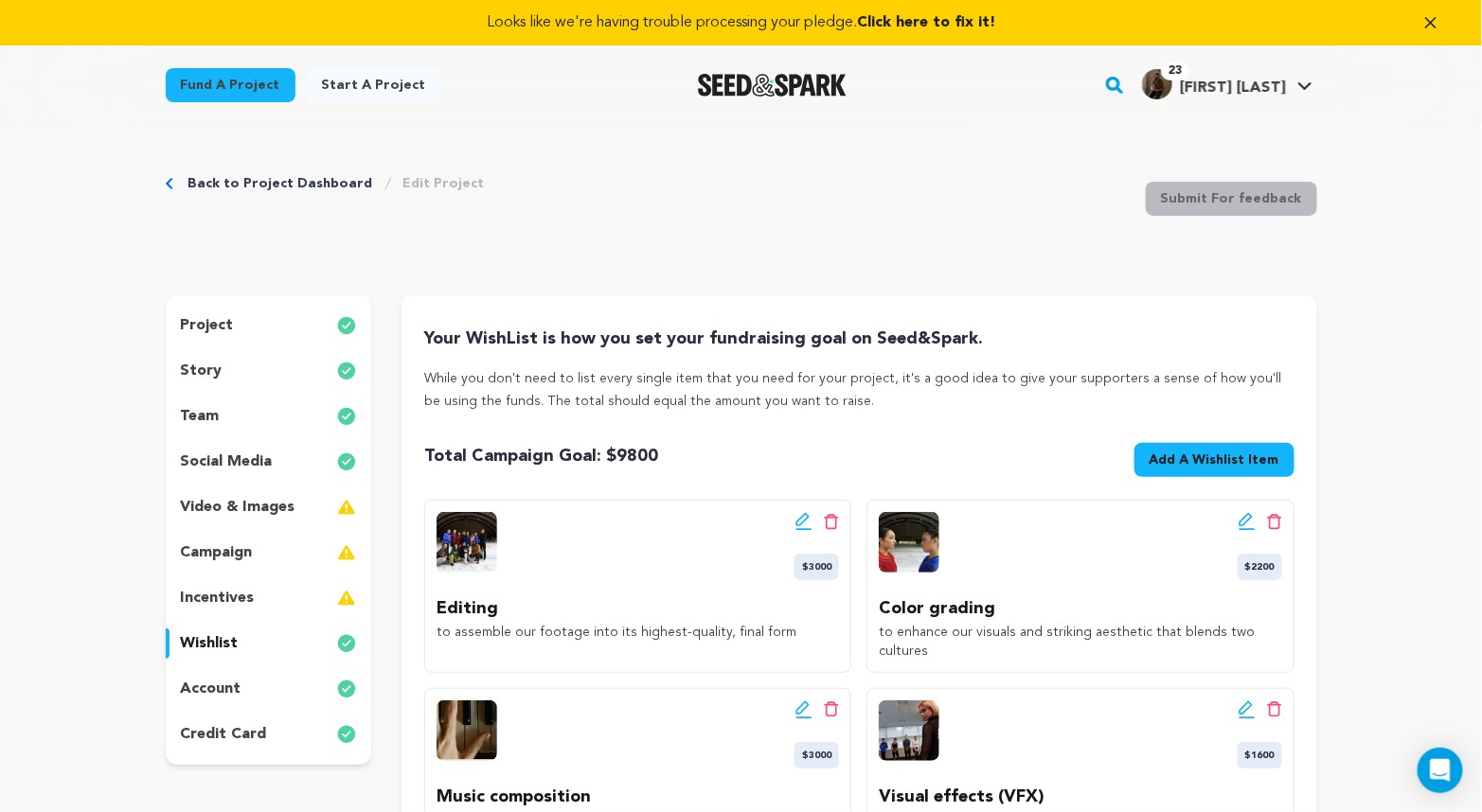 click on "Add A Wishlist Item" at bounding box center (1214, 460) 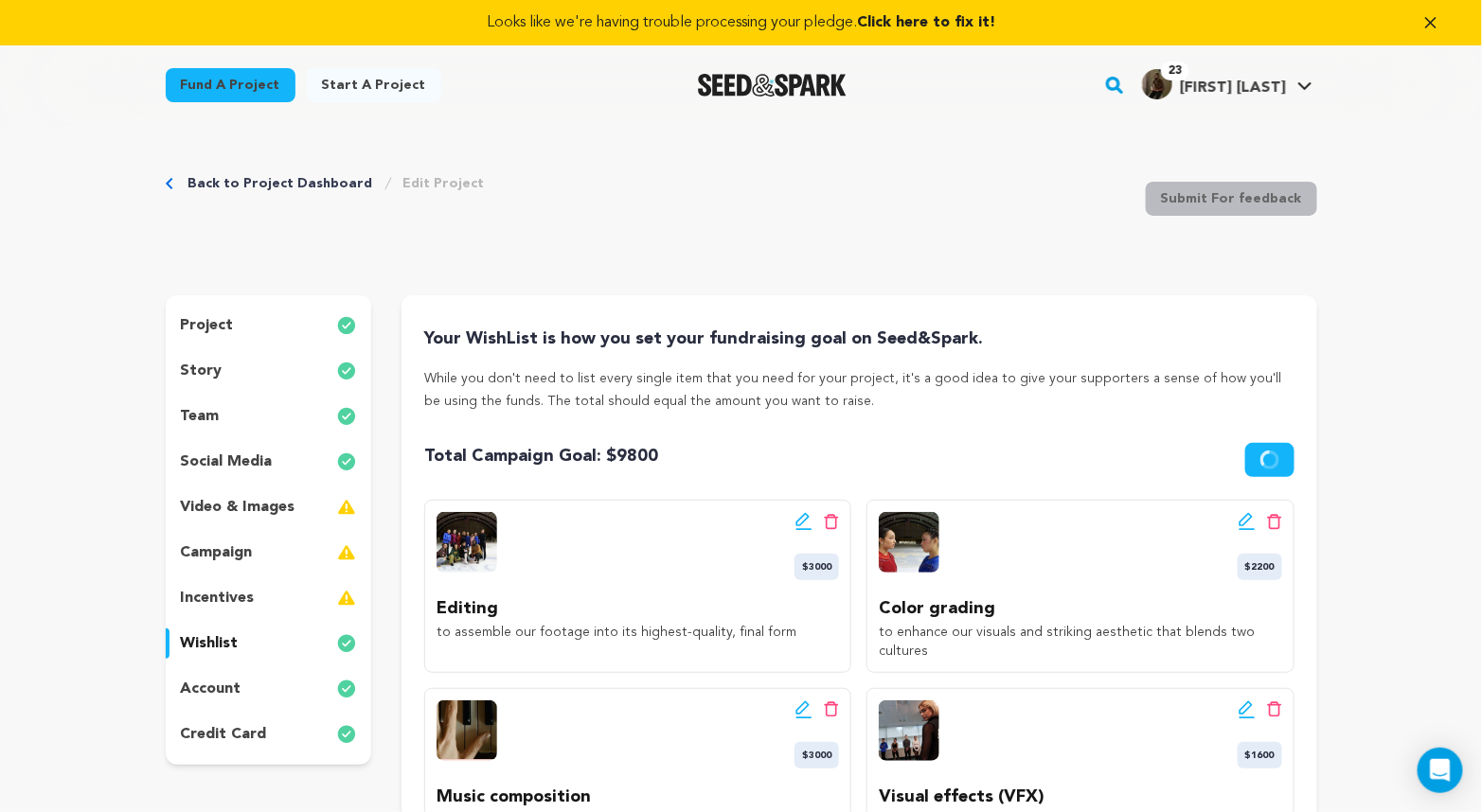 type 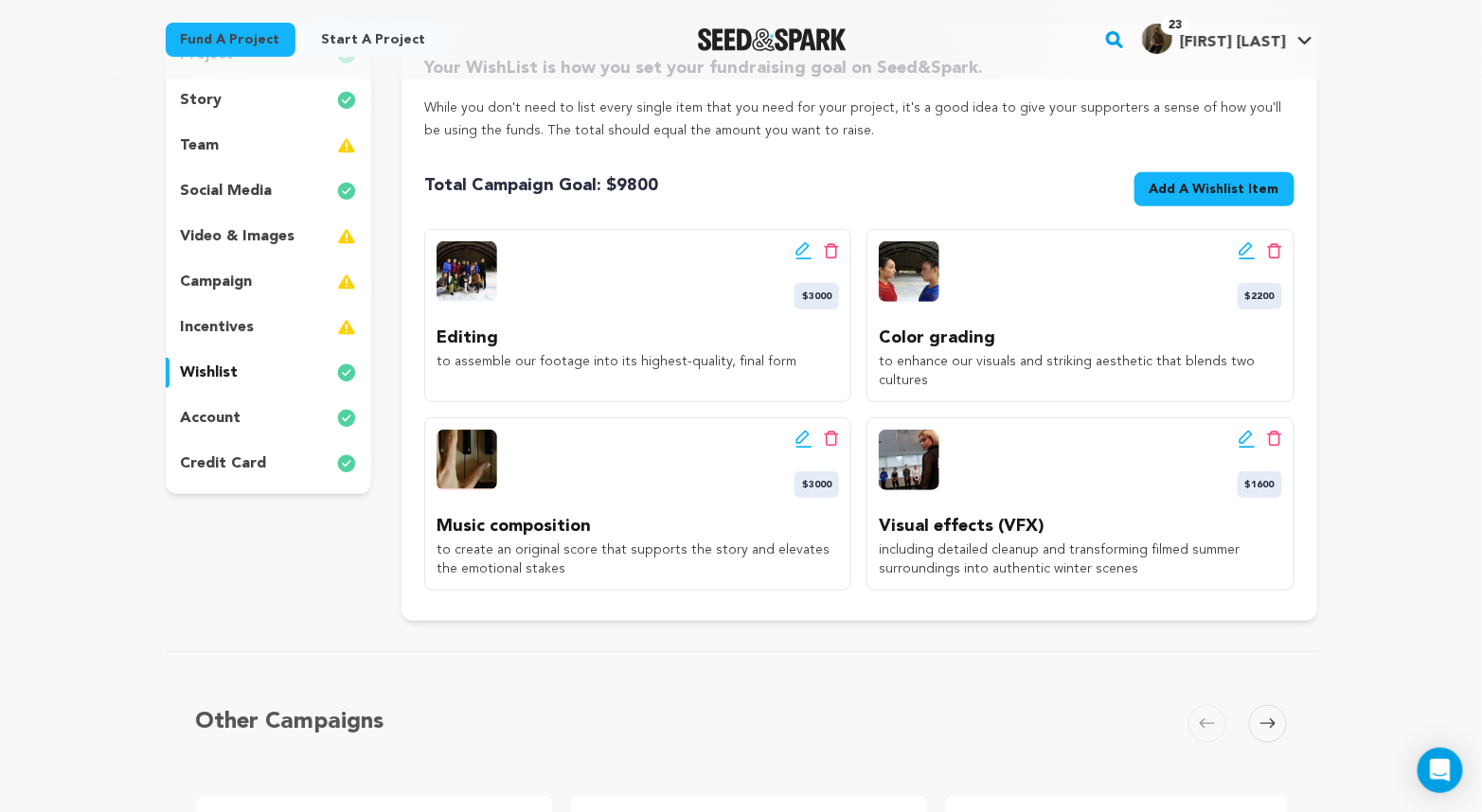 scroll, scrollTop: 271, scrollLeft: 0, axis: vertical 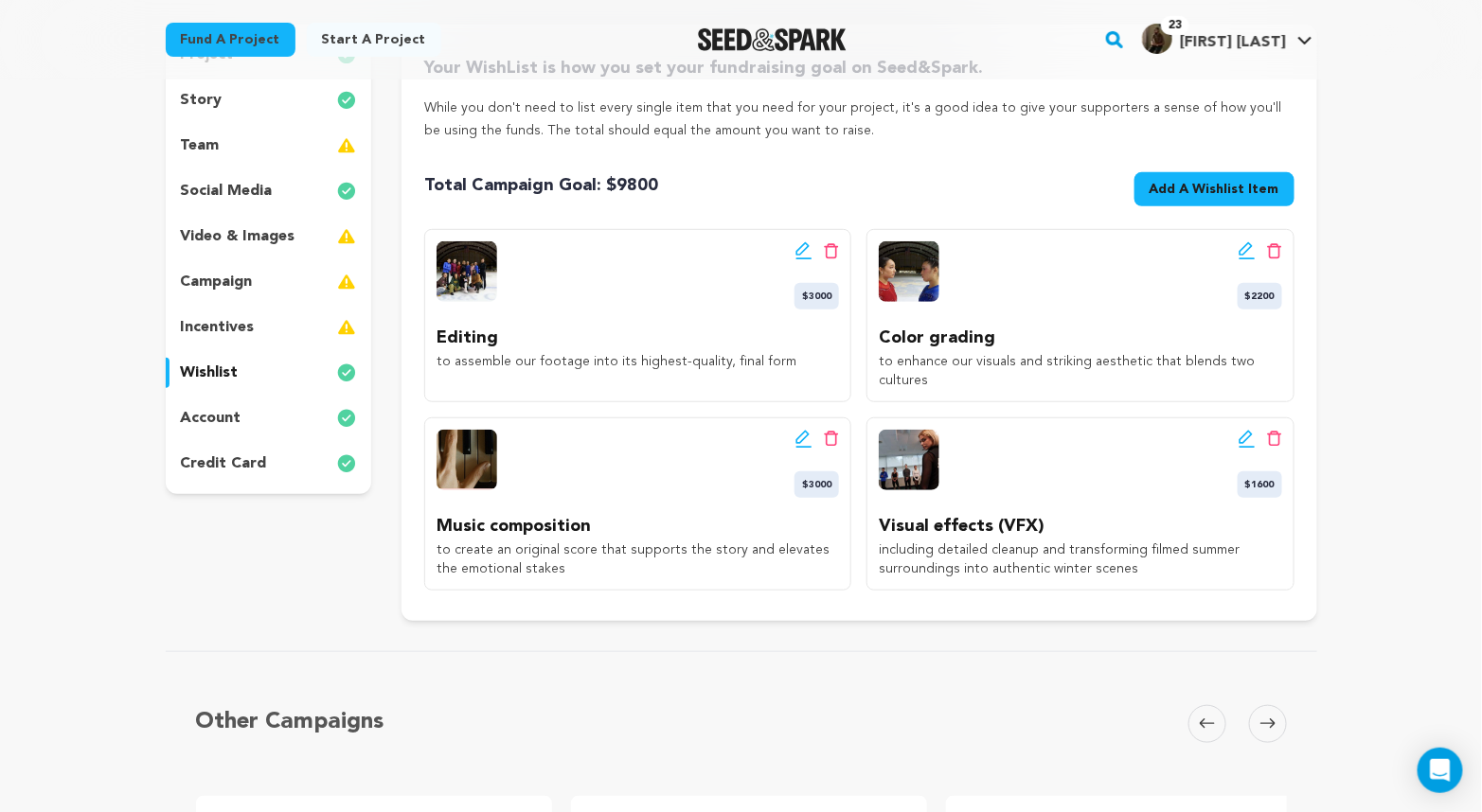 click on "Add A Wishlist Item" at bounding box center [1214, 189] 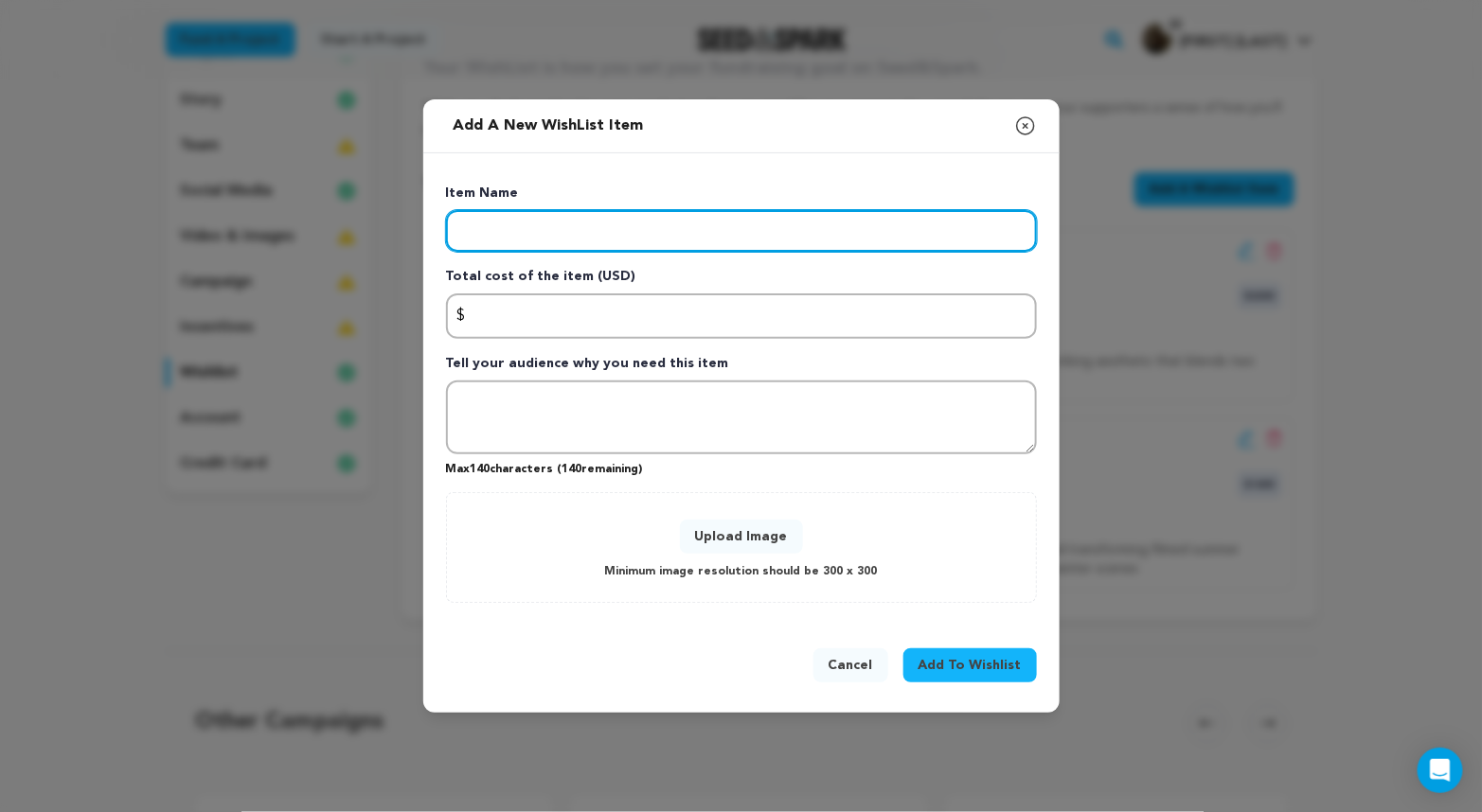 click at bounding box center (741, 231) 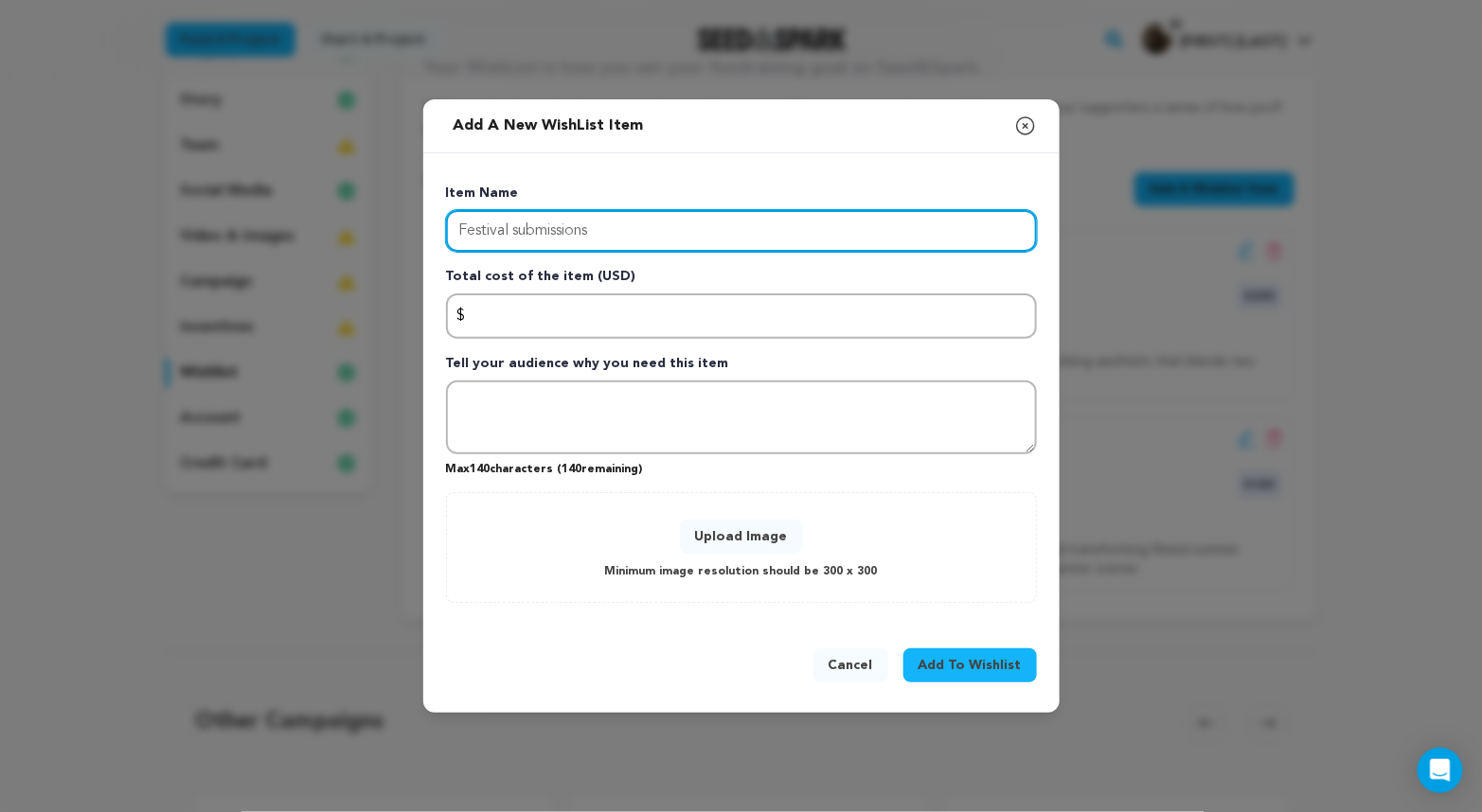 type on "Festival submissions" 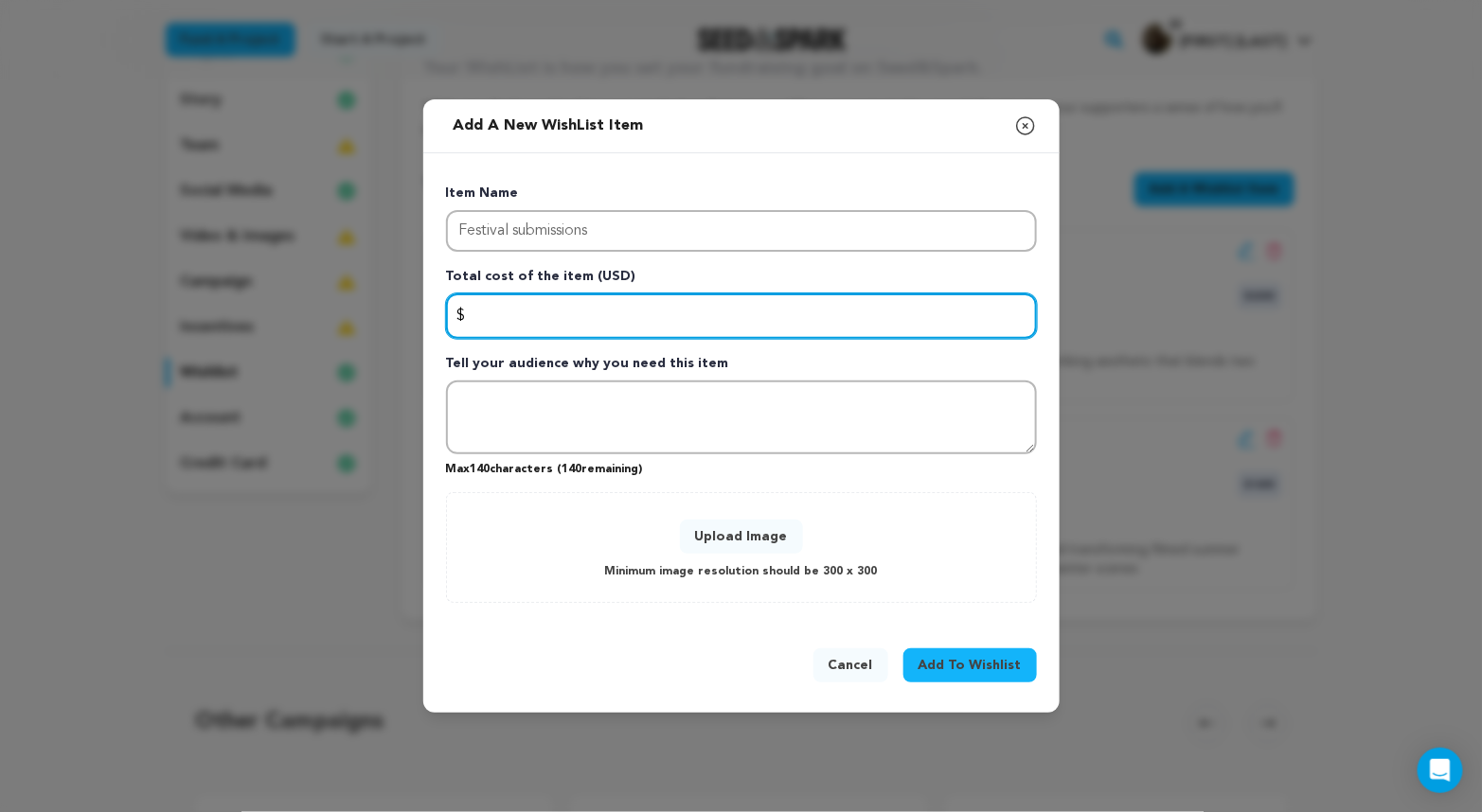 click at bounding box center [741, 316] 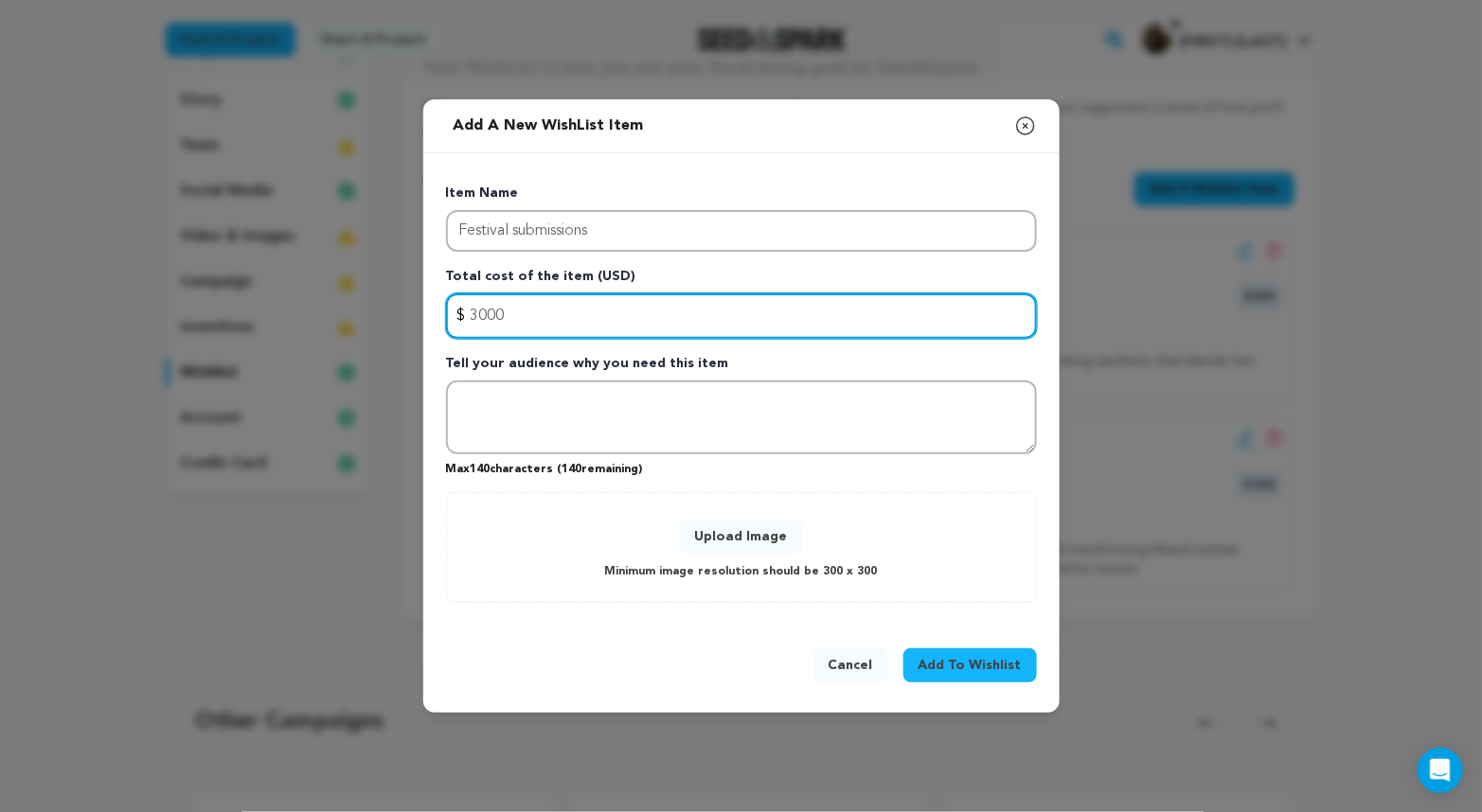 type on "3000" 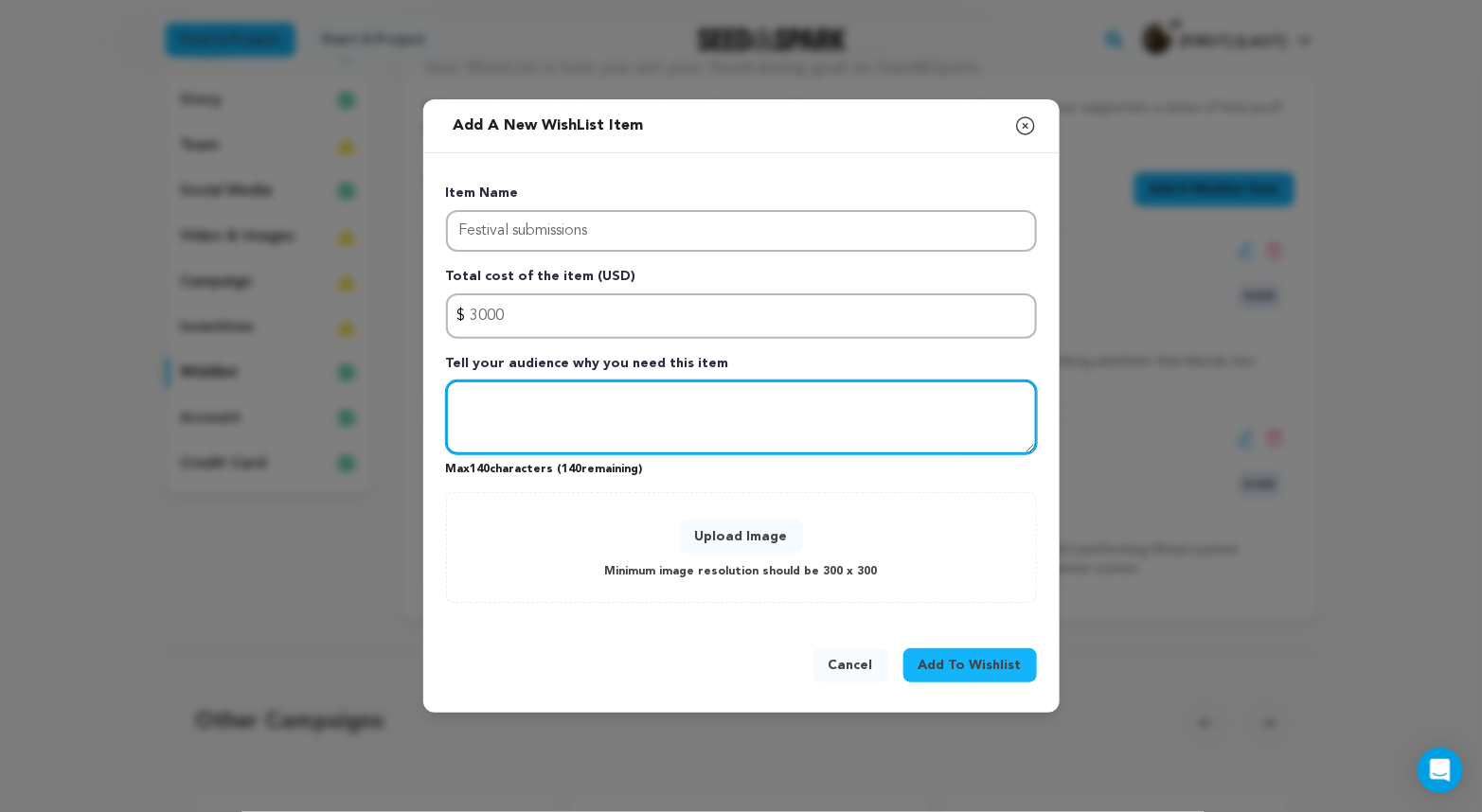 click at bounding box center [741, 417] 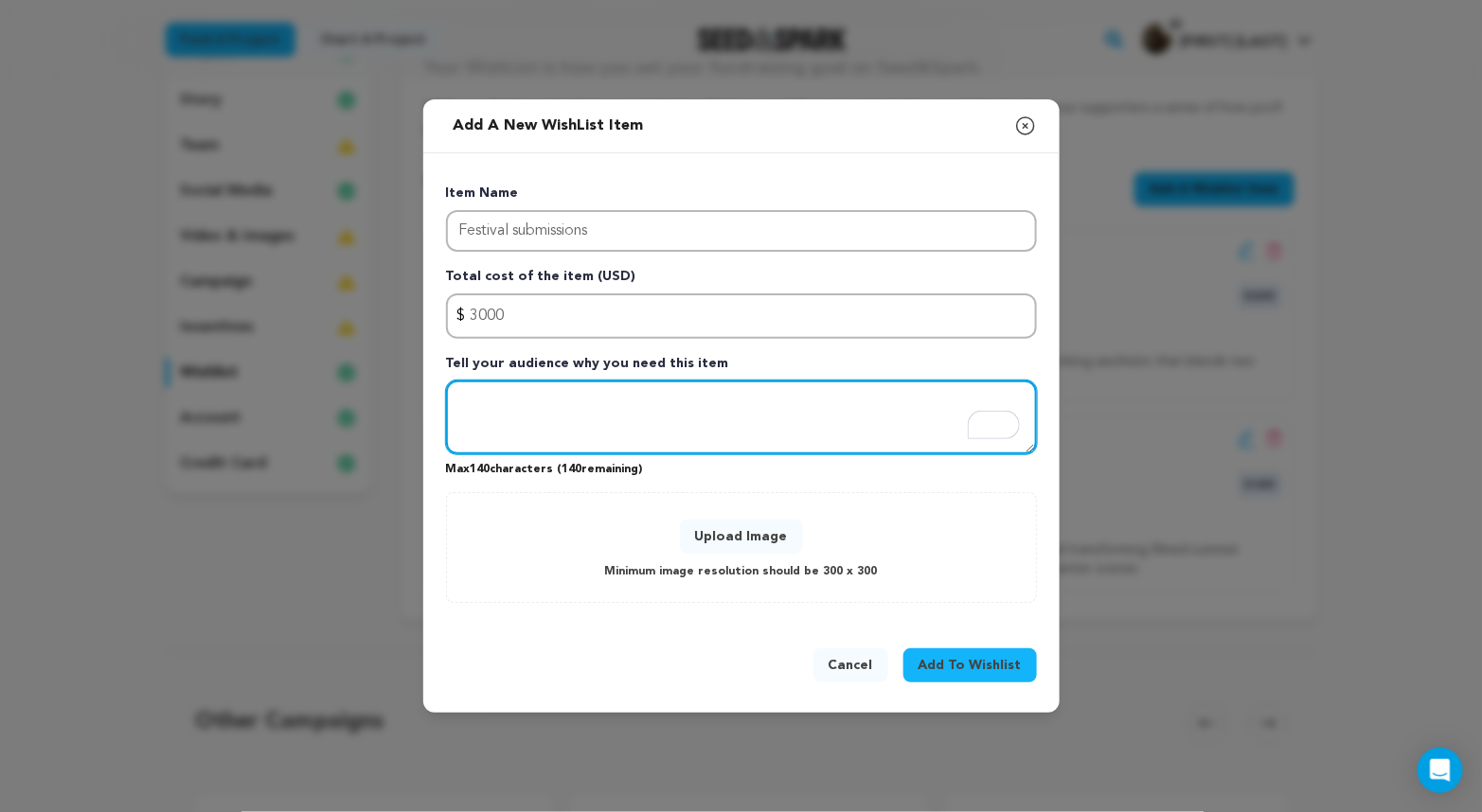 paste on "to launch Viktori onto the world stage" 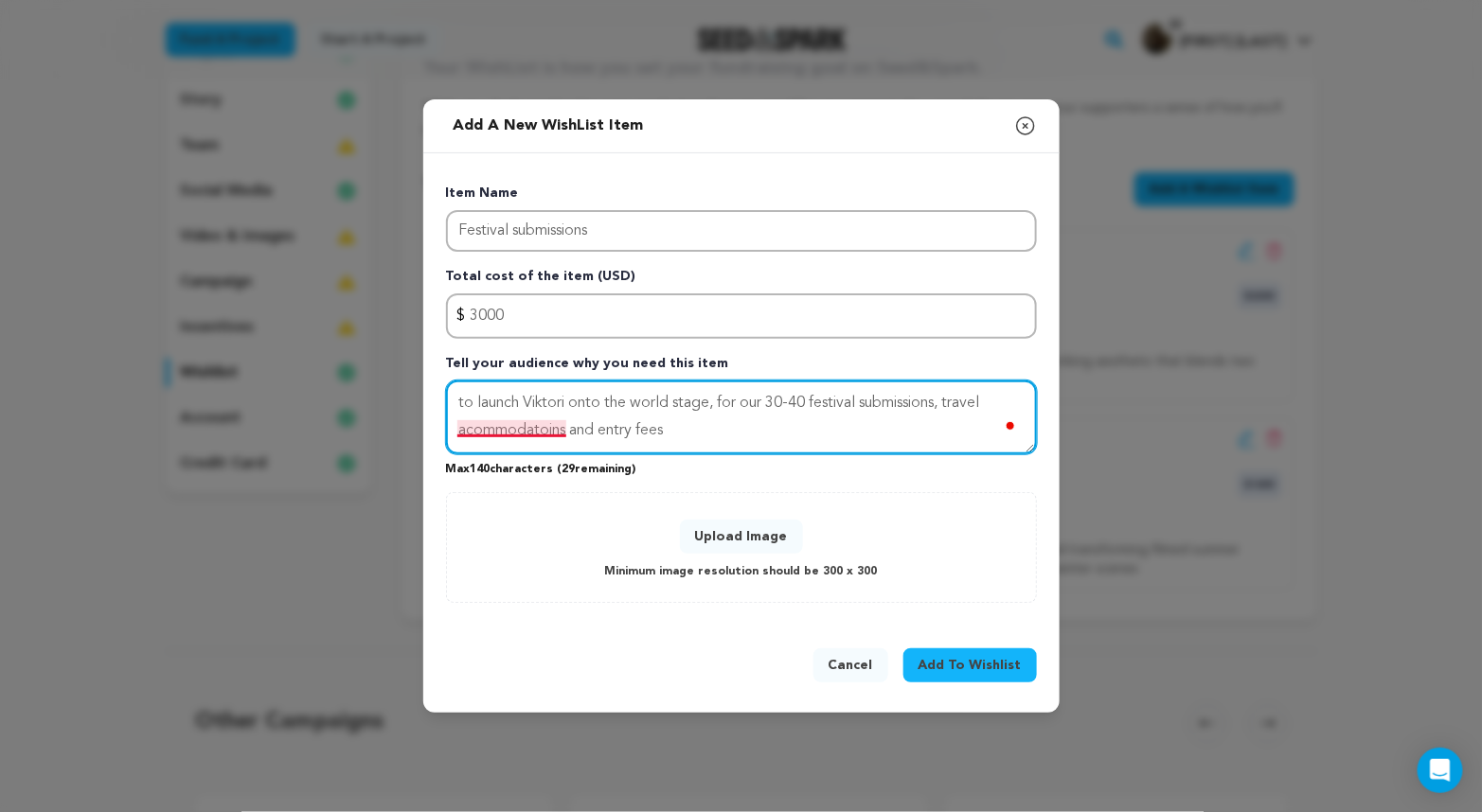 click on "to launch Viktori onto the world stage, for our 30-40 festival submissions, travel acommodatoins and entry fees" at bounding box center (741, 417) 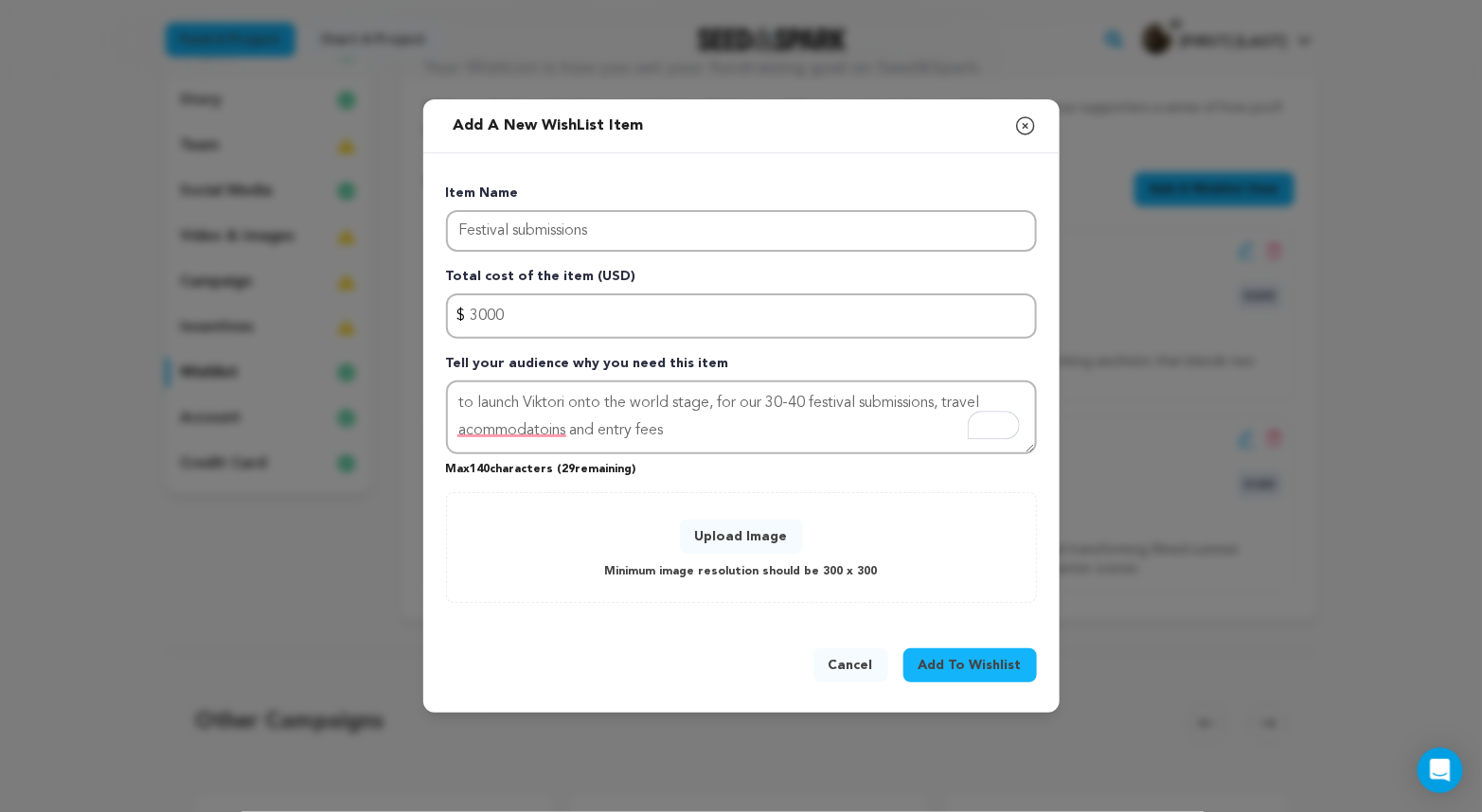 click on "29" at bounding box center [569, 469] 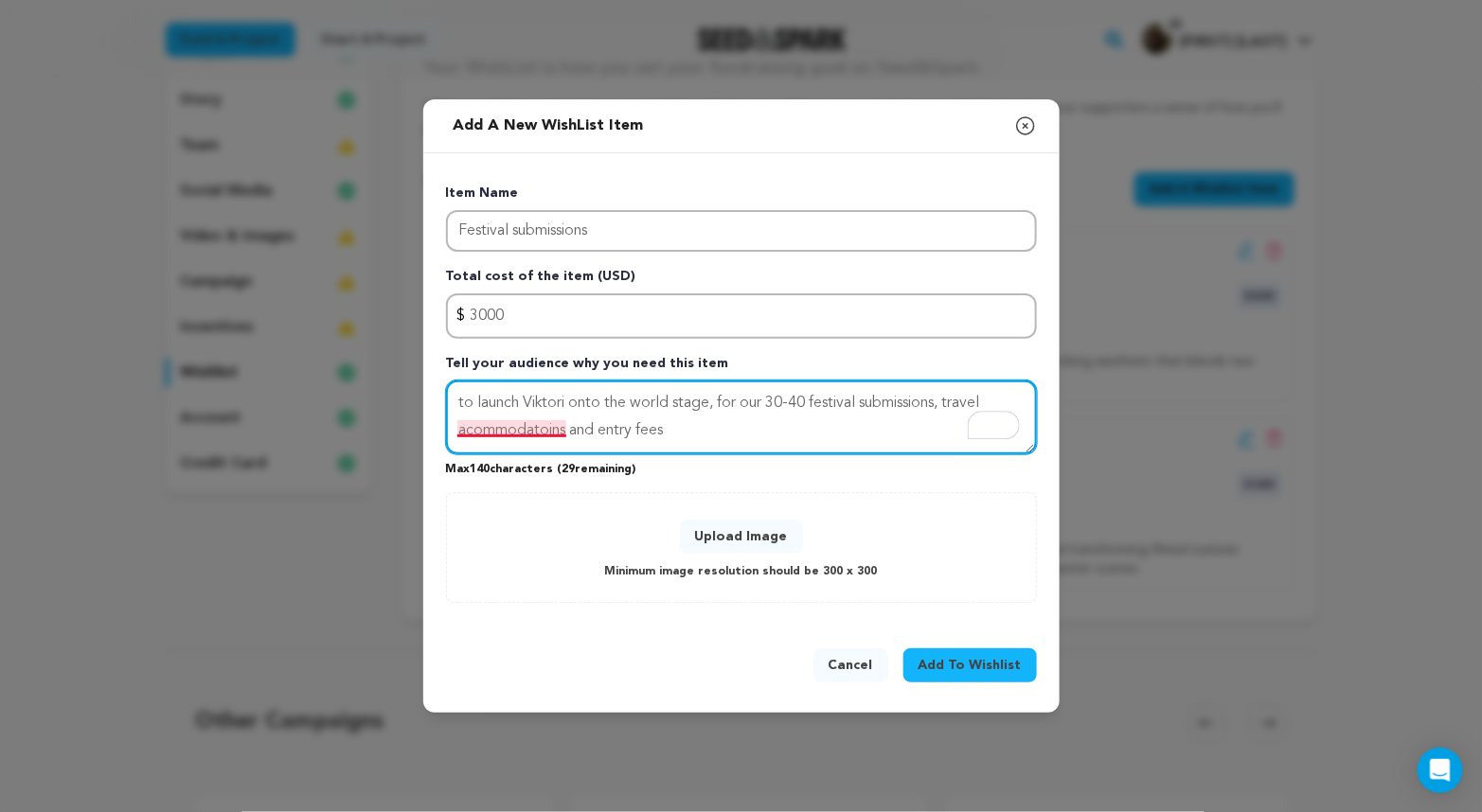 click on "to launch Viktori onto the world stage, for our 30-40 festival submissions, travel acommodatoins and entry fees" at bounding box center (741, 417) 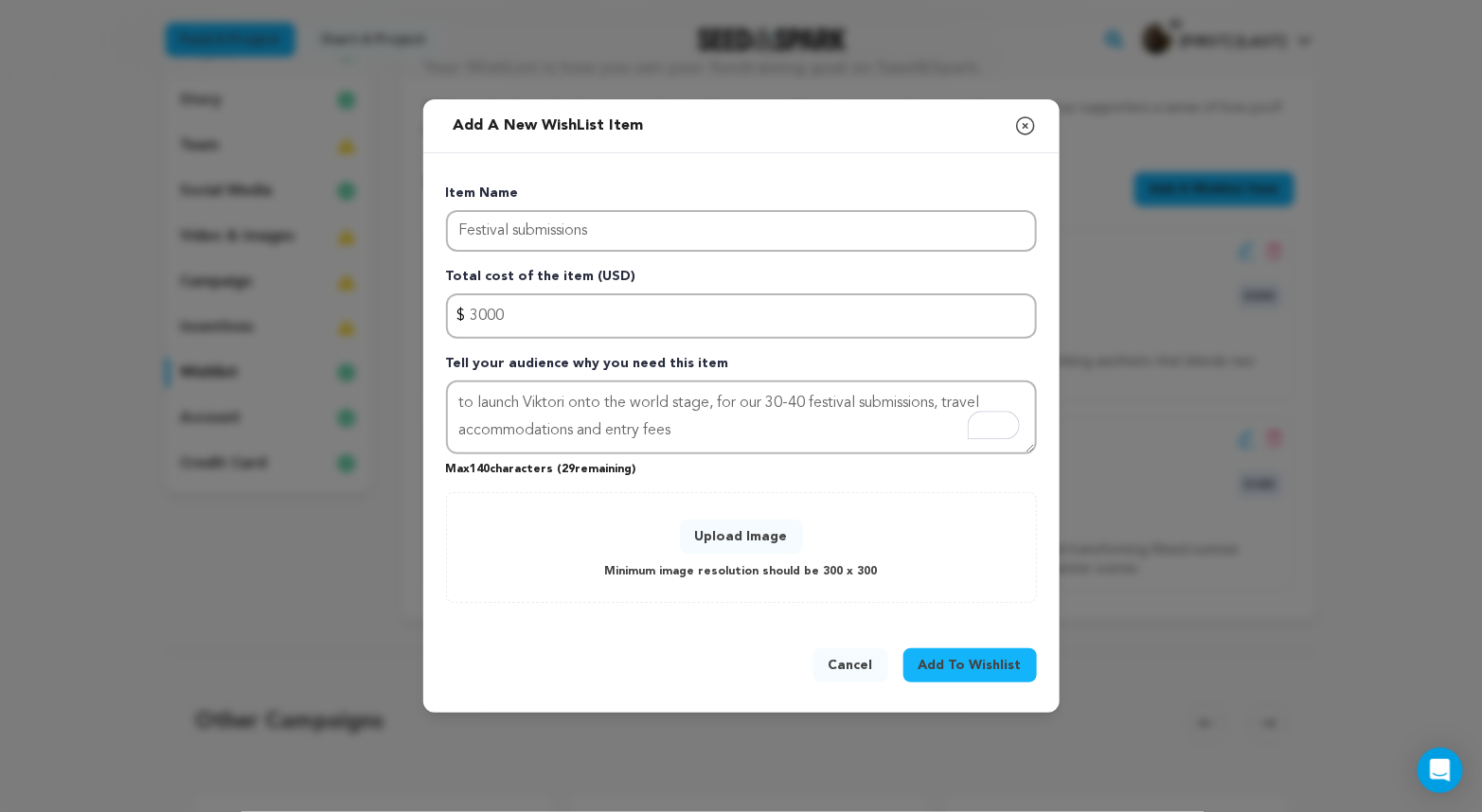 click on "Upload Image" at bounding box center (741, 537) 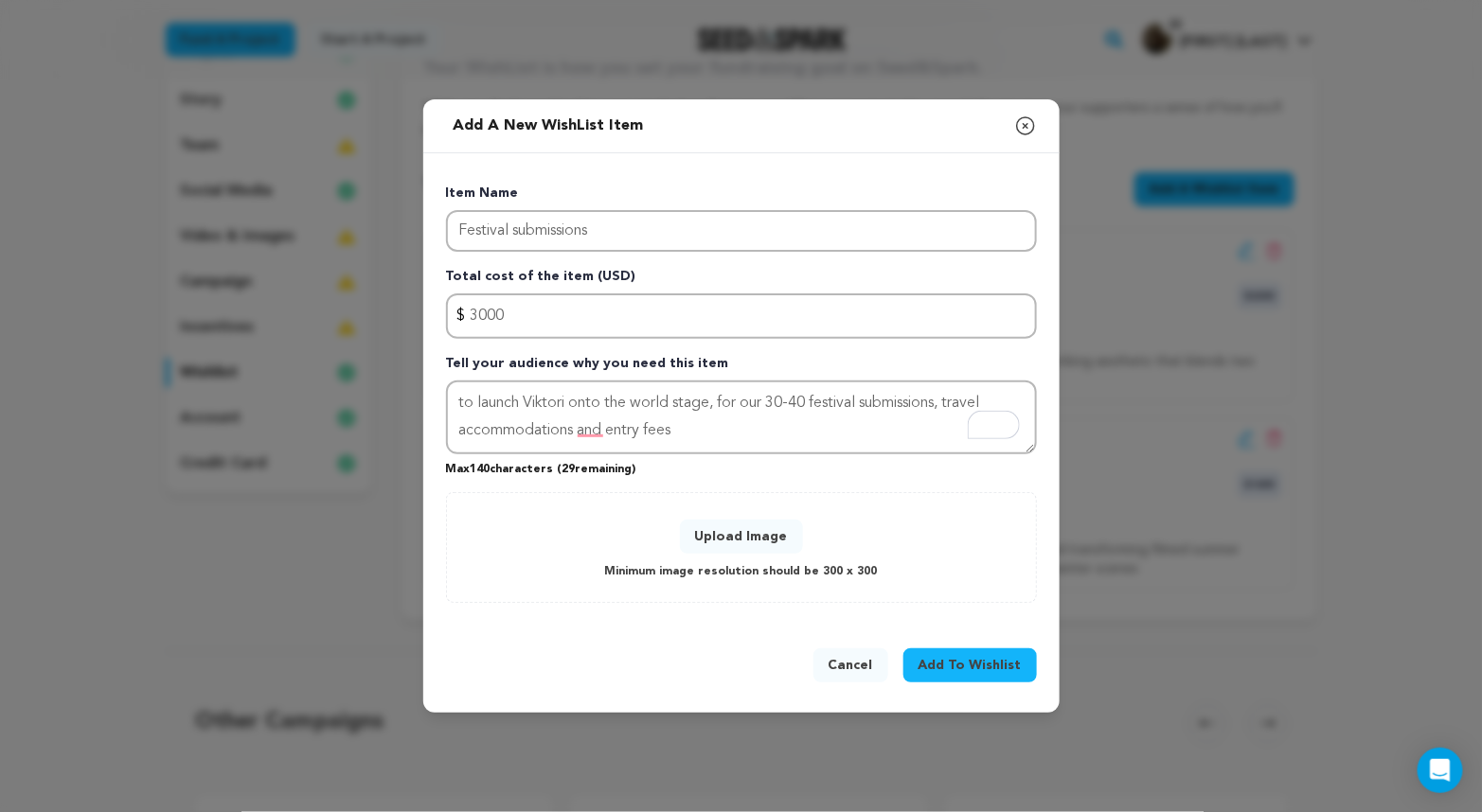 click on "Upload Image" at bounding box center (741, 537) 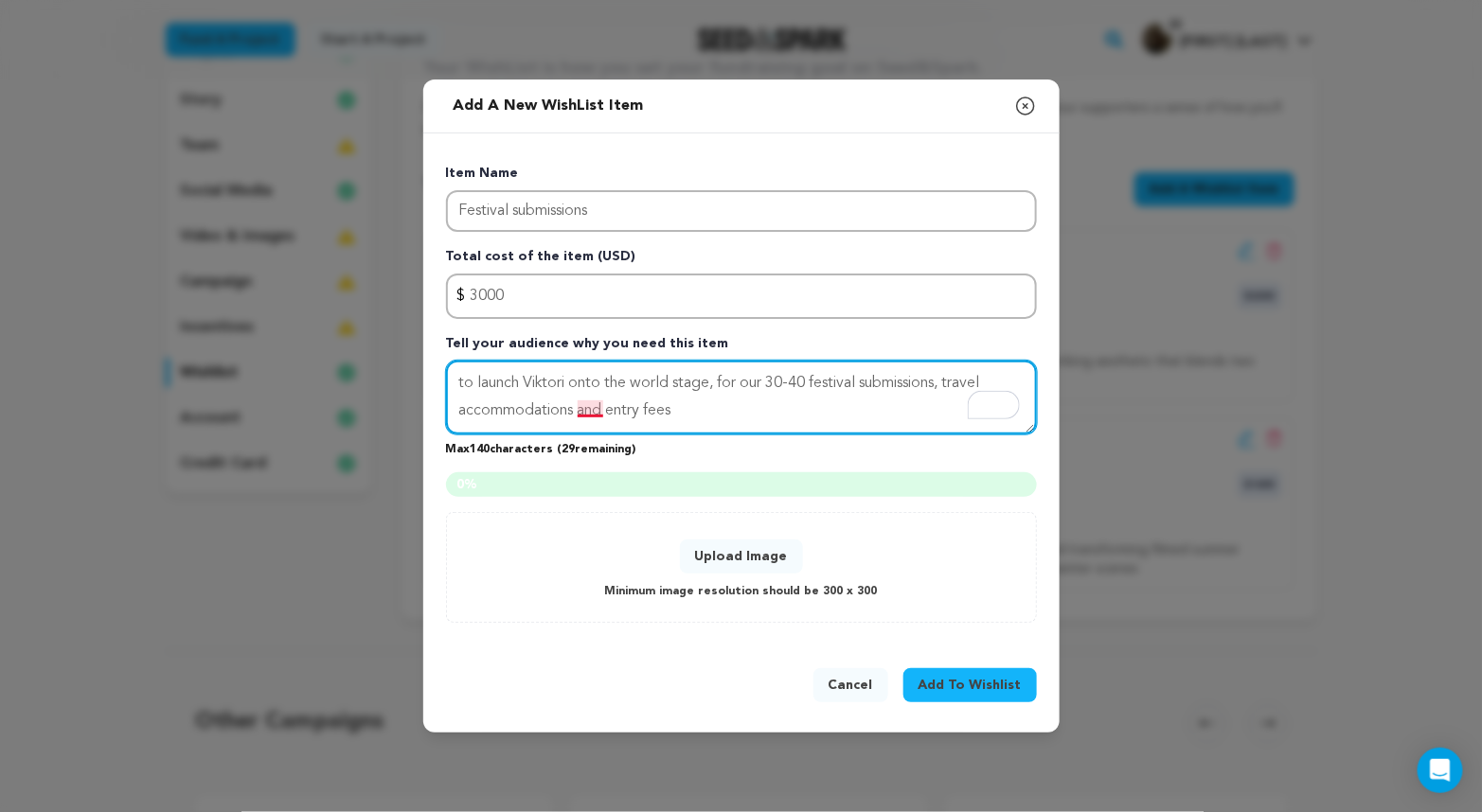 click on "to launch Viktori onto the world stage, for our 30-40 festival submissions, travel accommodations and entry fees" at bounding box center (741, 397) 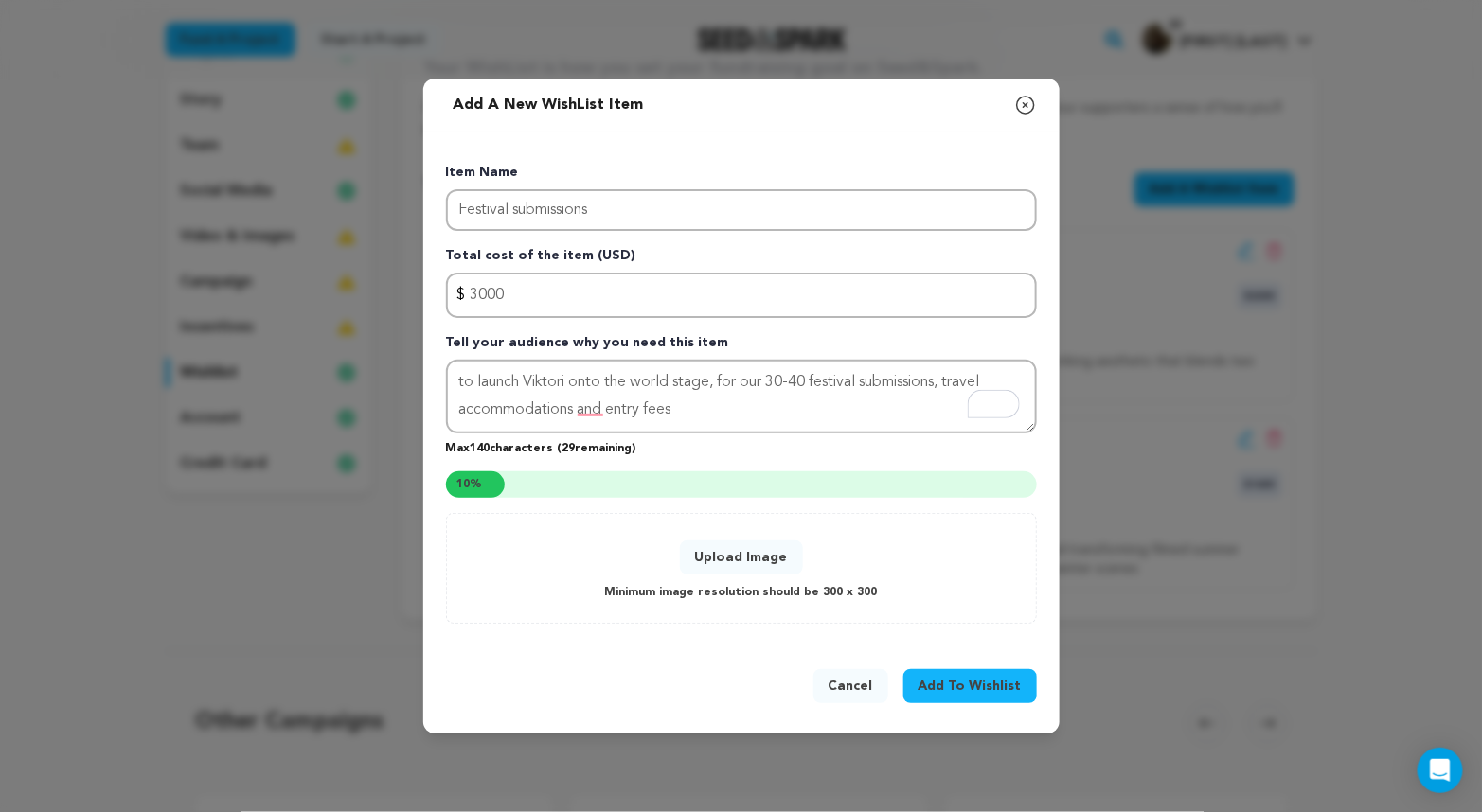 click on "10 %
10 %" at bounding box center (741, 485) 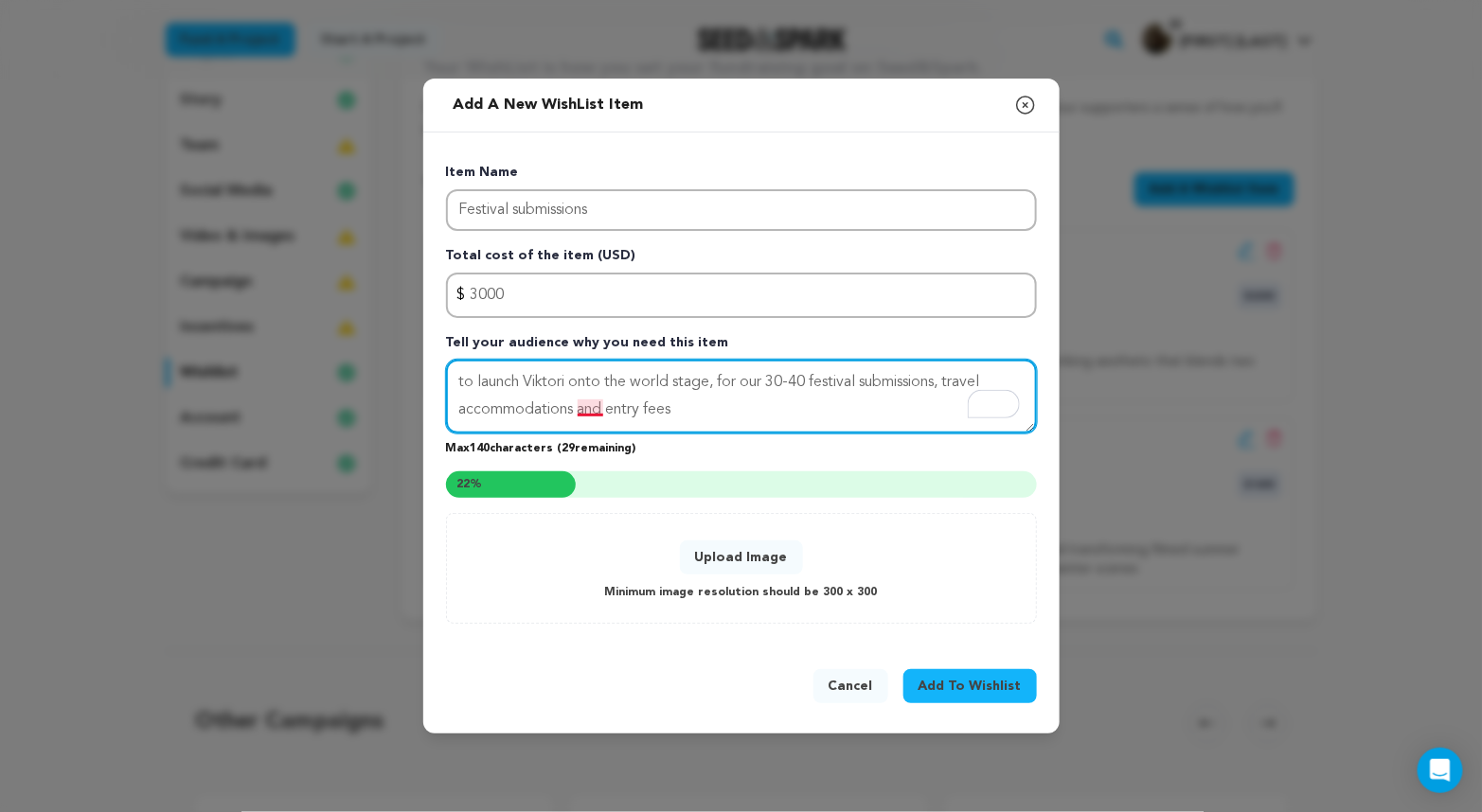click on "to launch Viktori onto the world stage, for our 30-40 festival submissions, travel accommodations and entry fees" at bounding box center (741, 397) 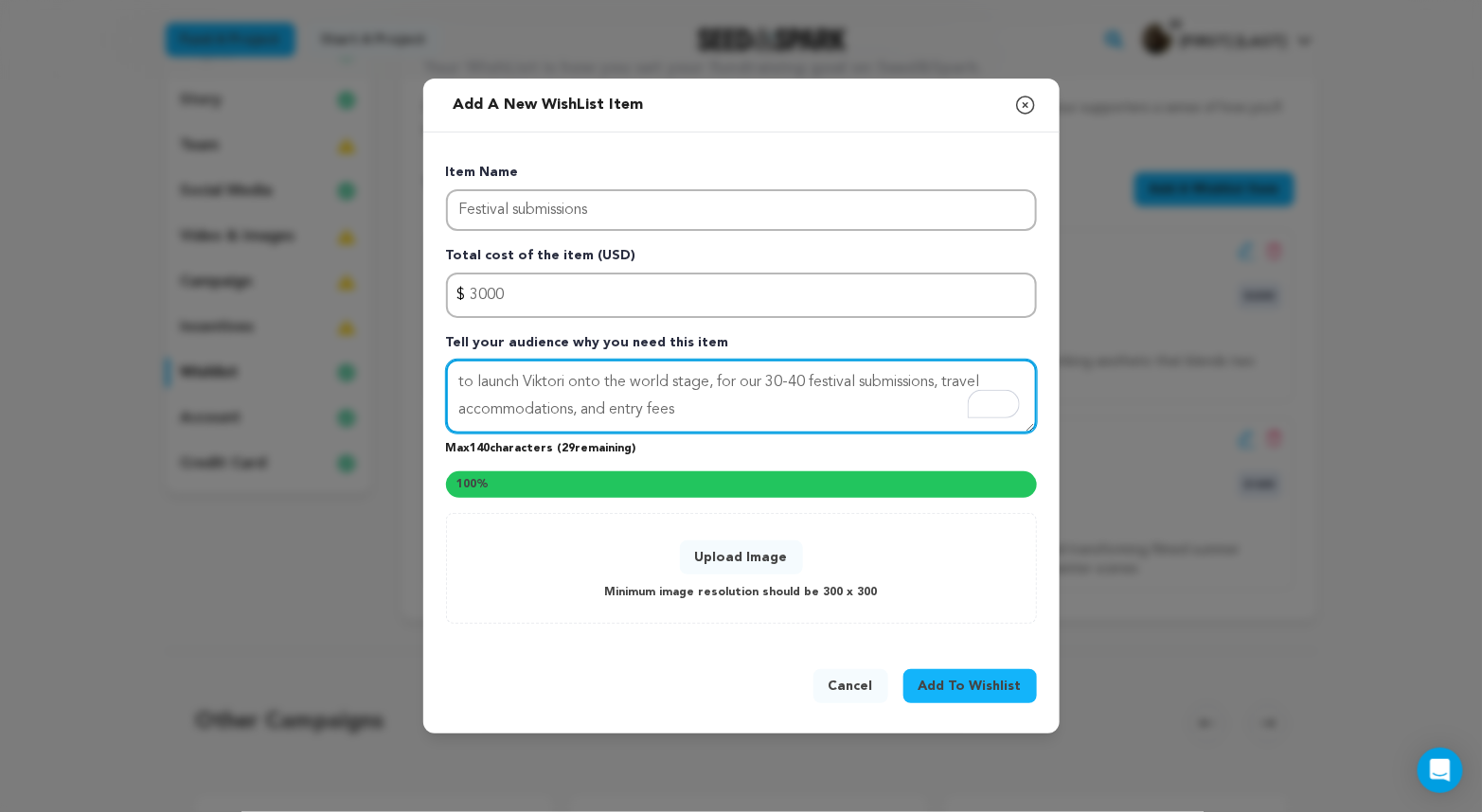 type on "to launch Viktori onto the world stage, for our 30-40 festival submissions, travel accommodations, and entry fees" 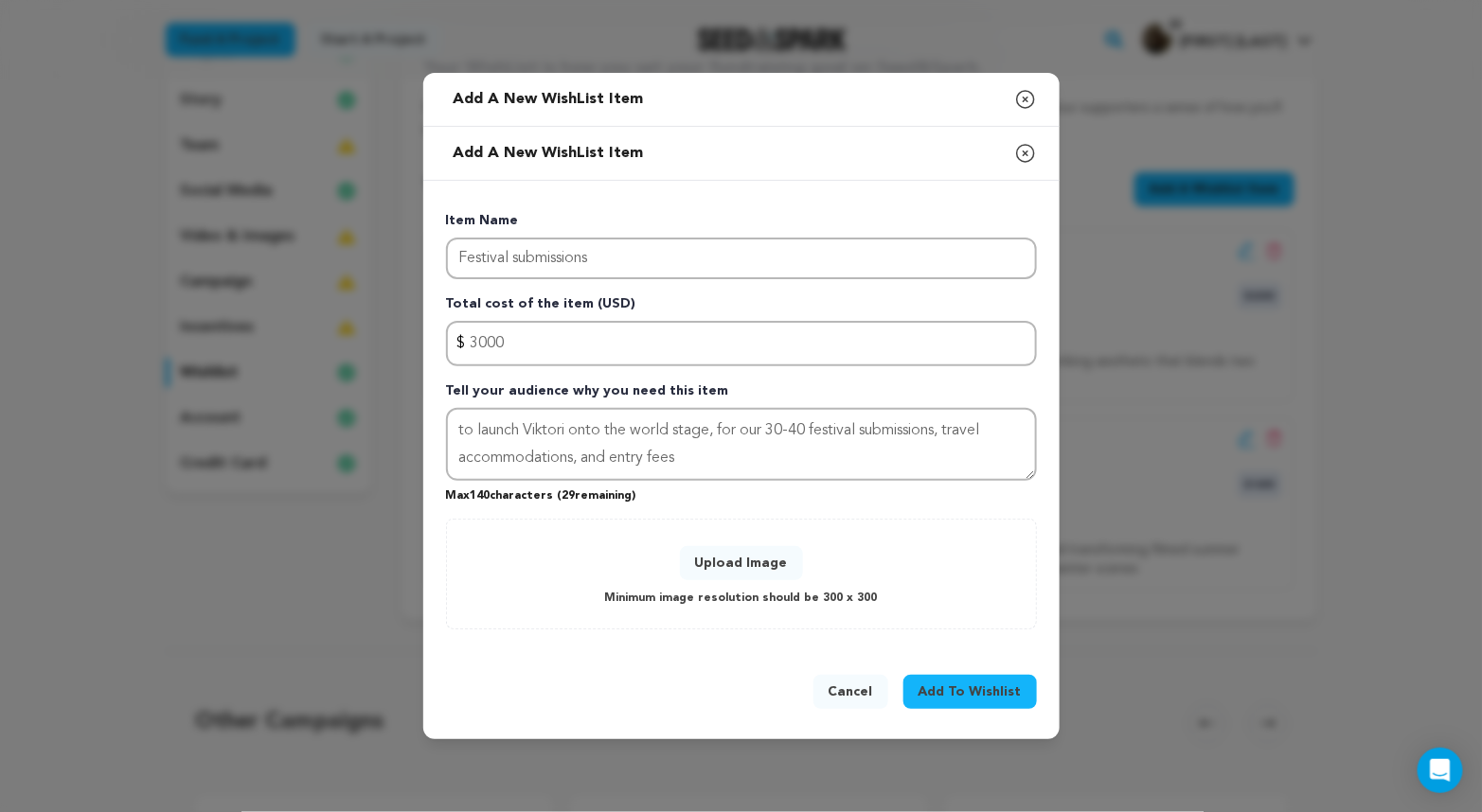 click on "Add To Wishlist" at bounding box center [970, 692] 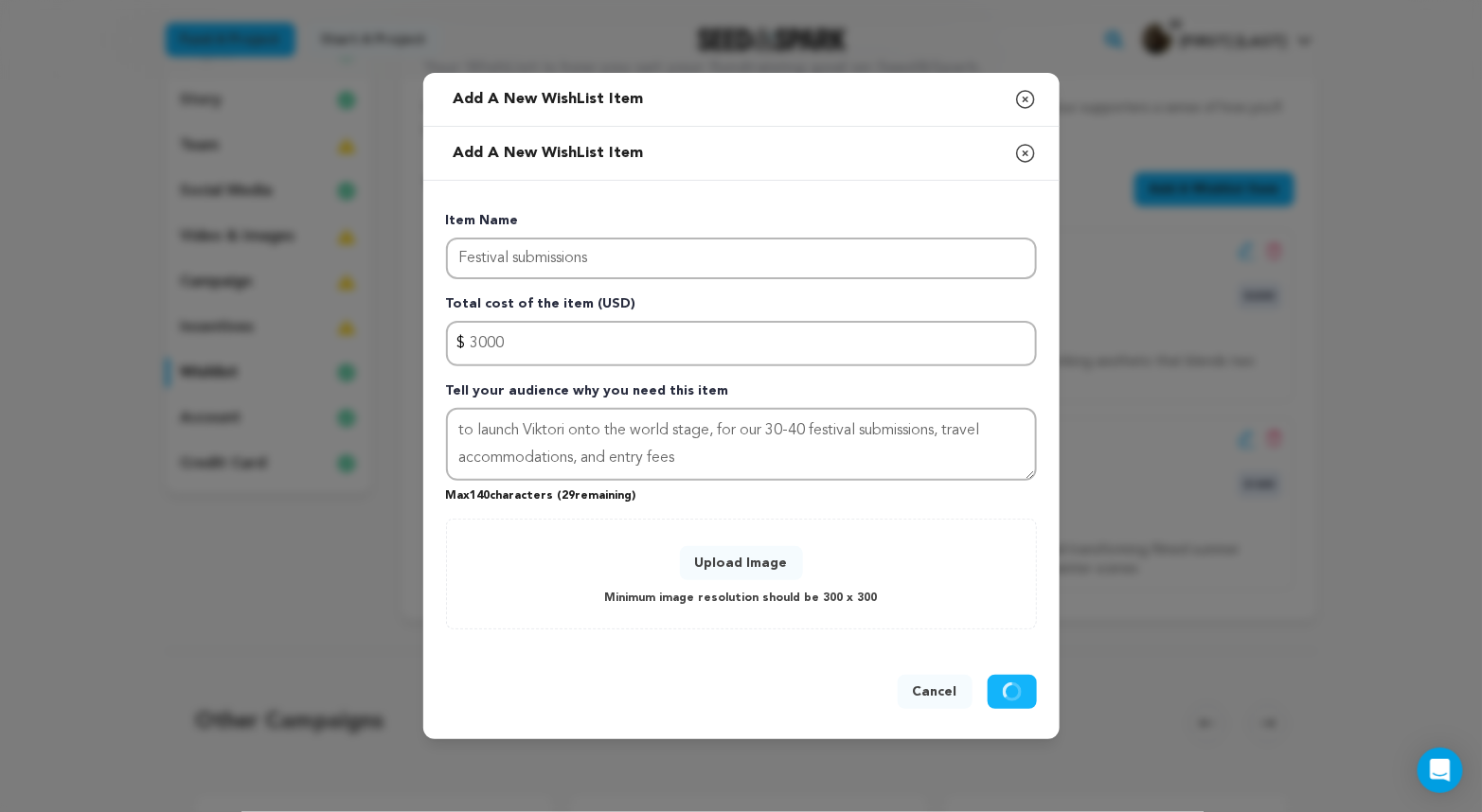 type 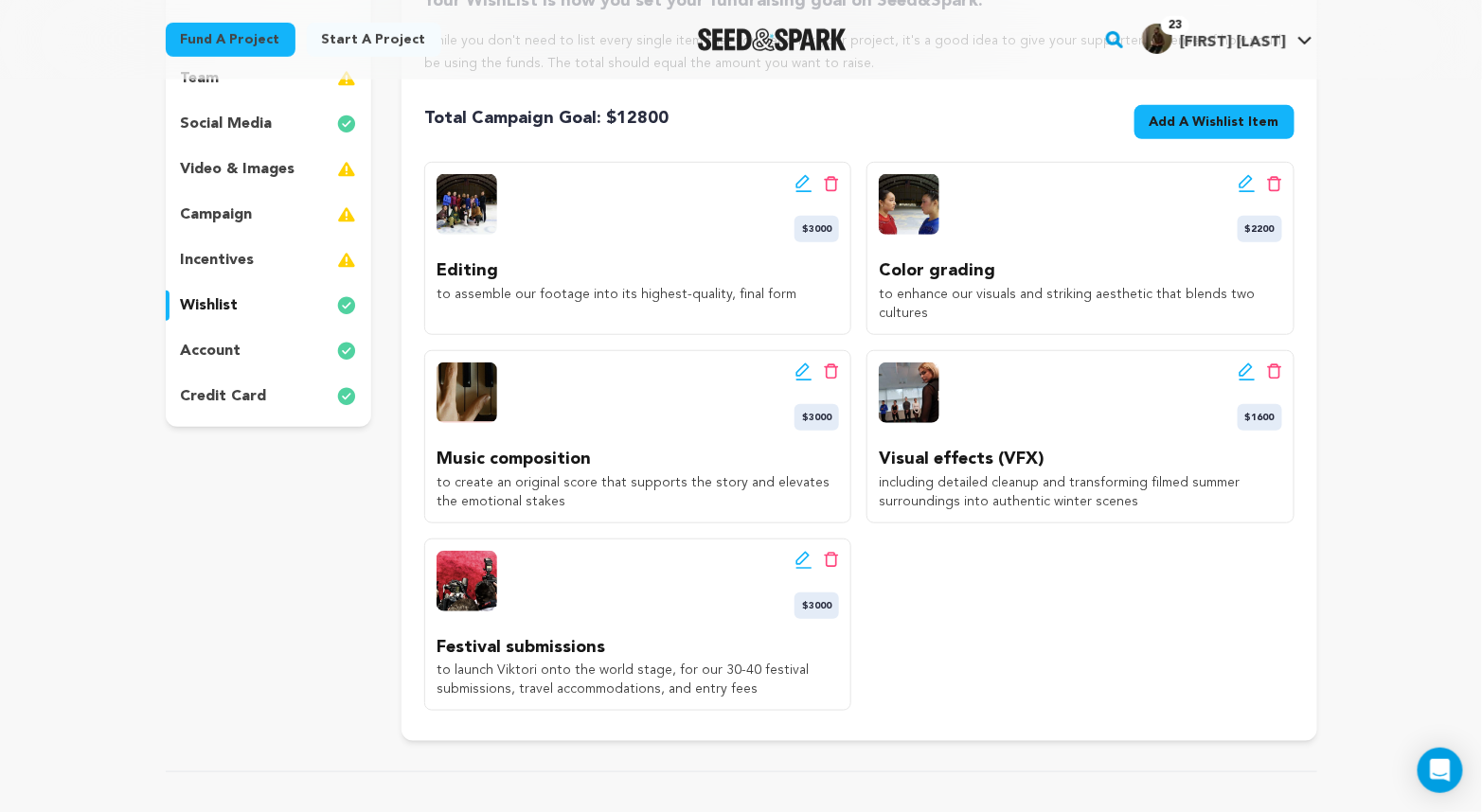 scroll, scrollTop: 341, scrollLeft: 0, axis: vertical 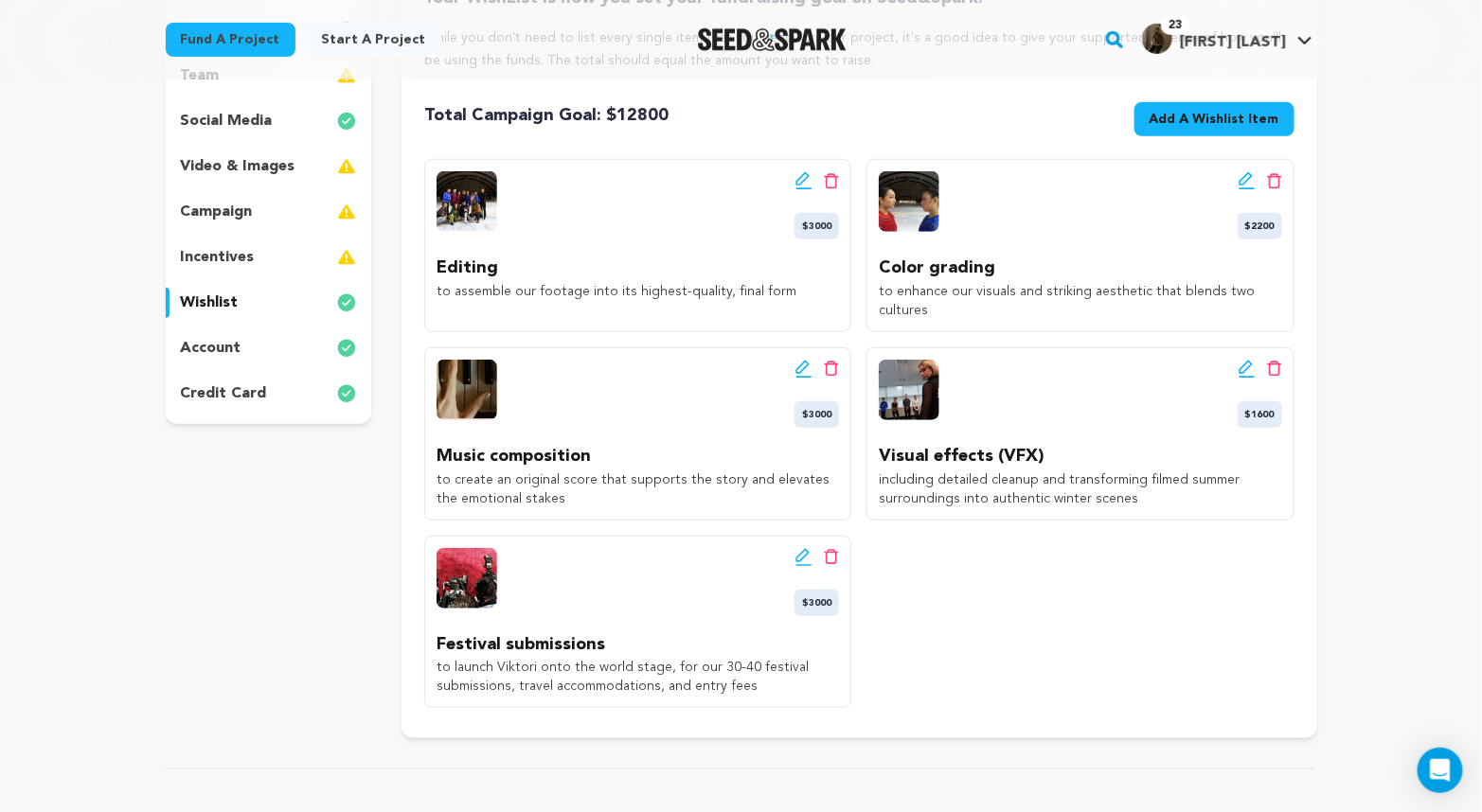 click 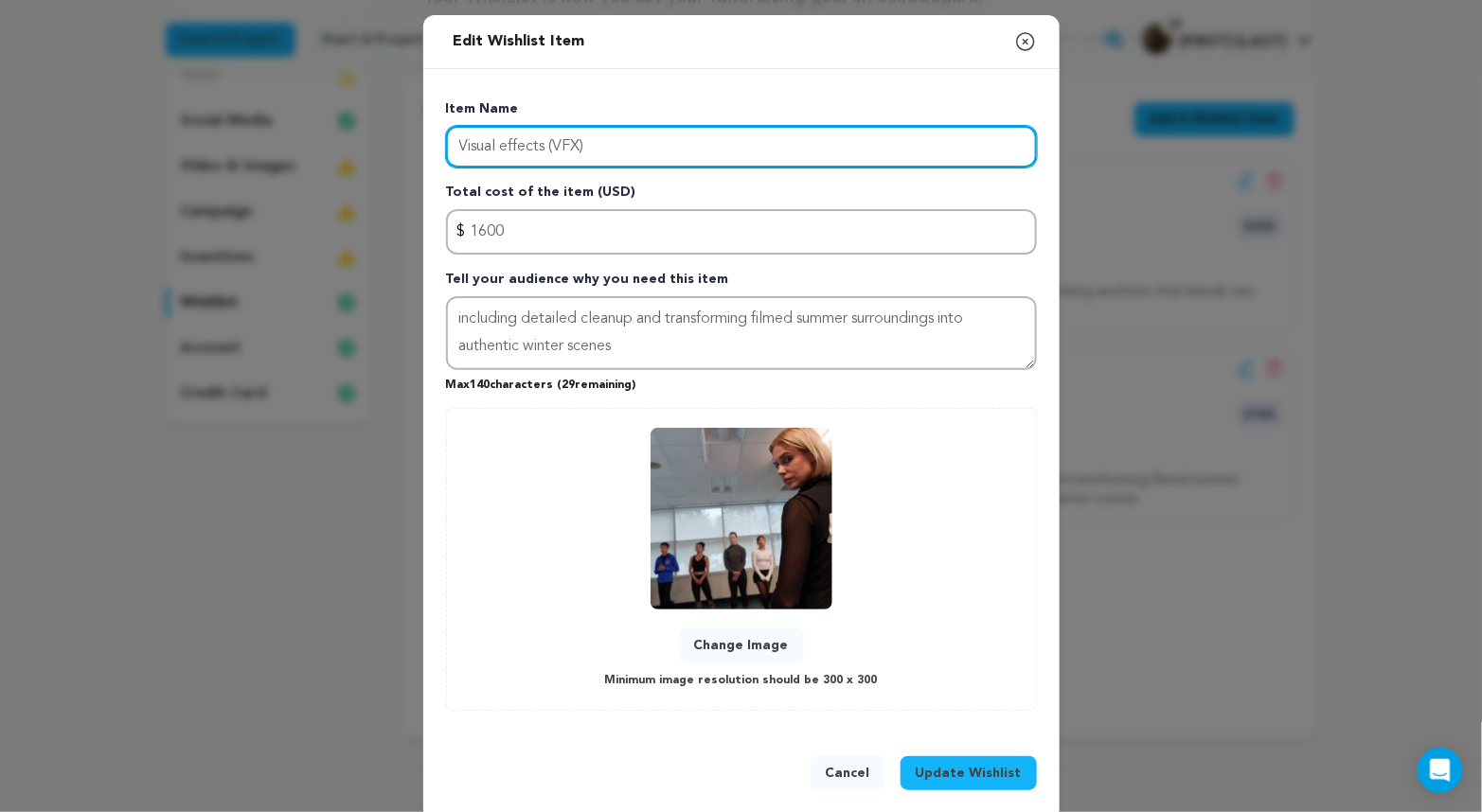 click on "Visual effects (VFX)" at bounding box center [741, 147] 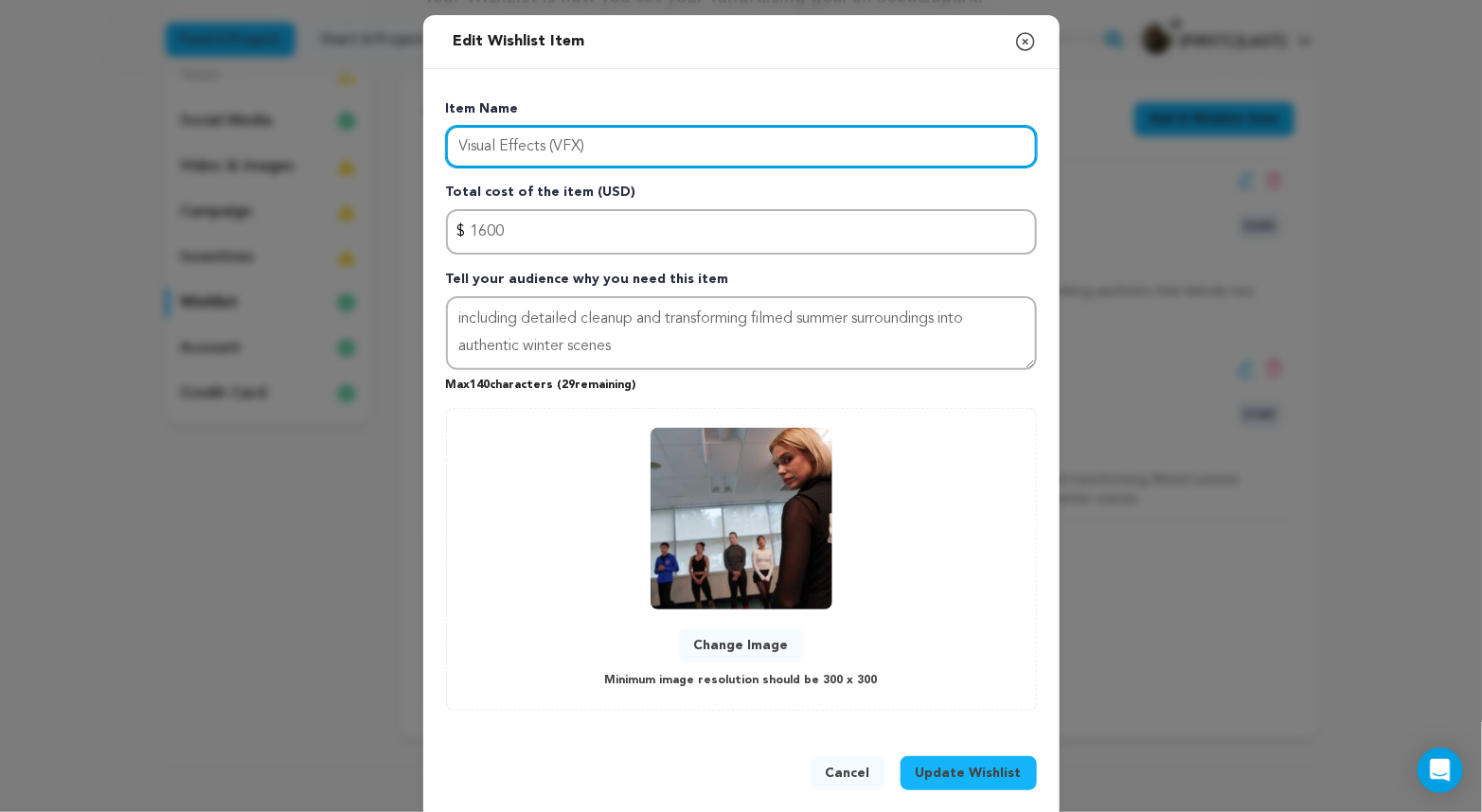 type on "Visual Effects (VFX)" 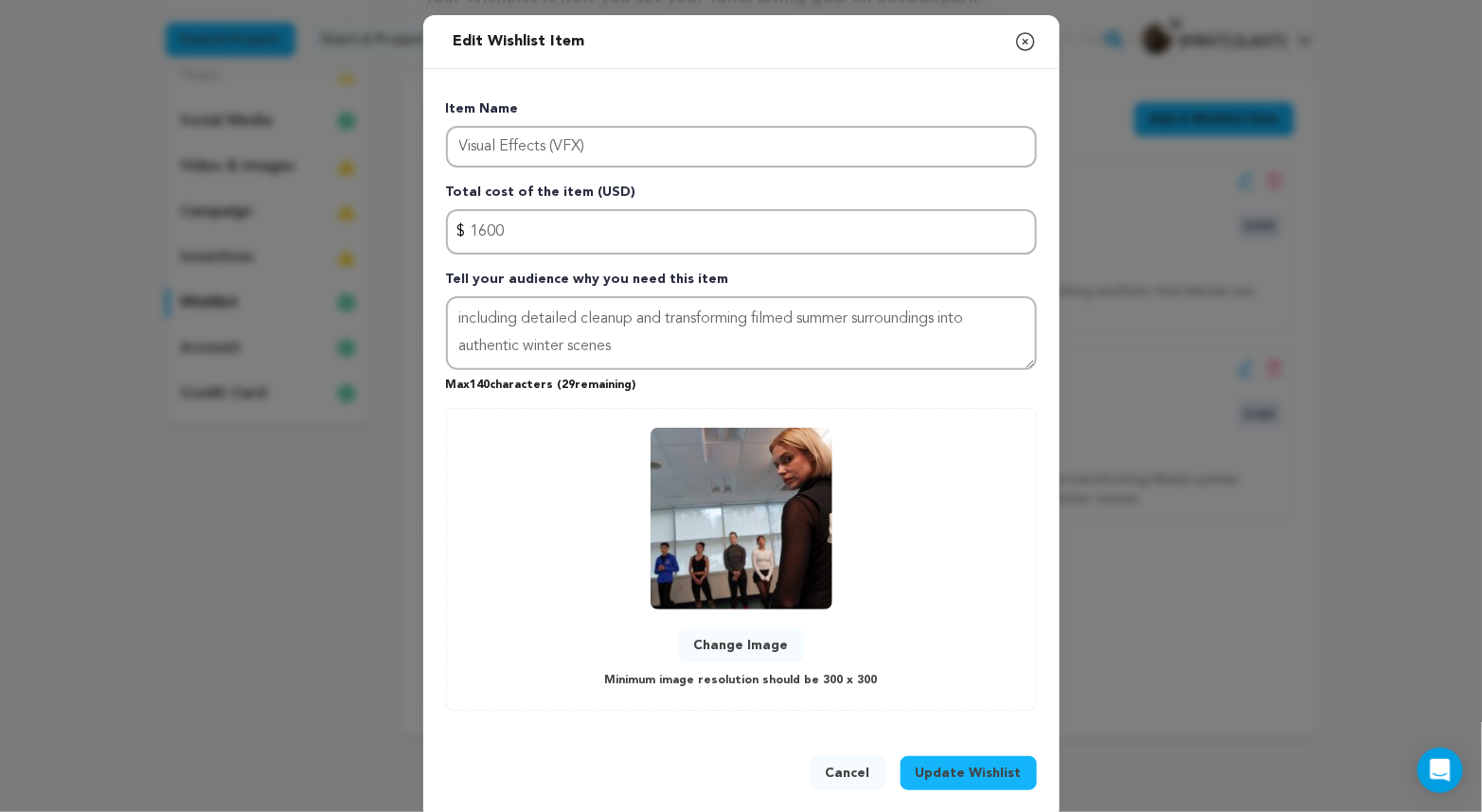 click on "Update Wishlist" at bounding box center (969, 773) 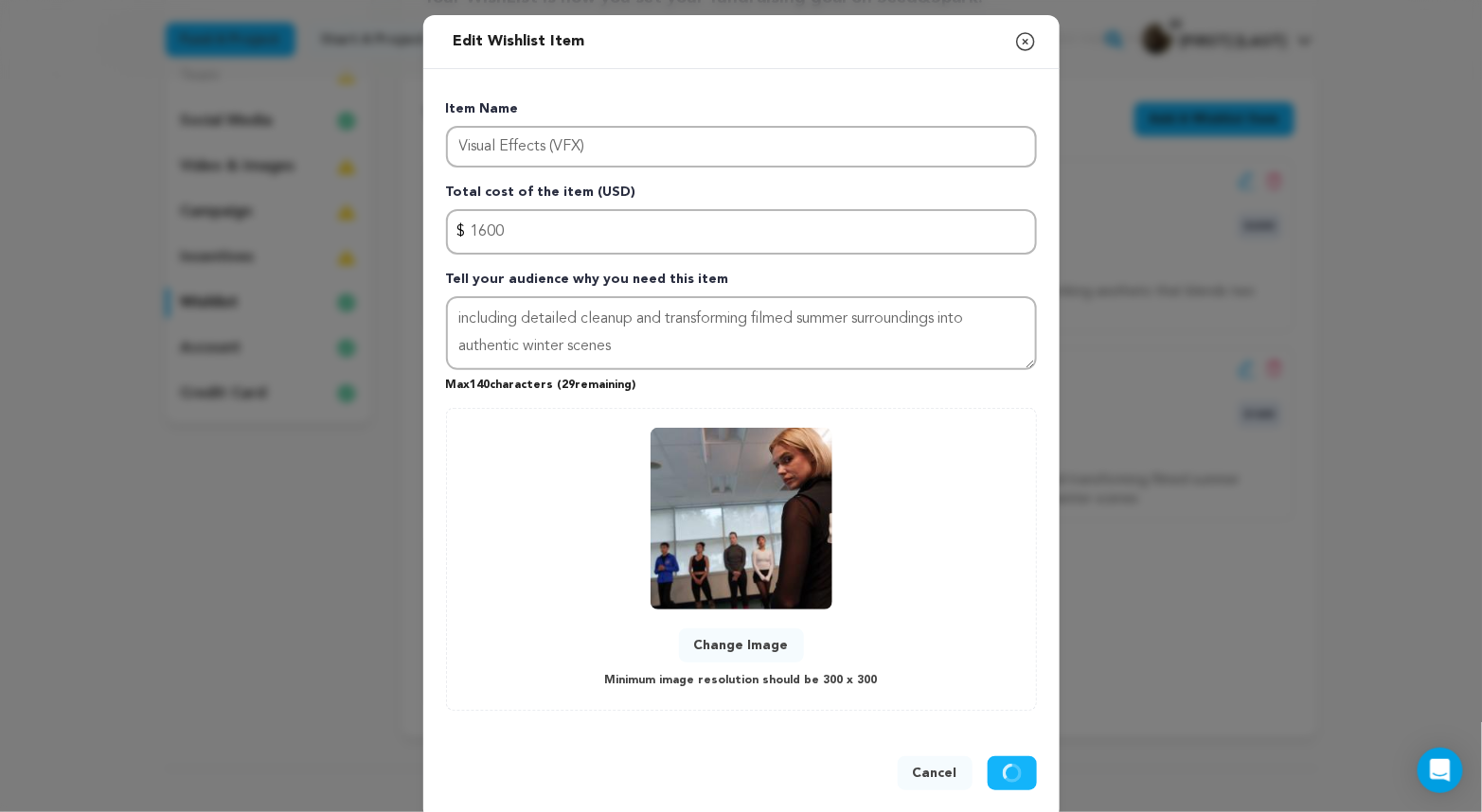 type 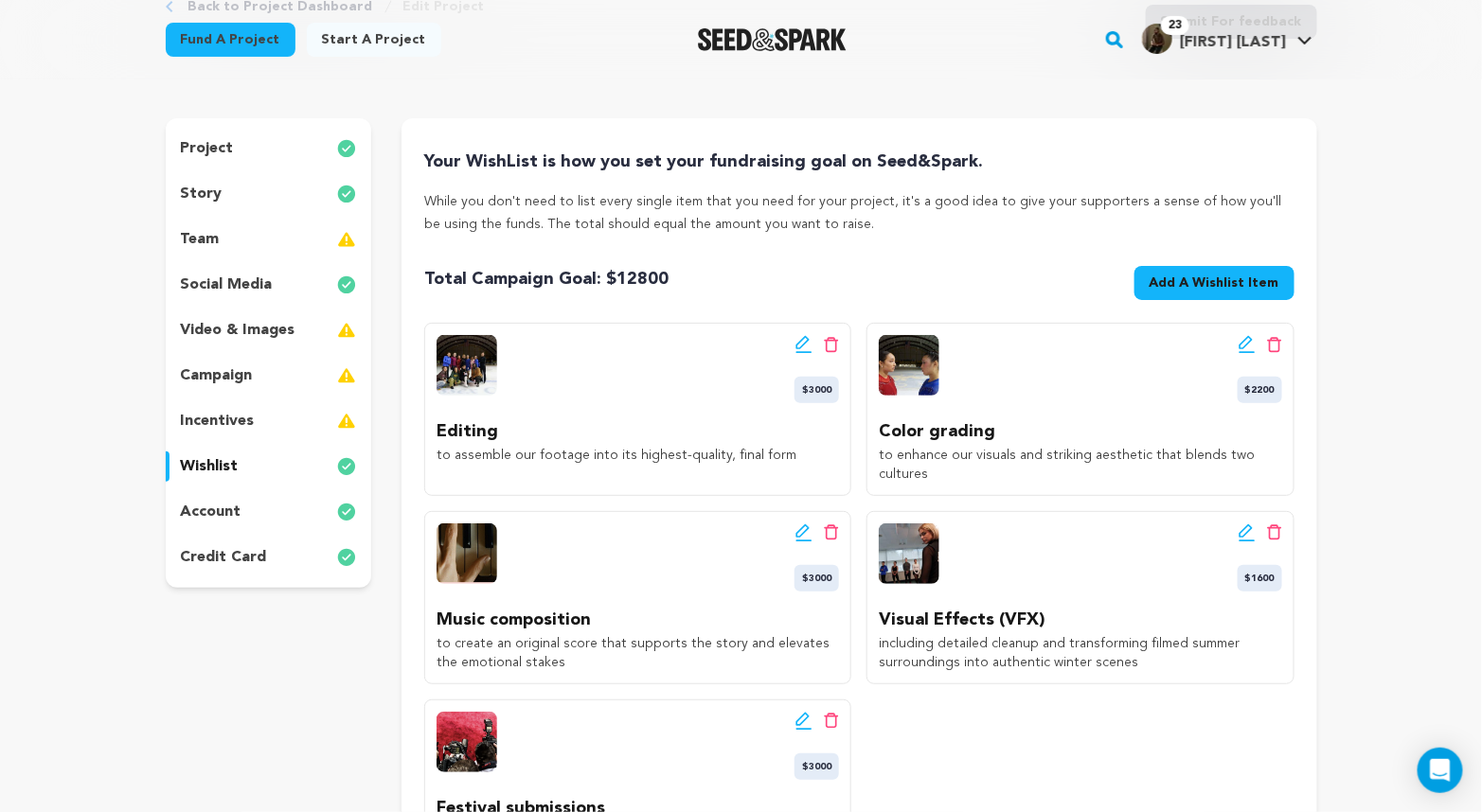 scroll, scrollTop: 29, scrollLeft: 0, axis: vertical 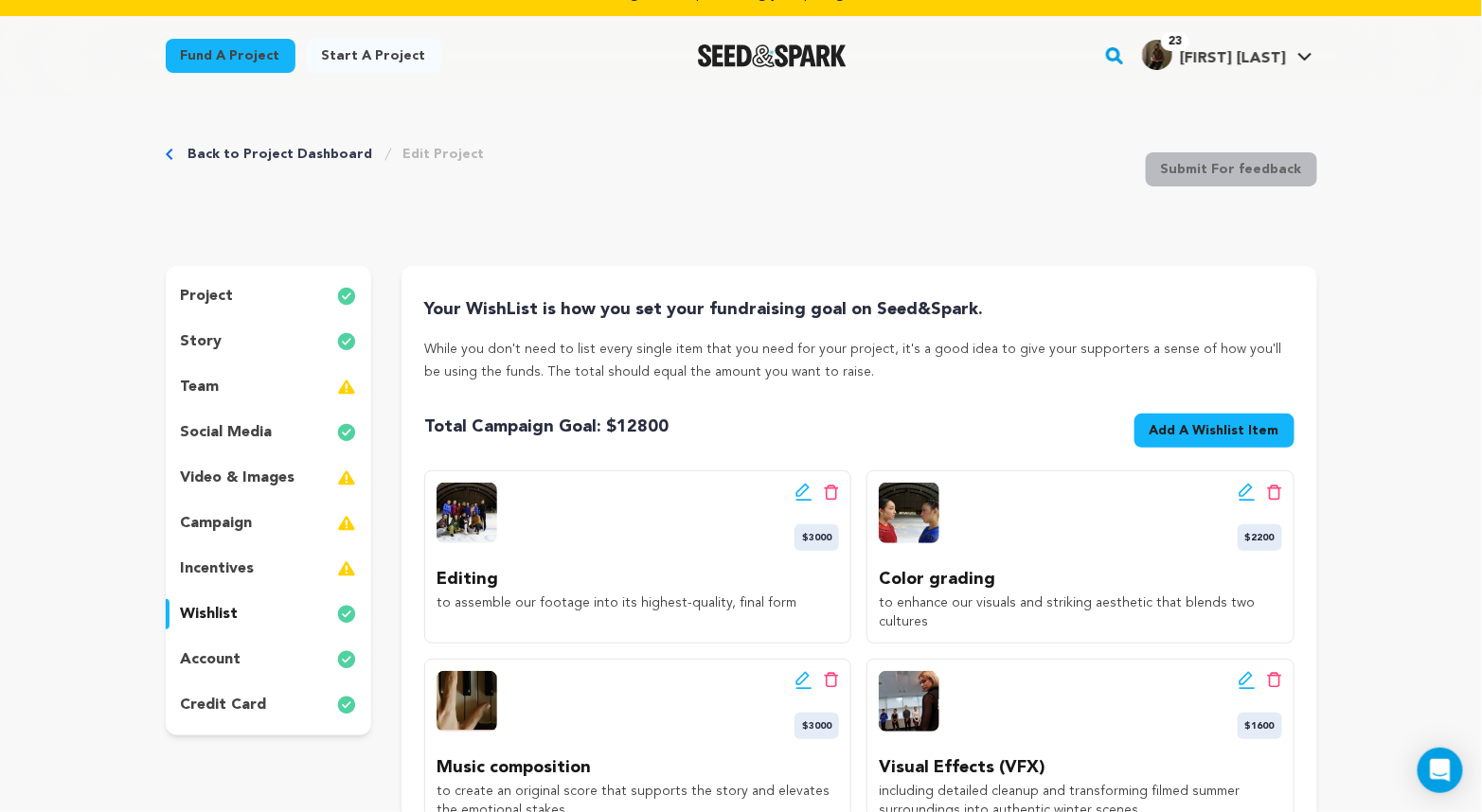 click on "Add A Wishlist Item" at bounding box center (1214, 431) 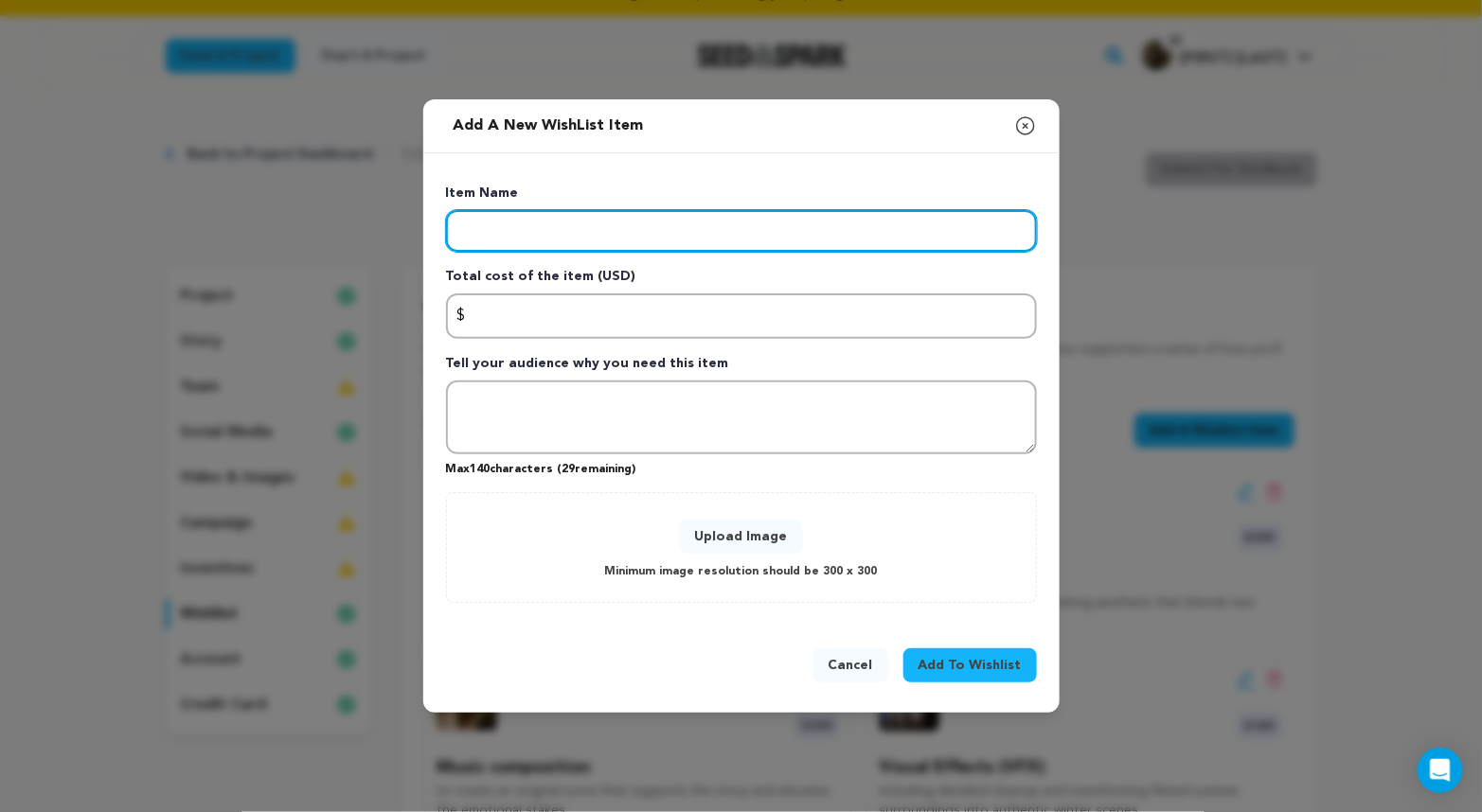 click at bounding box center (741, 231) 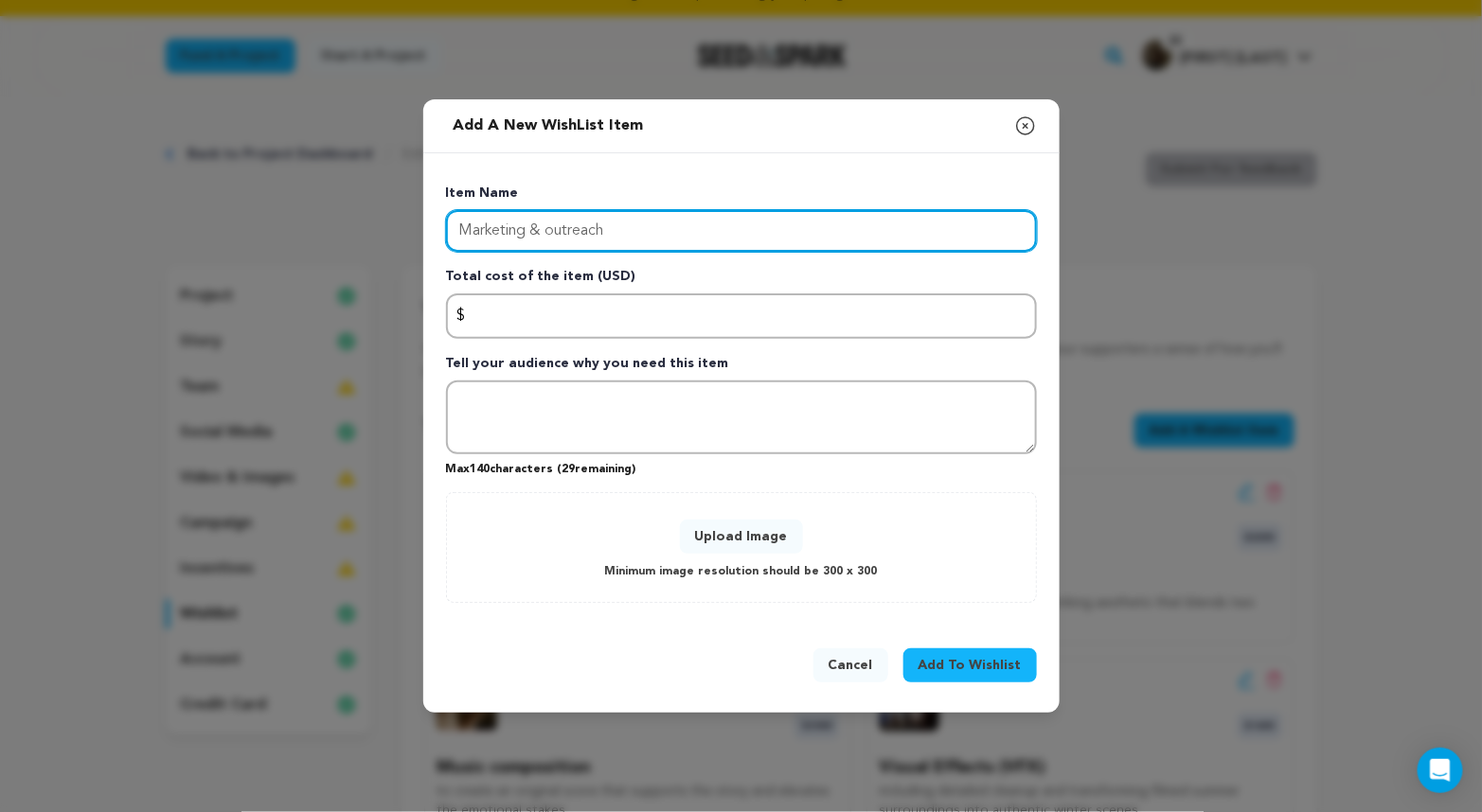 click on "Marketing & outreach" at bounding box center [741, 231] 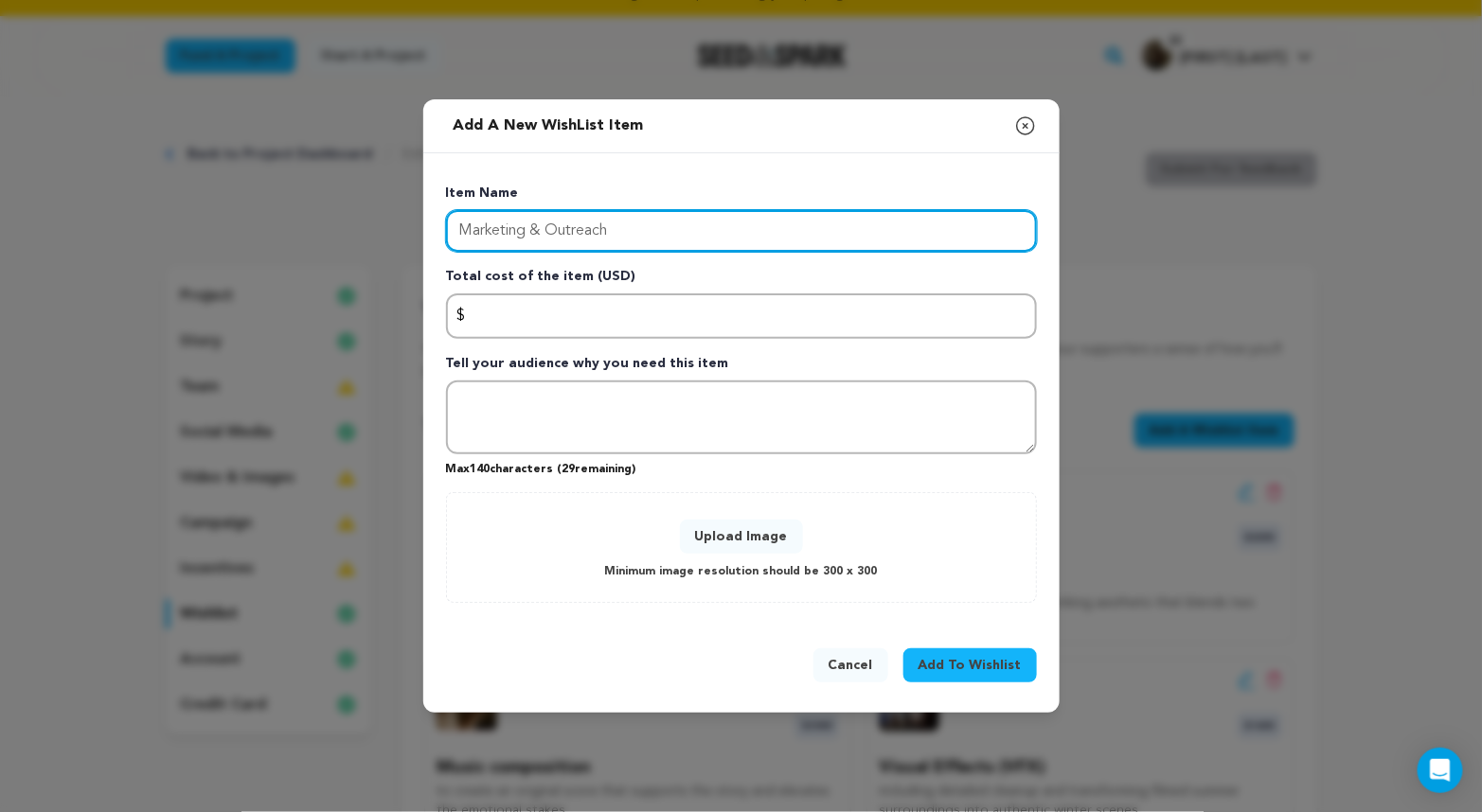 type on "Marketing & Outreach" 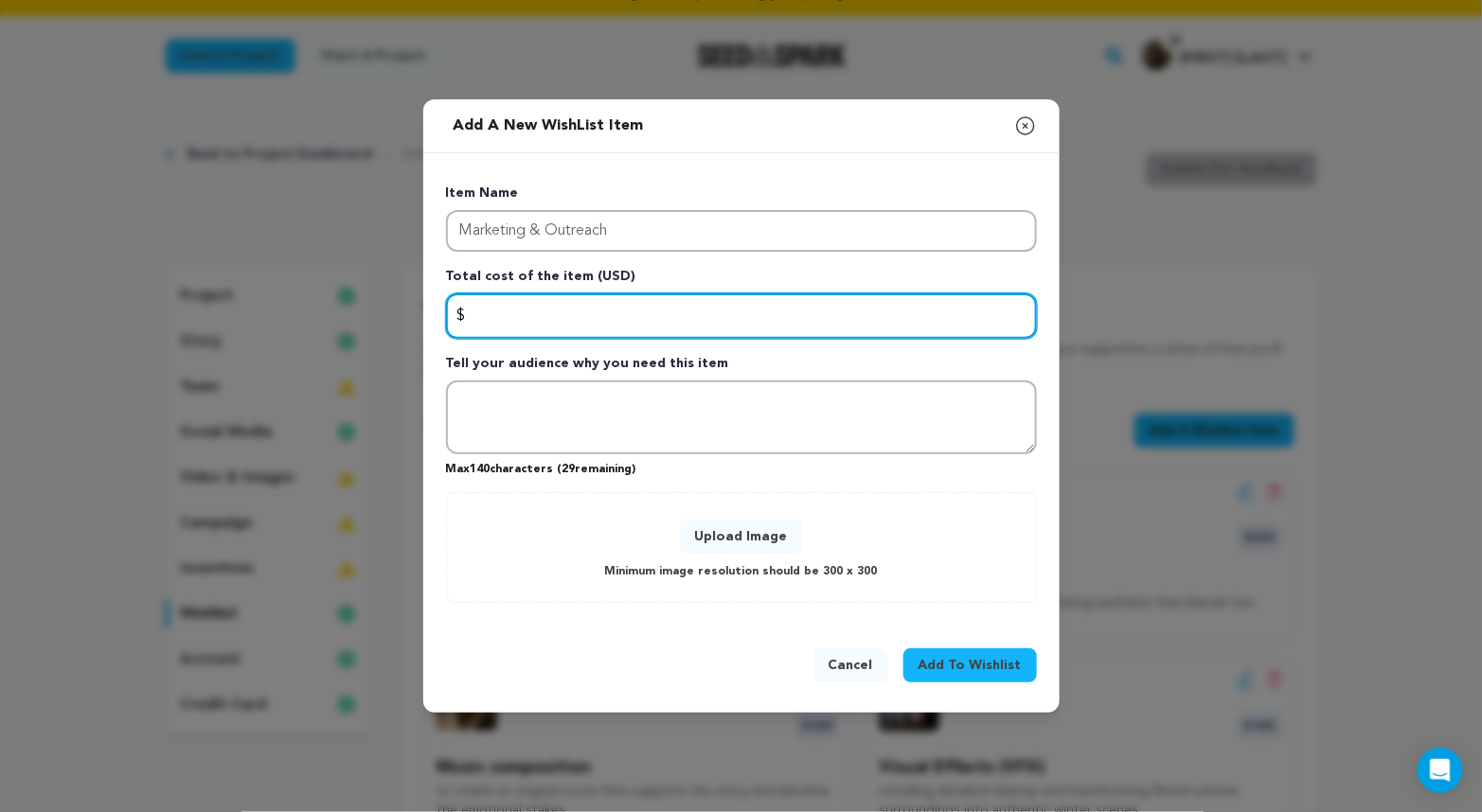 click at bounding box center (741, 316) 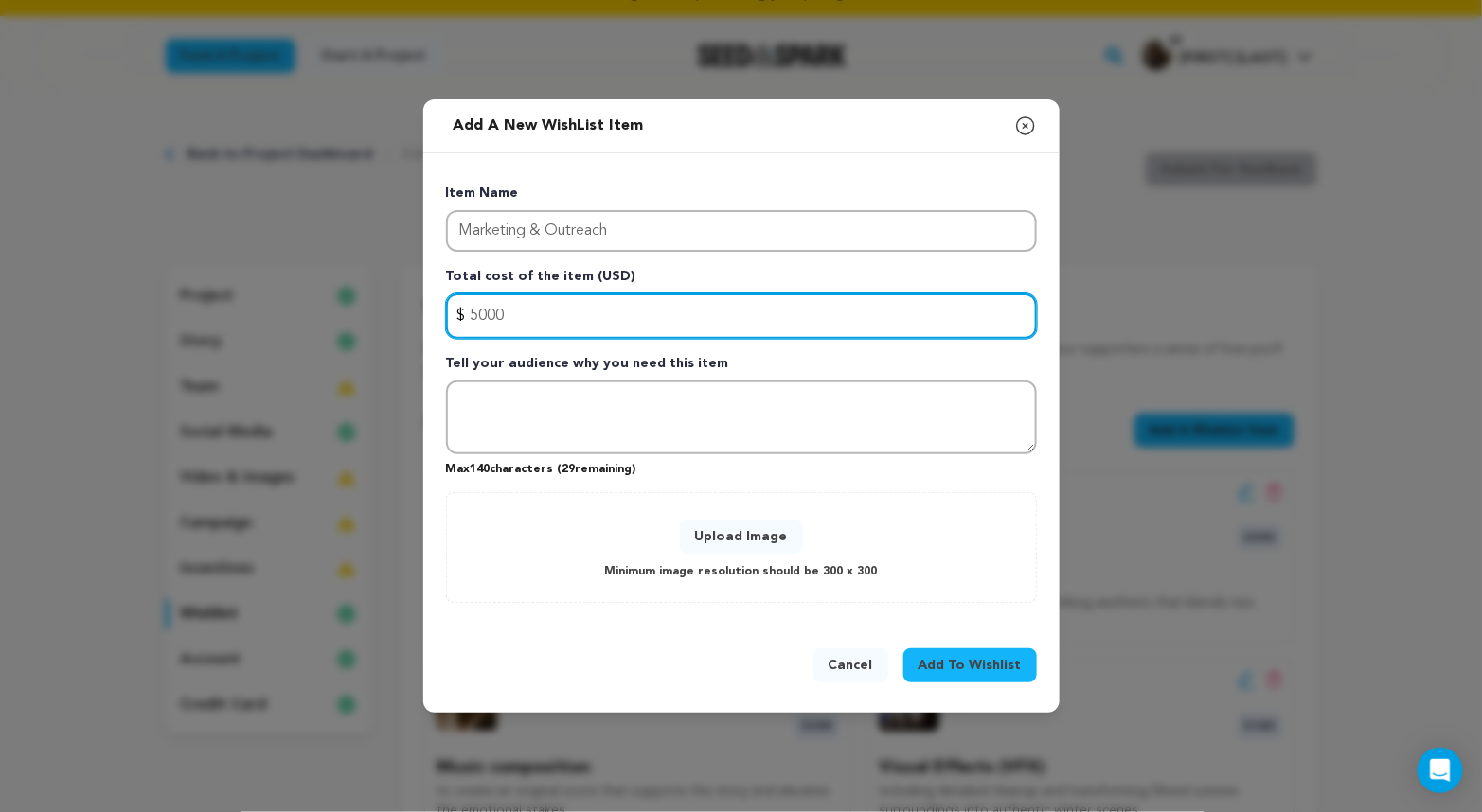type on "5000" 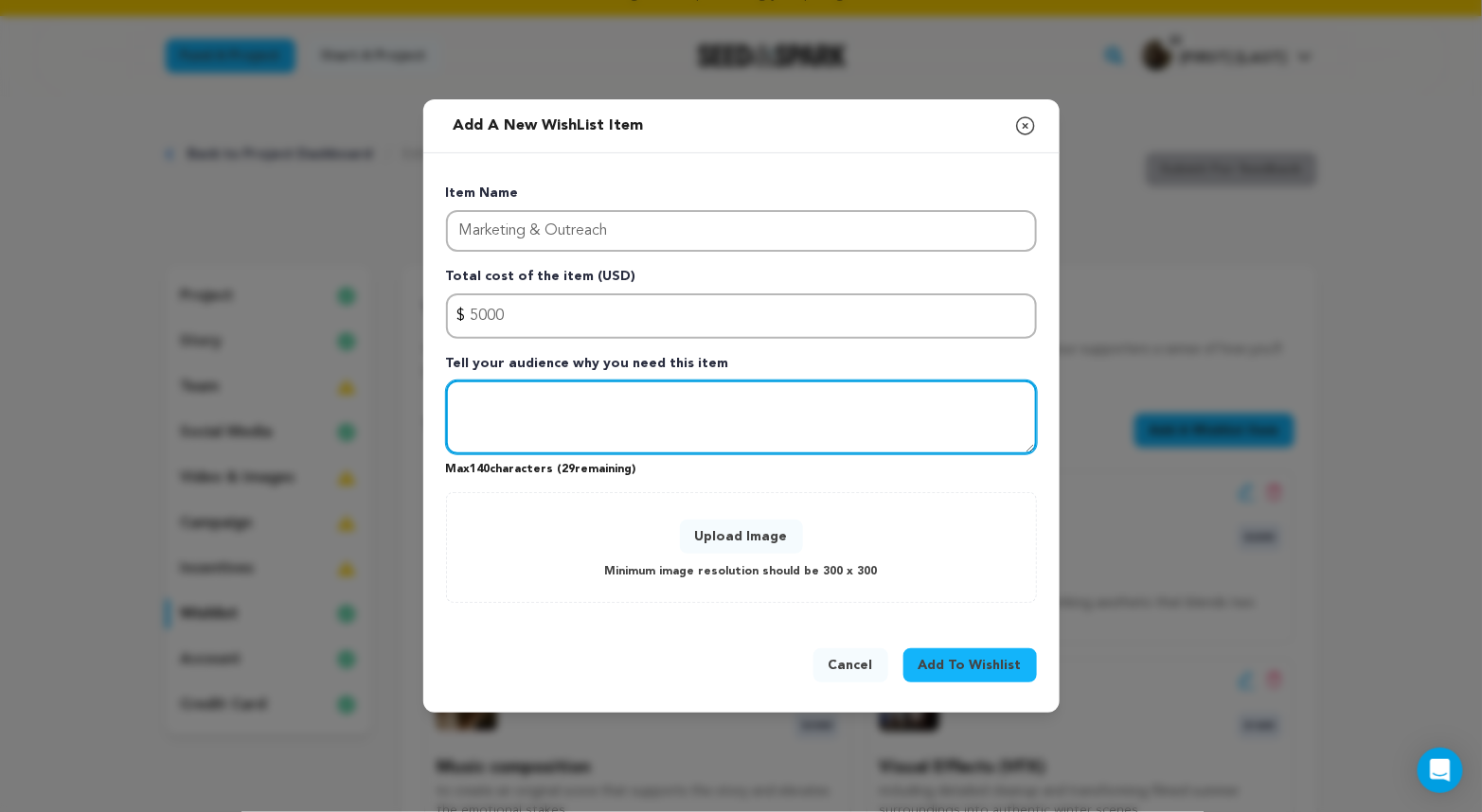 click at bounding box center [741, 417] 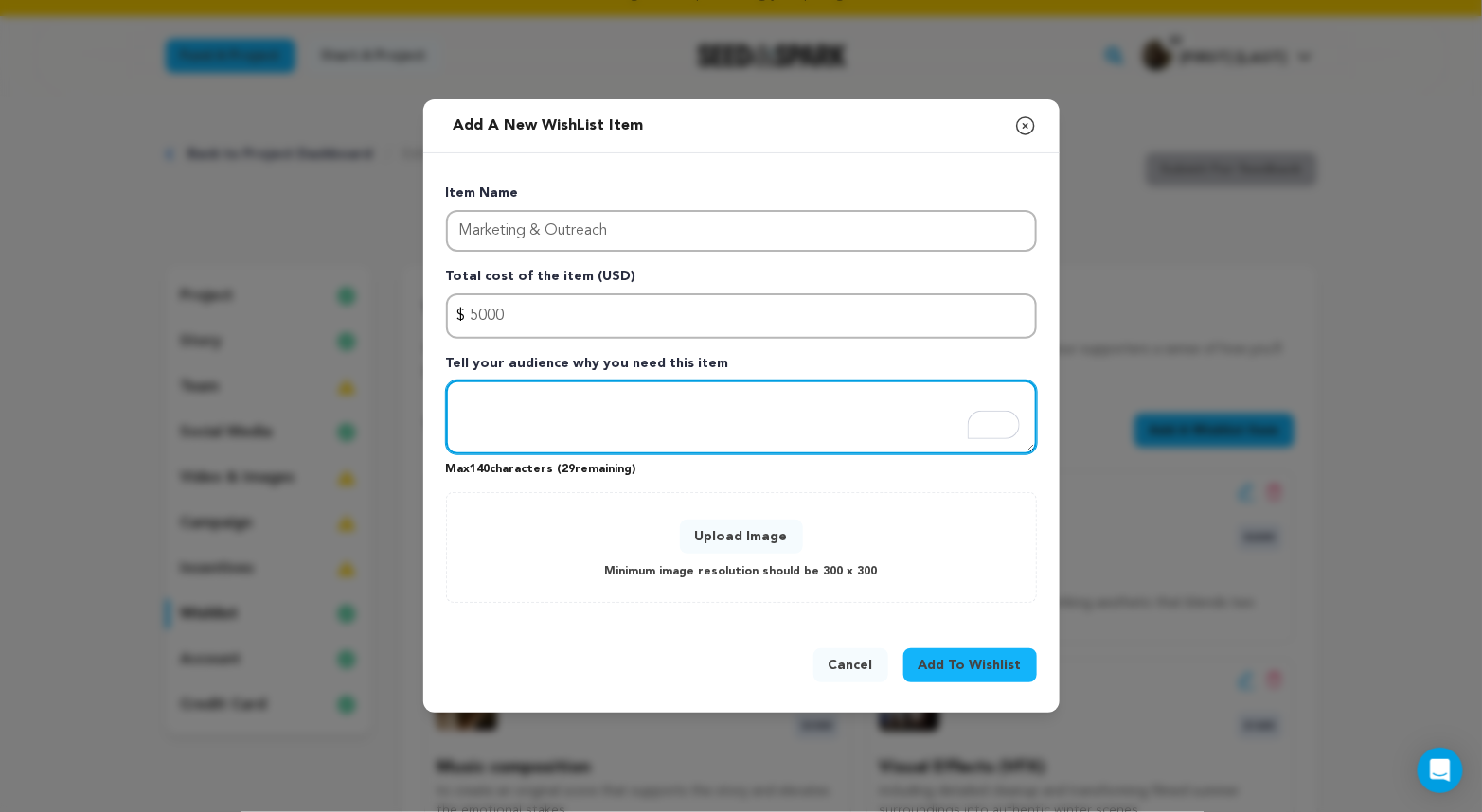 paste on "to strategically align the film with the buzz of the 2026 Winter Olympics" 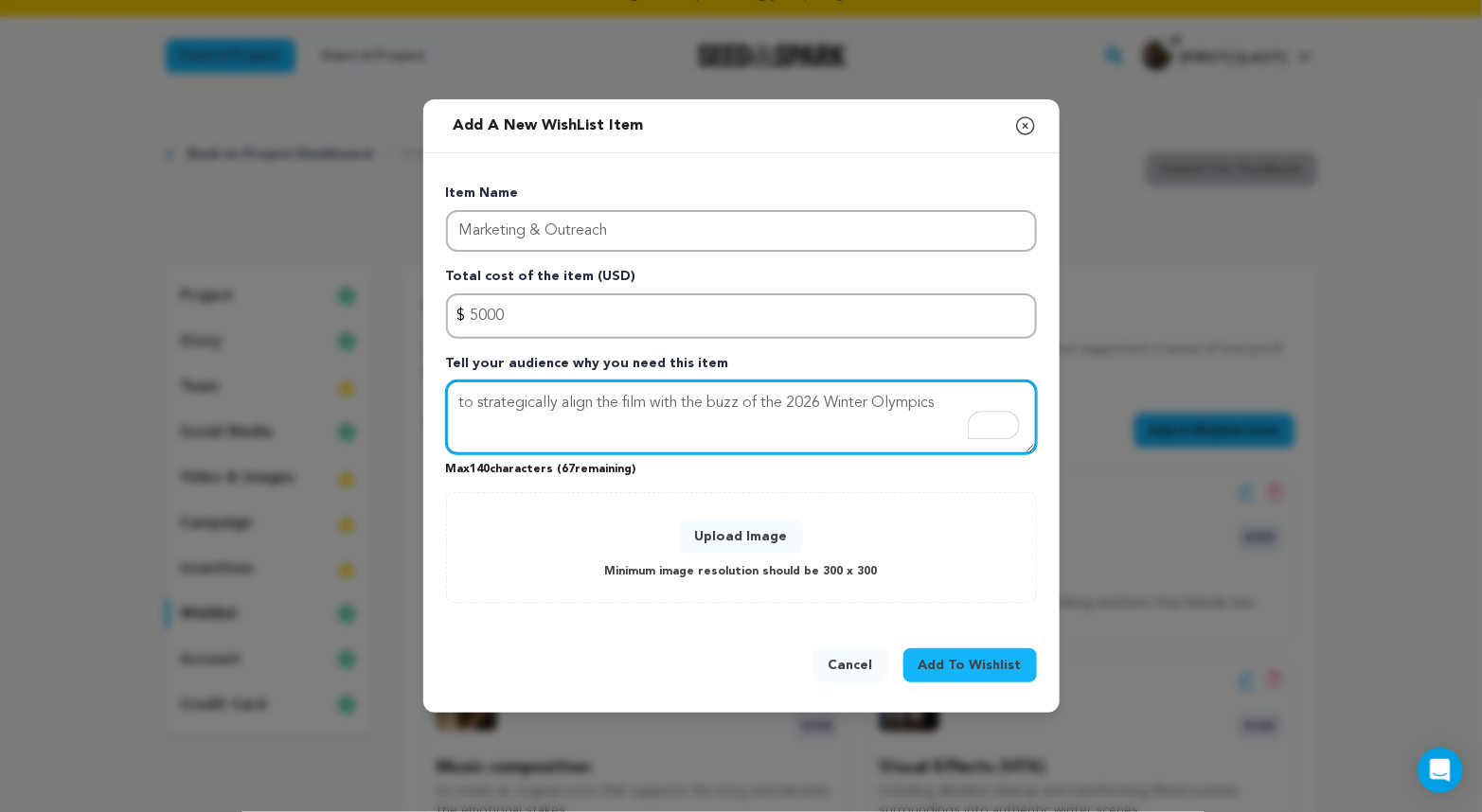 type on "to strategically align the film with the buzz of the 2026 Winter Olympics" 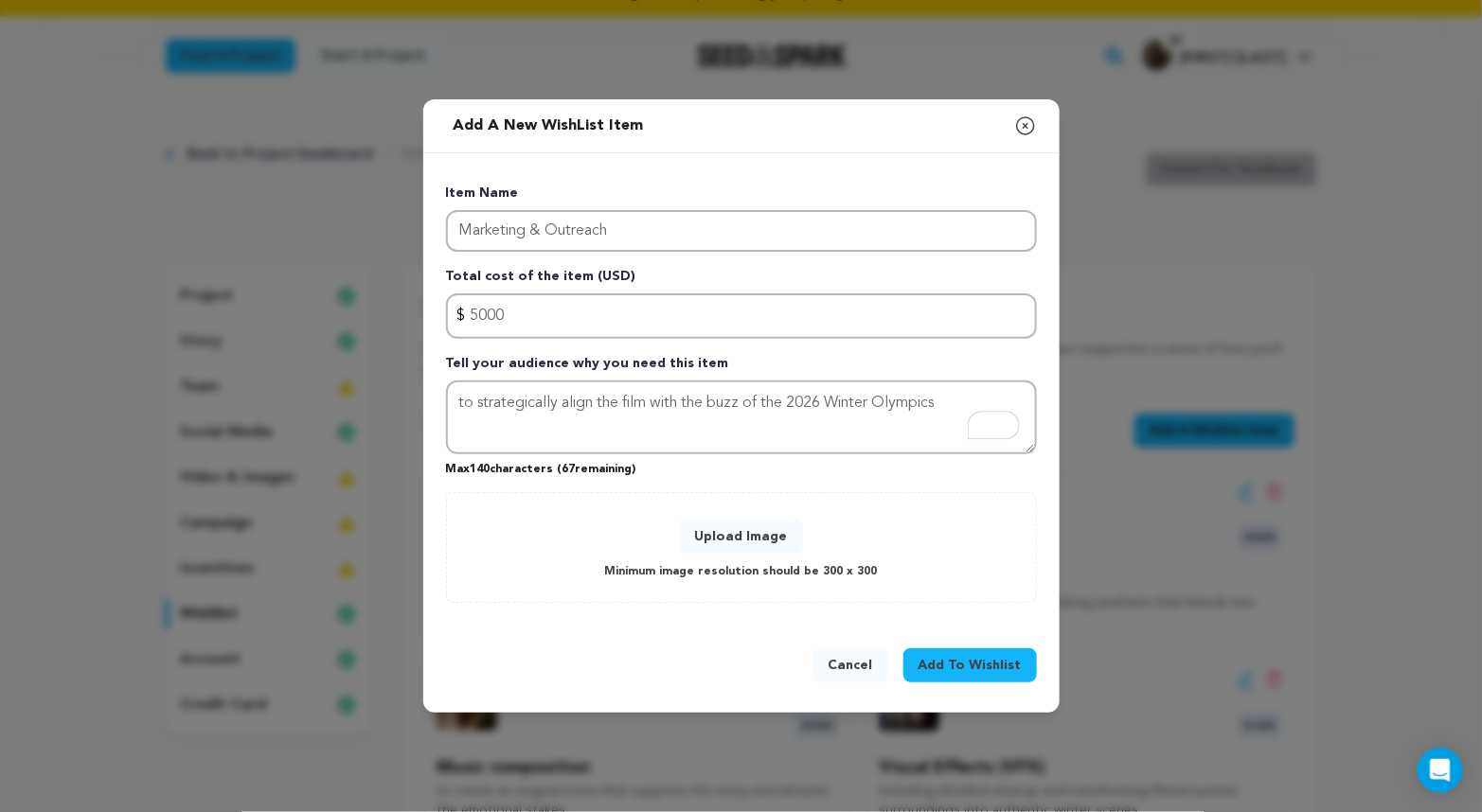 click on "Add To Wishlist" at bounding box center (970, 665) 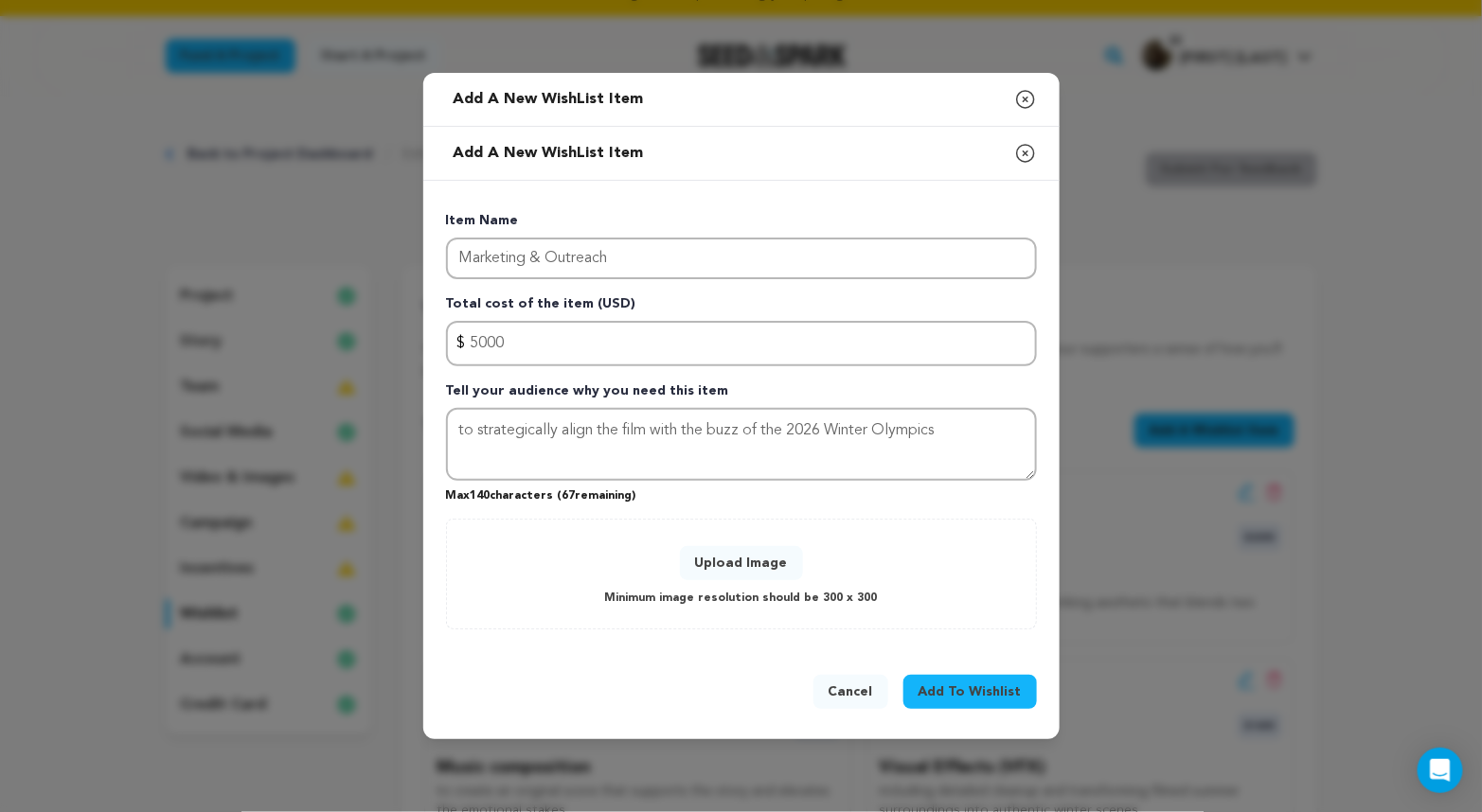 click on "Upload Image" at bounding box center [741, 563] 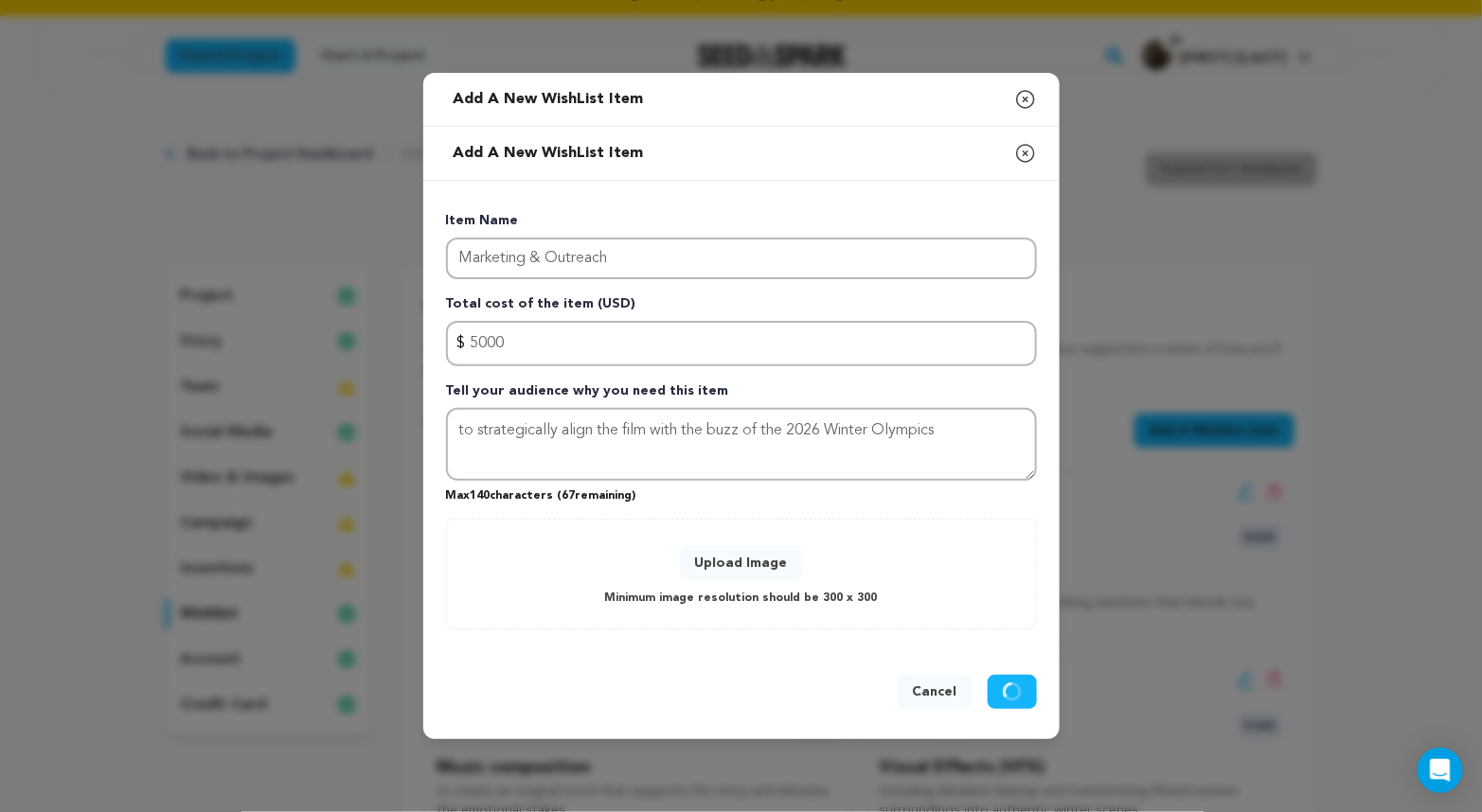type 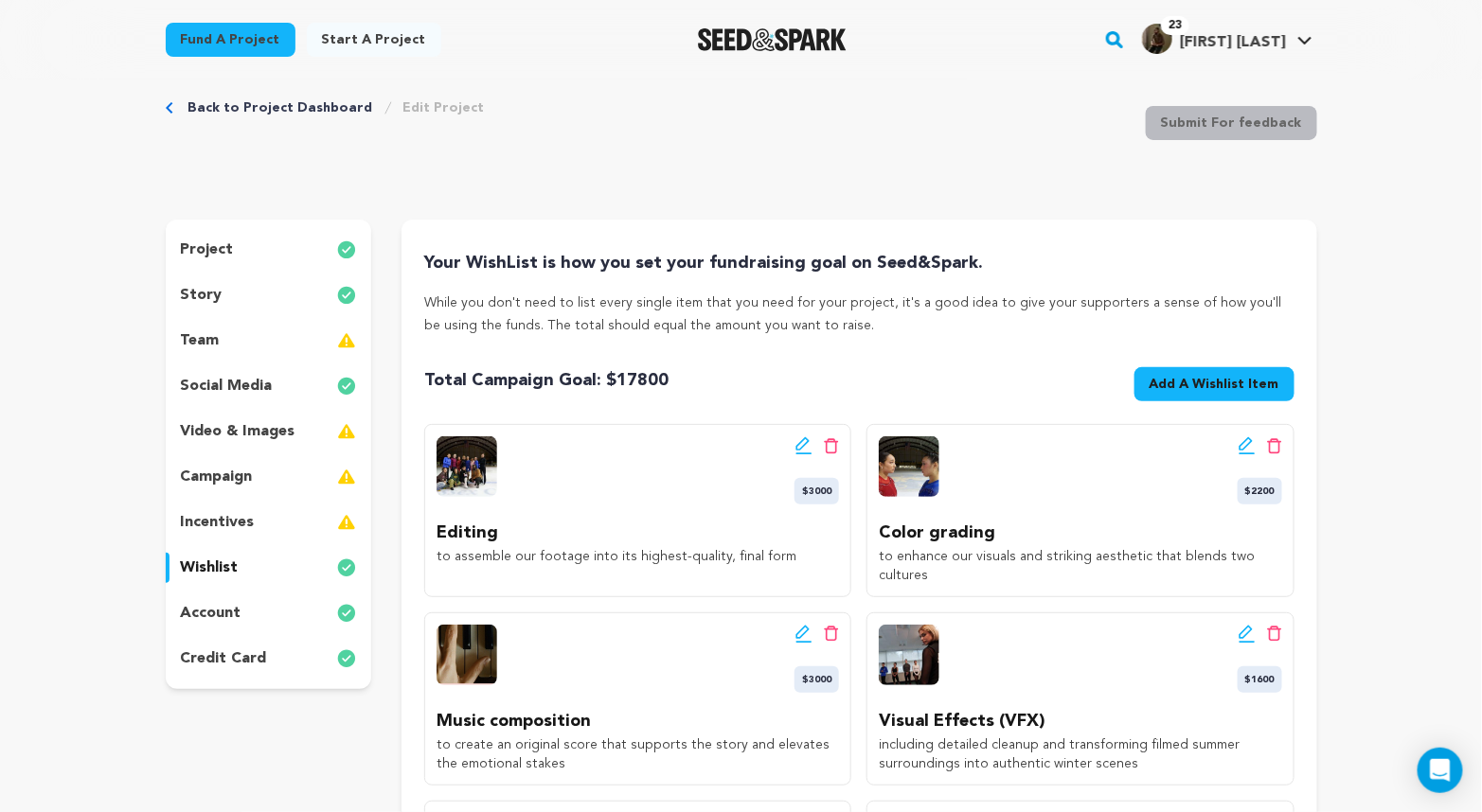 scroll, scrollTop: 0, scrollLeft: 0, axis: both 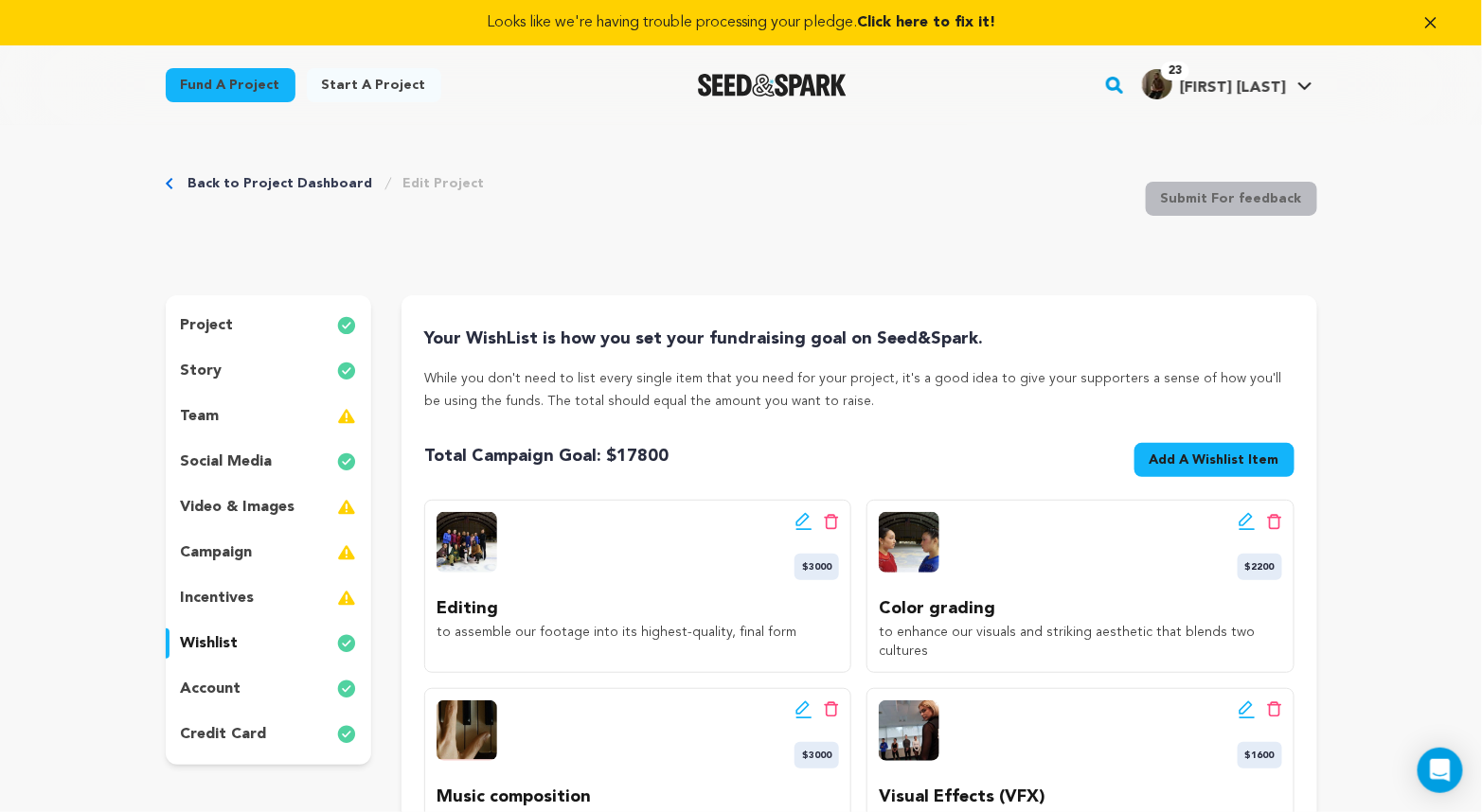 click on "incentives" at bounding box center (218, 598) 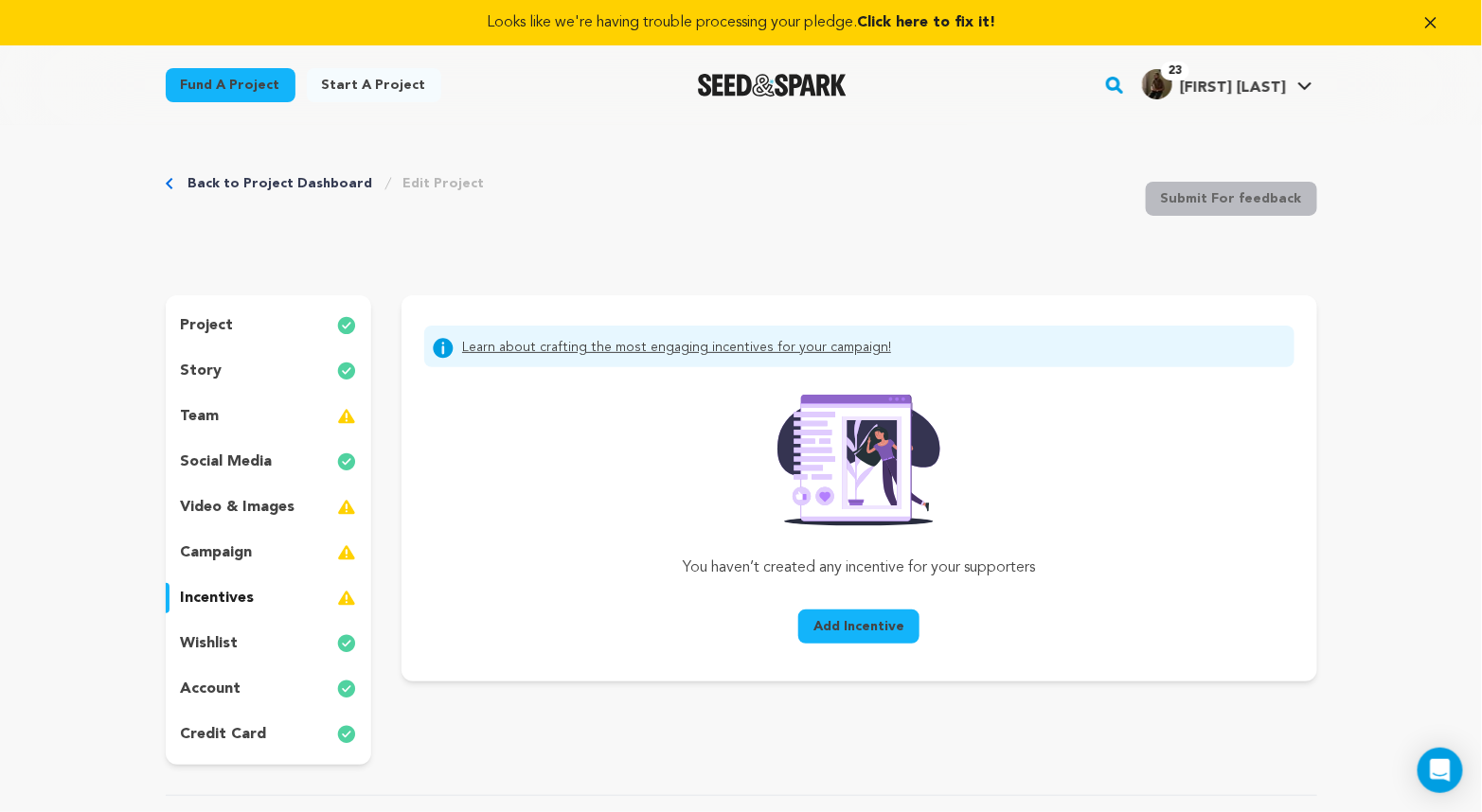 type 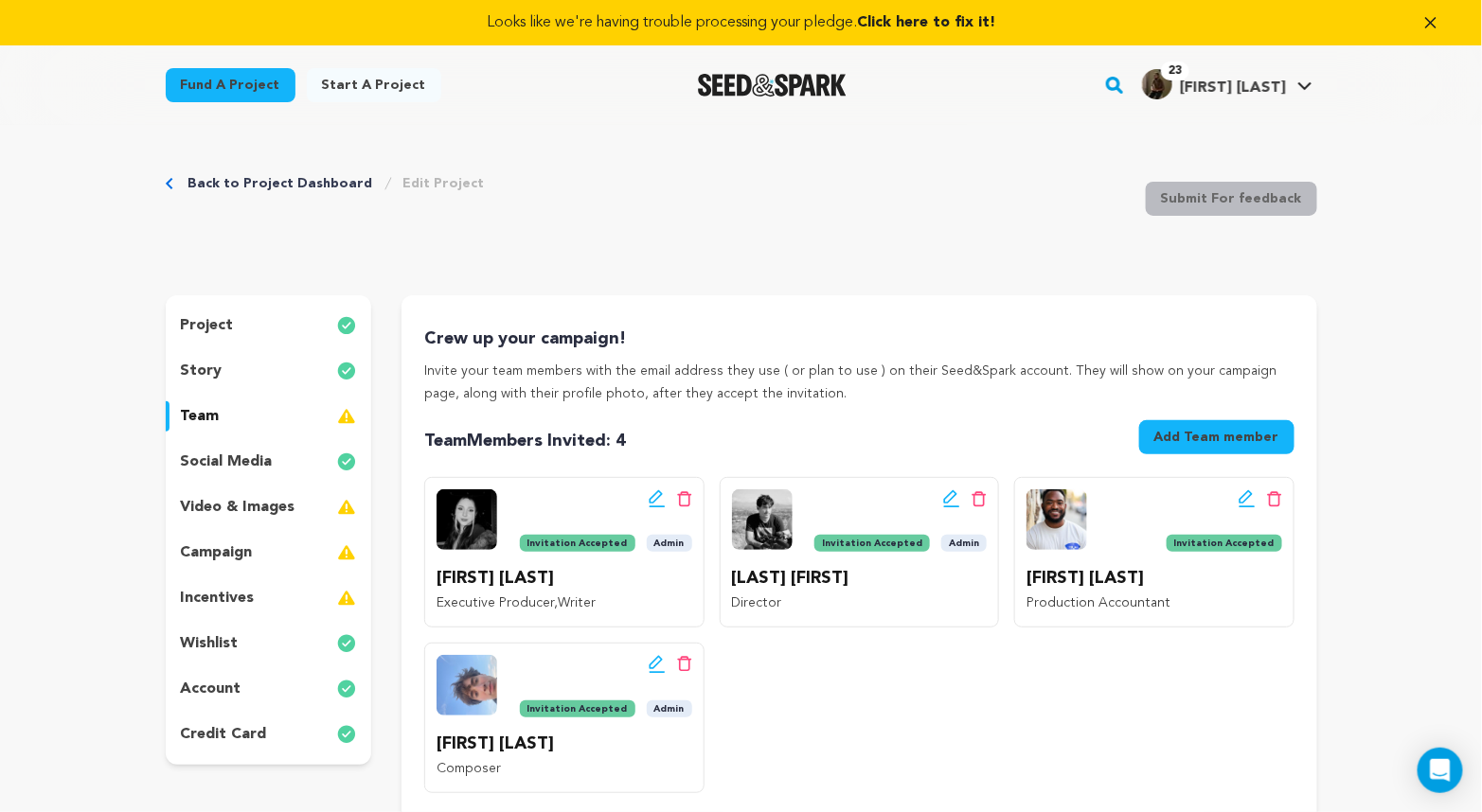 type 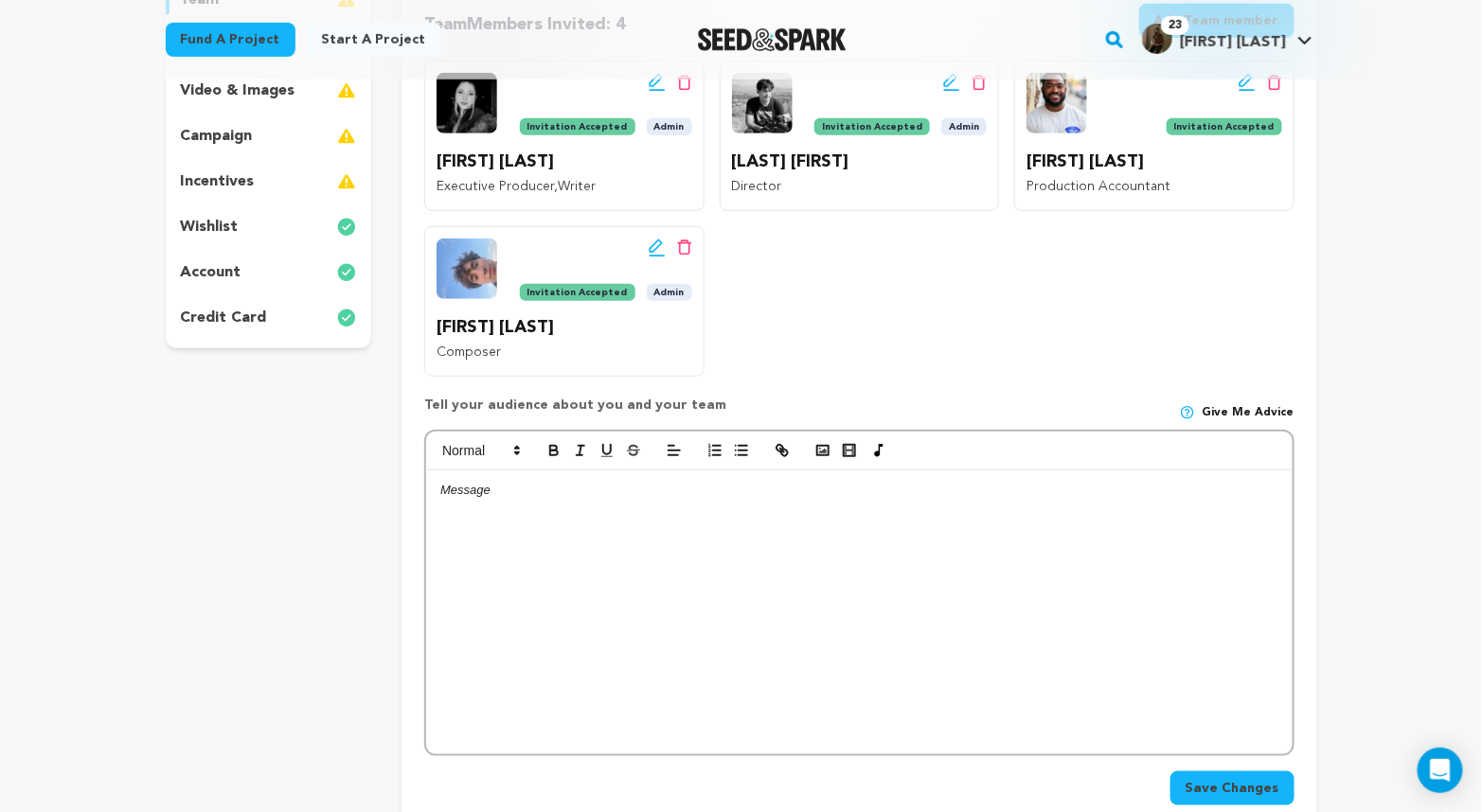 scroll, scrollTop: 437, scrollLeft: 0, axis: vertical 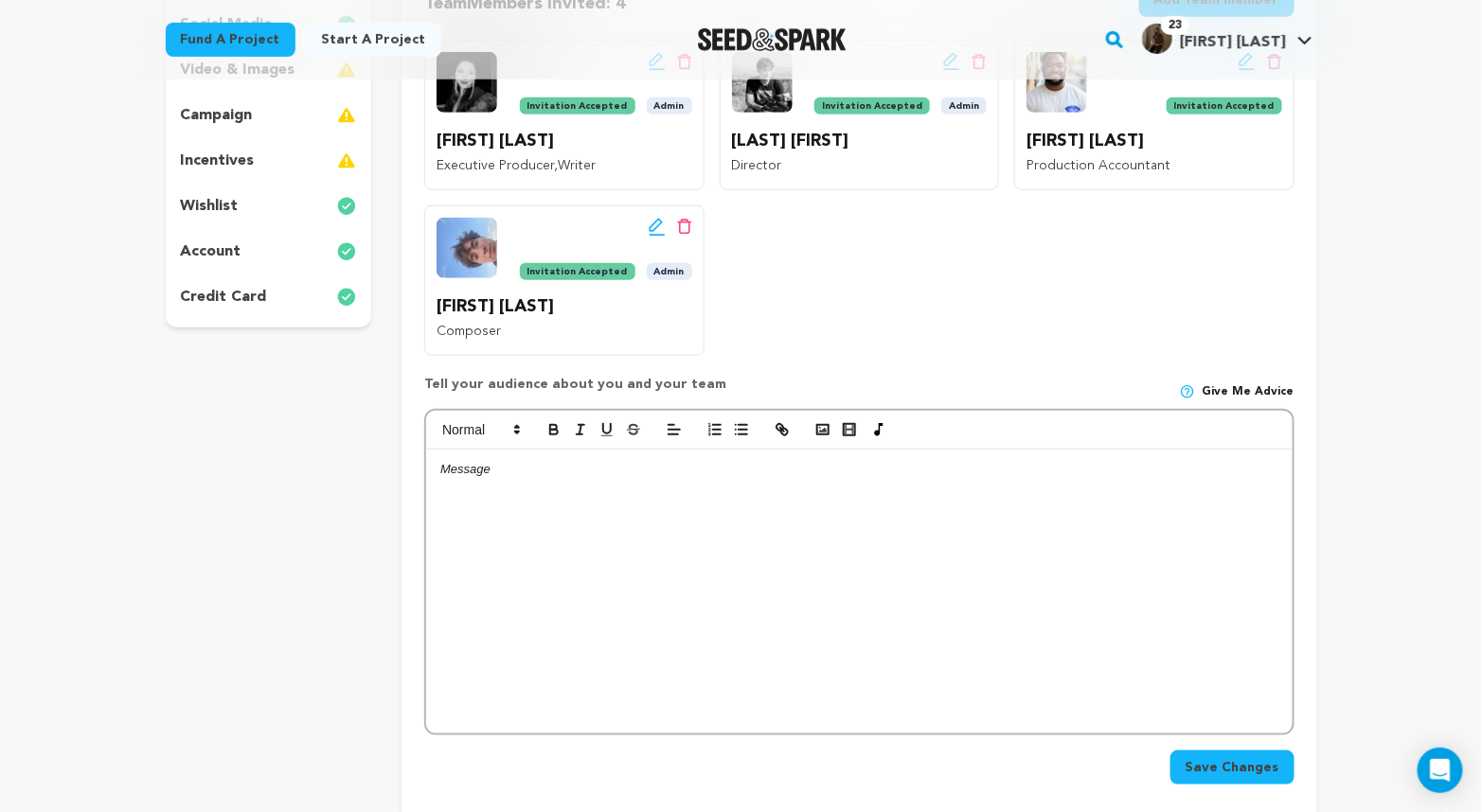 click at bounding box center (859, 591) 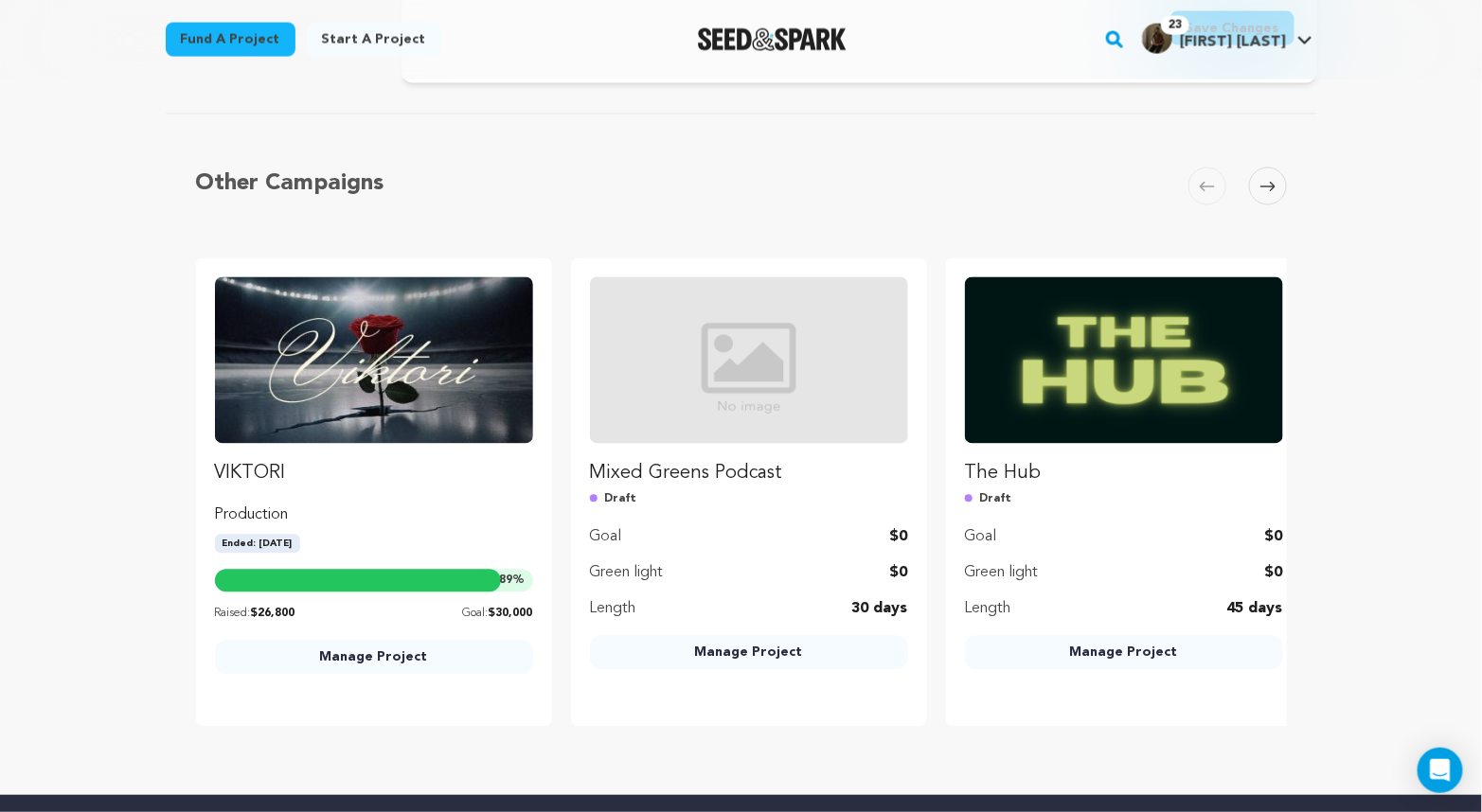scroll, scrollTop: 1280, scrollLeft: 0, axis: vertical 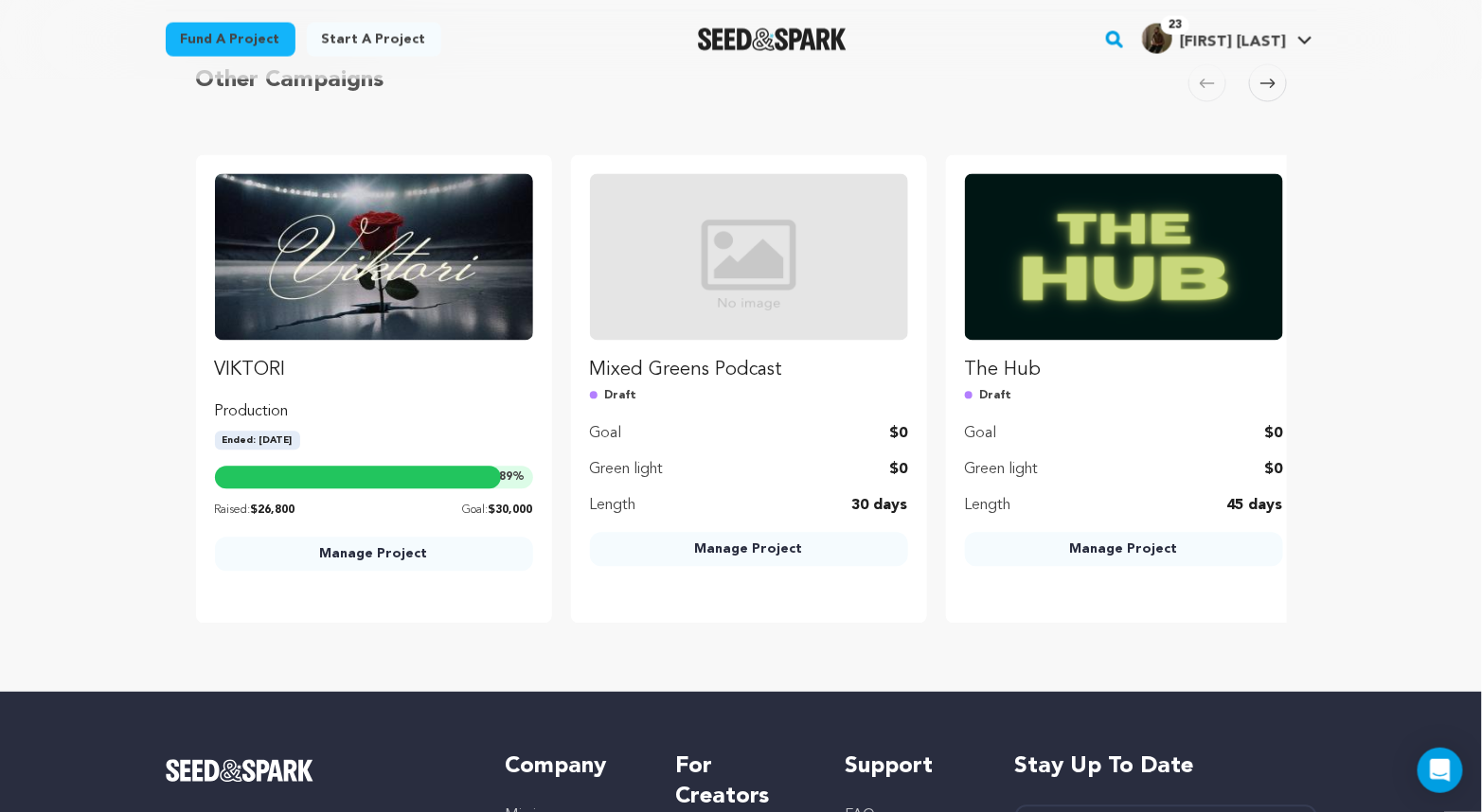 click at bounding box center (374, 257) 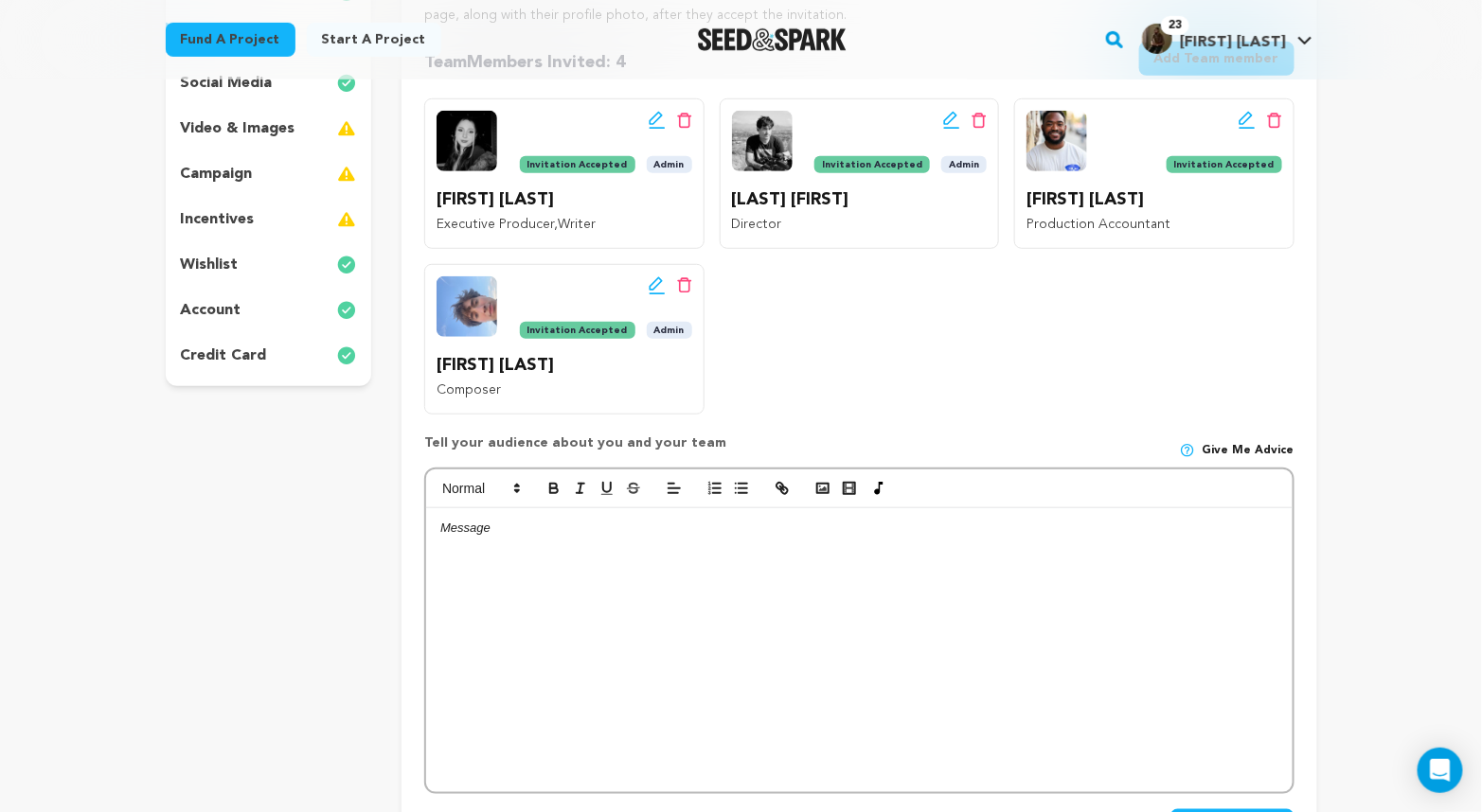 scroll, scrollTop: 378, scrollLeft: 0, axis: vertical 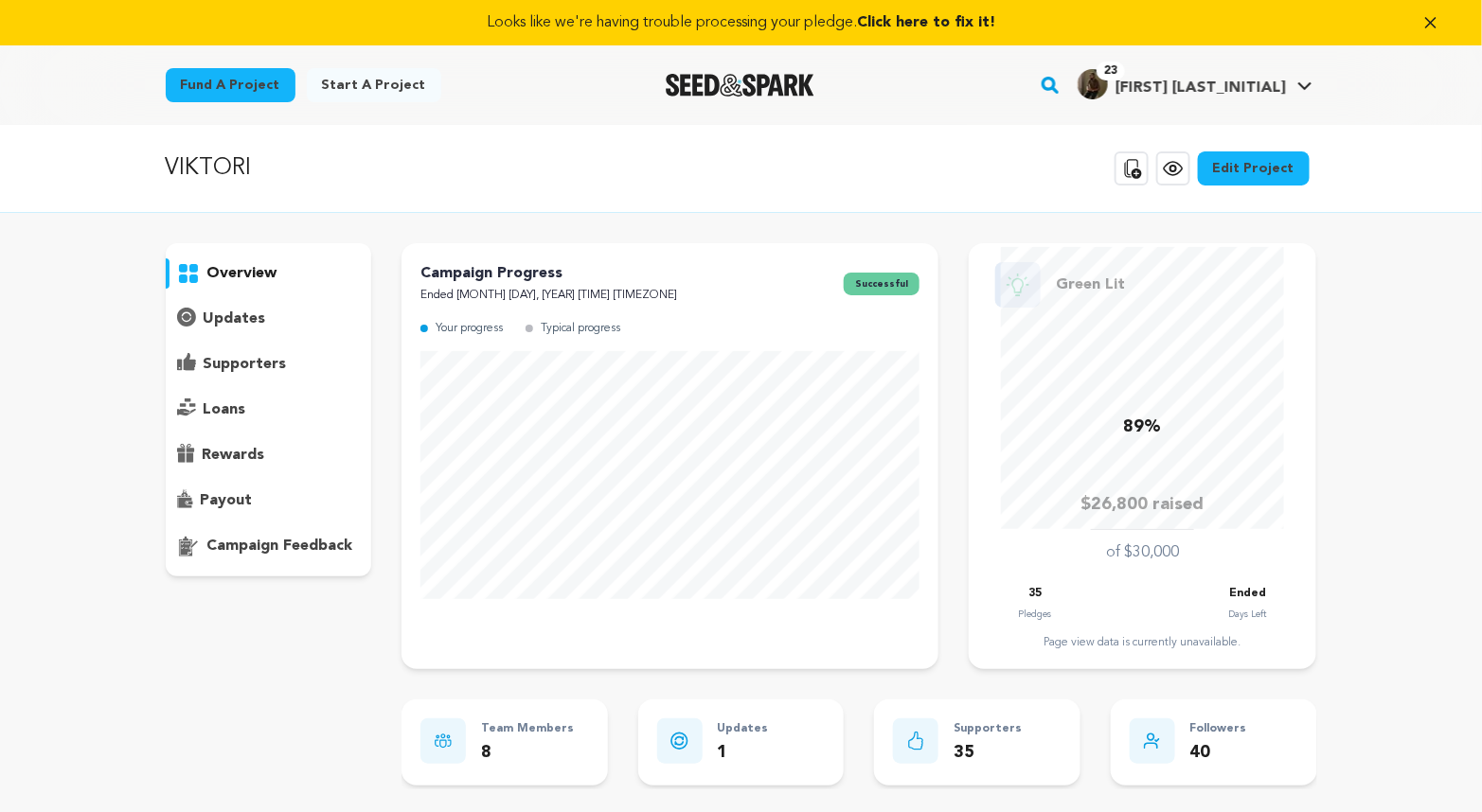 click on "Edit Project" at bounding box center (1254, 168) 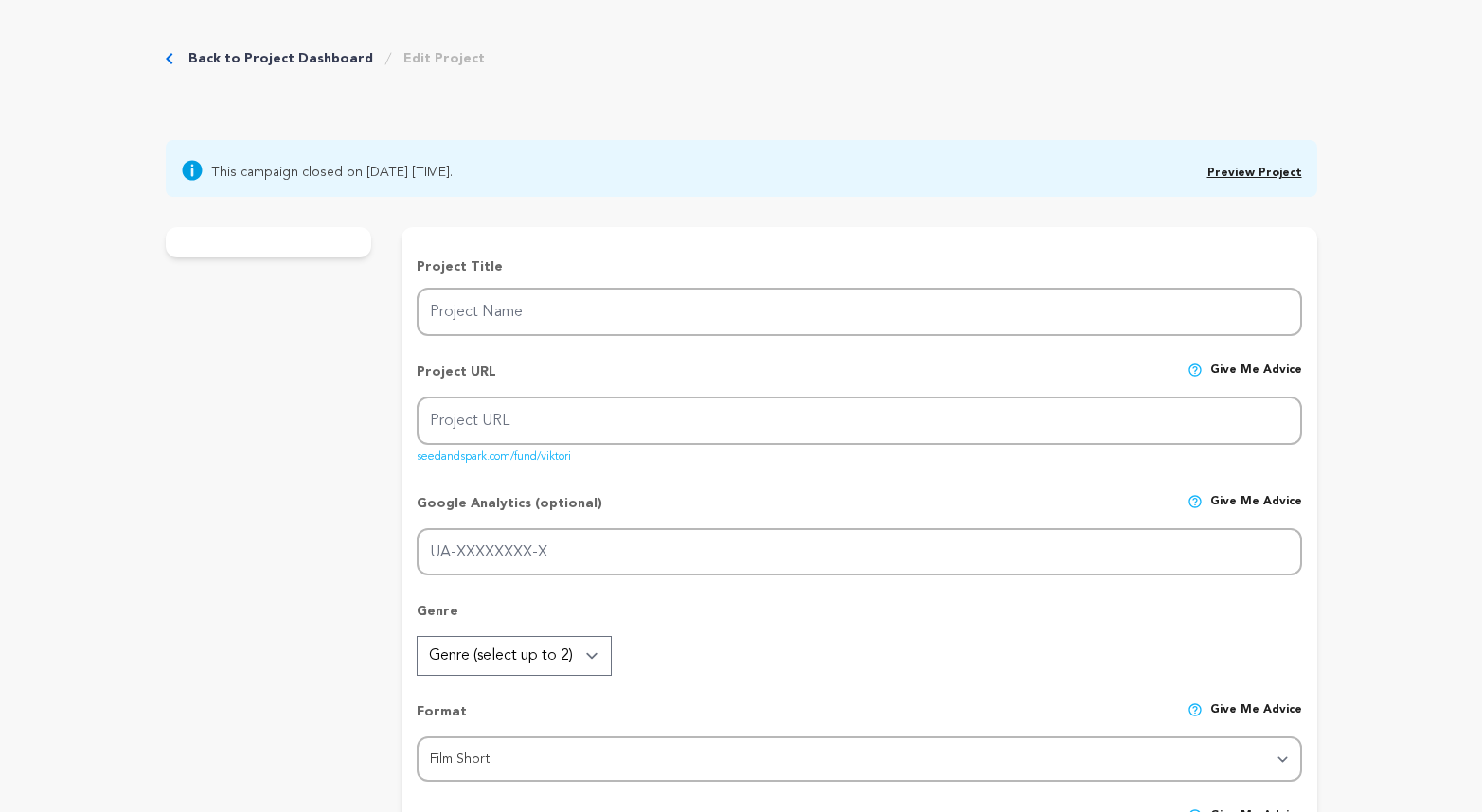scroll, scrollTop: 0, scrollLeft: 0, axis: both 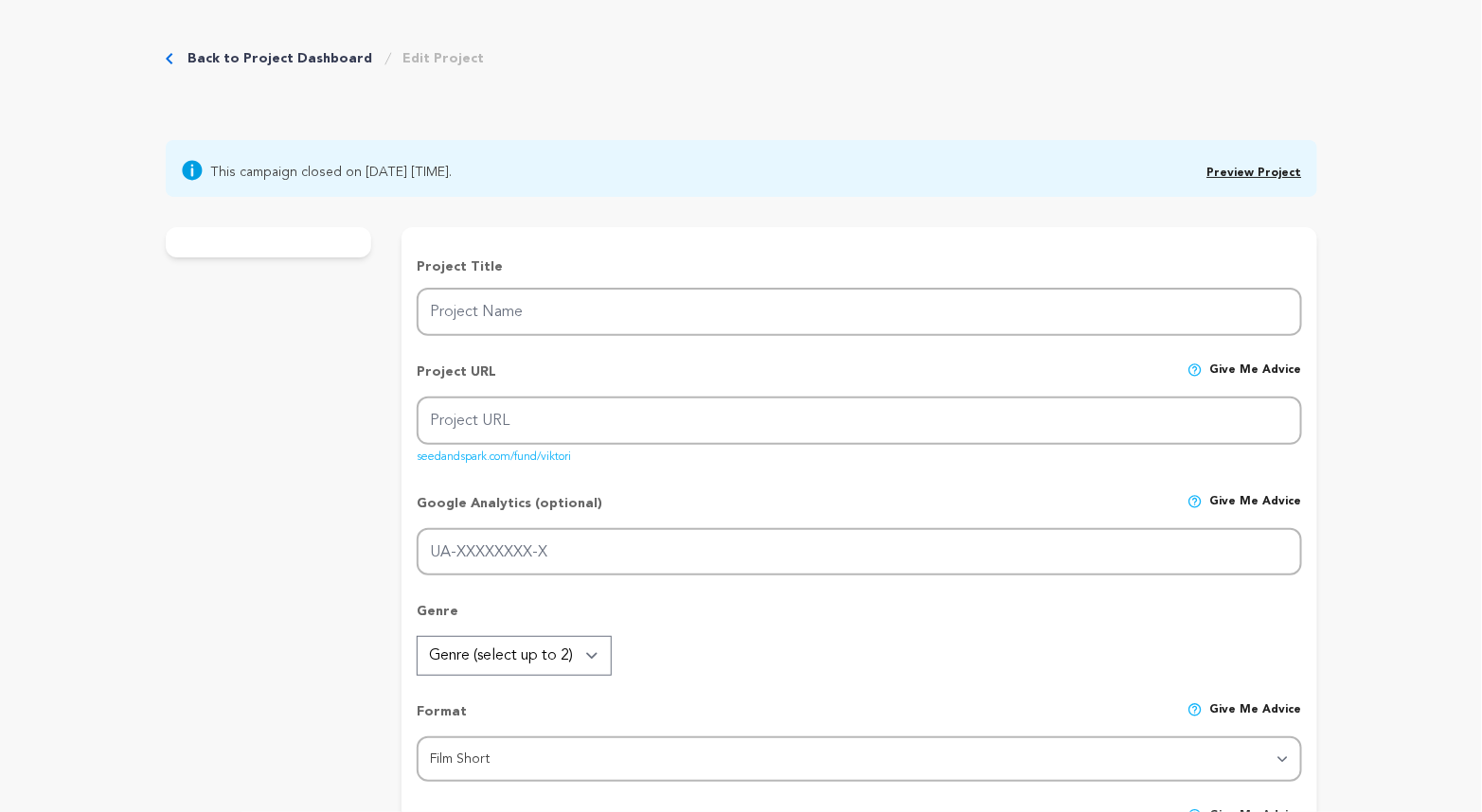 type on "VIKTORI" 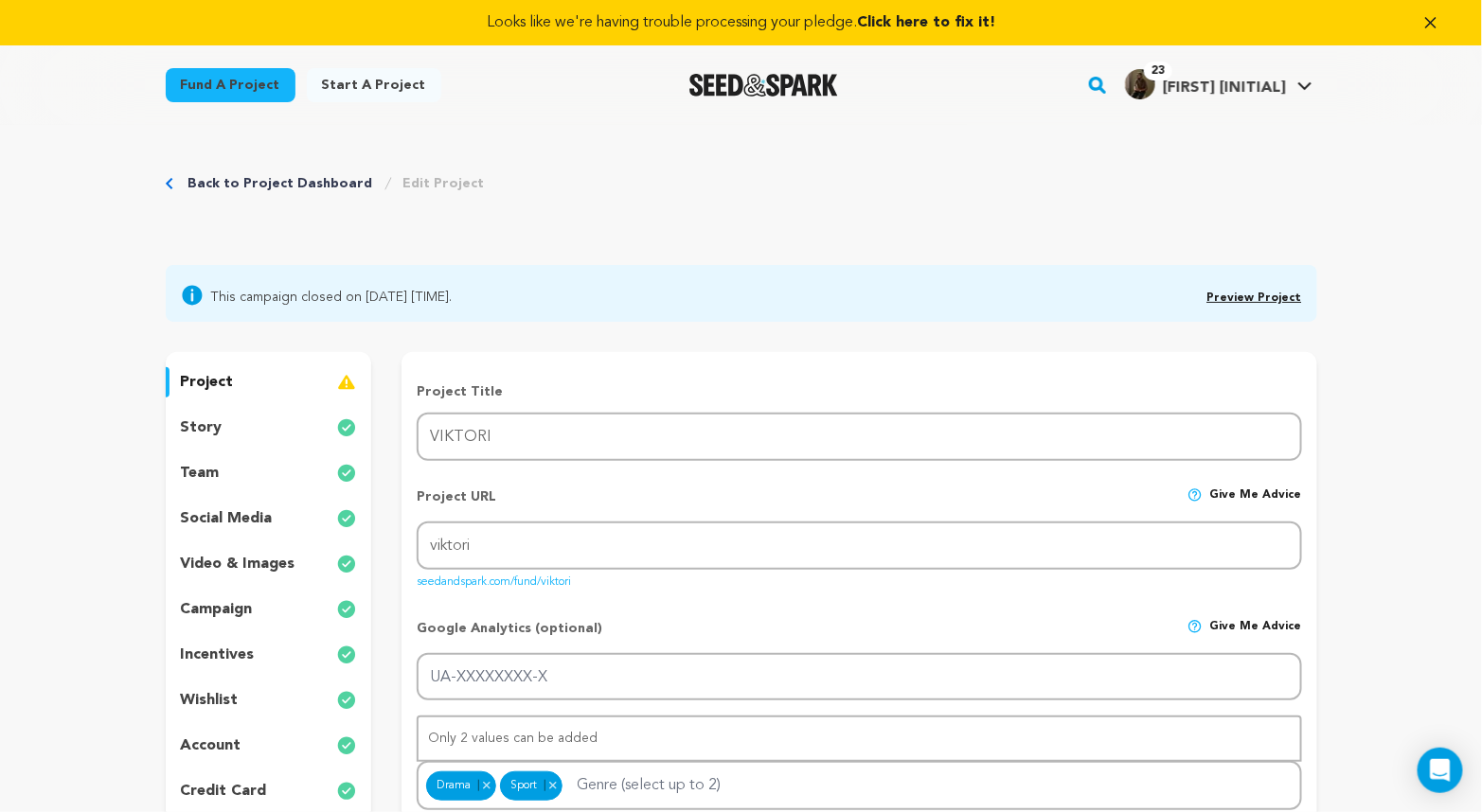 click on "team" at bounding box center [269, 473] 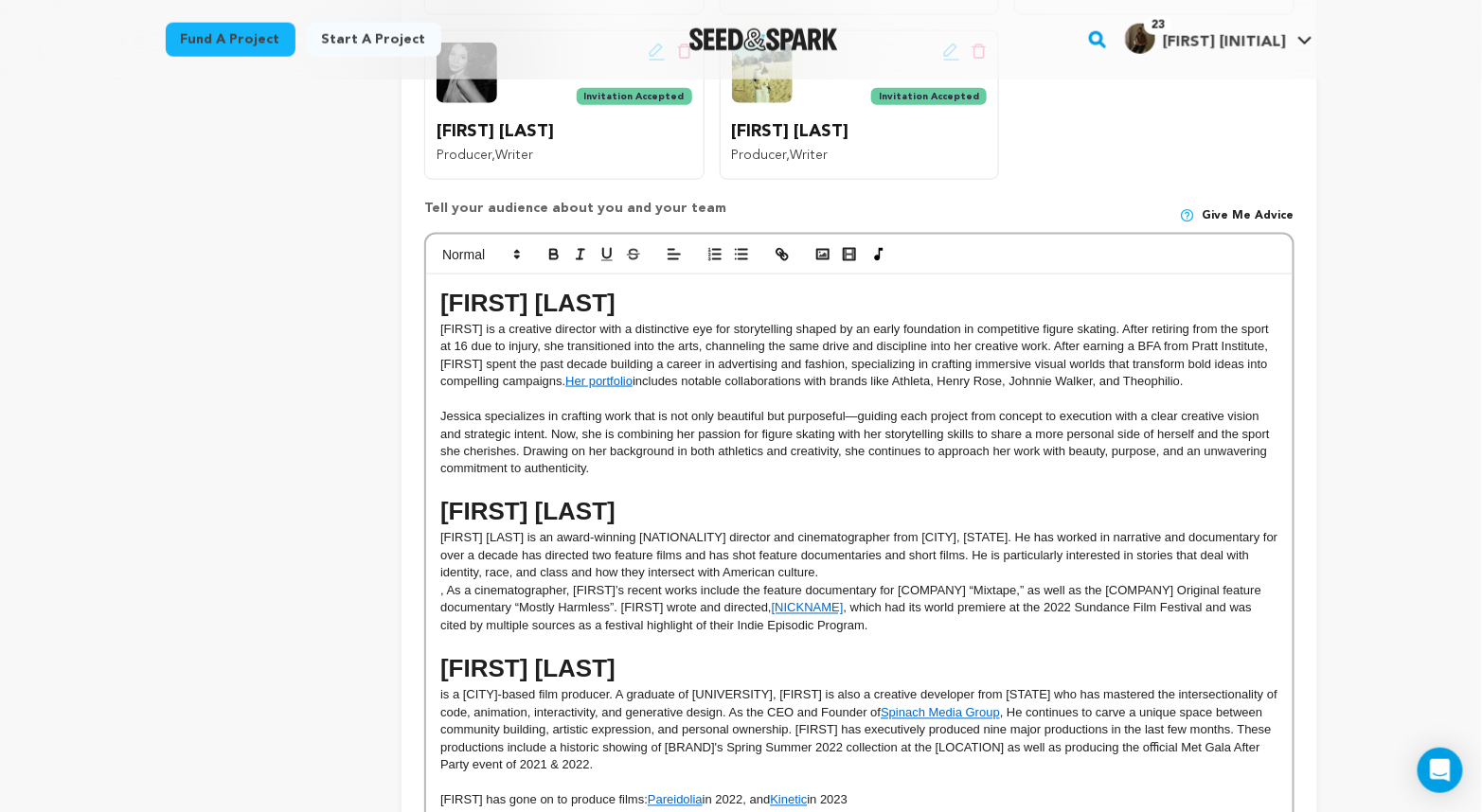 scroll, scrollTop: 838, scrollLeft: 0, axis: vertical 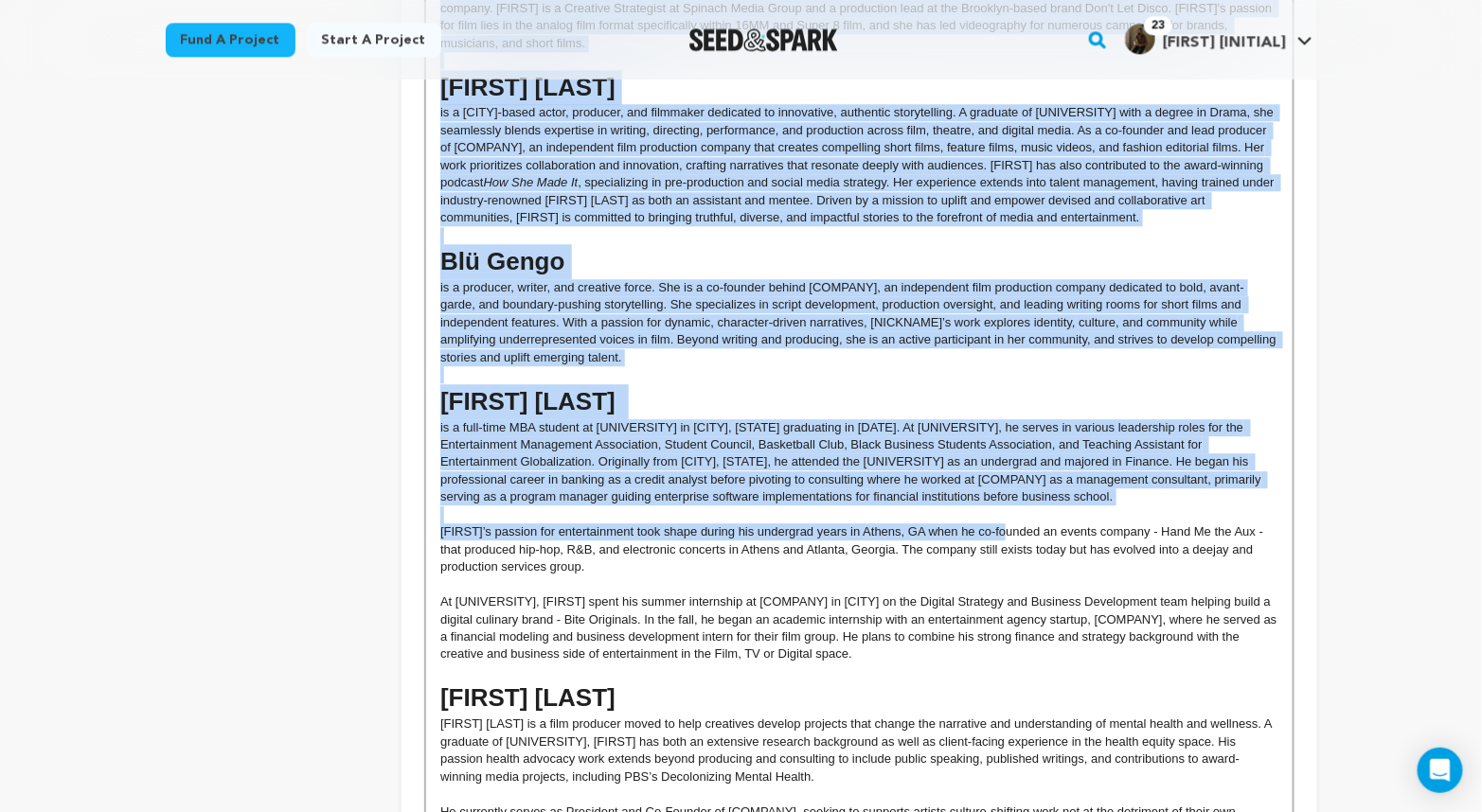 drag, startPoint x: 439, startPoint y: 296, endPoint x: 1277, endPoint y: 203, distance: 843.1447 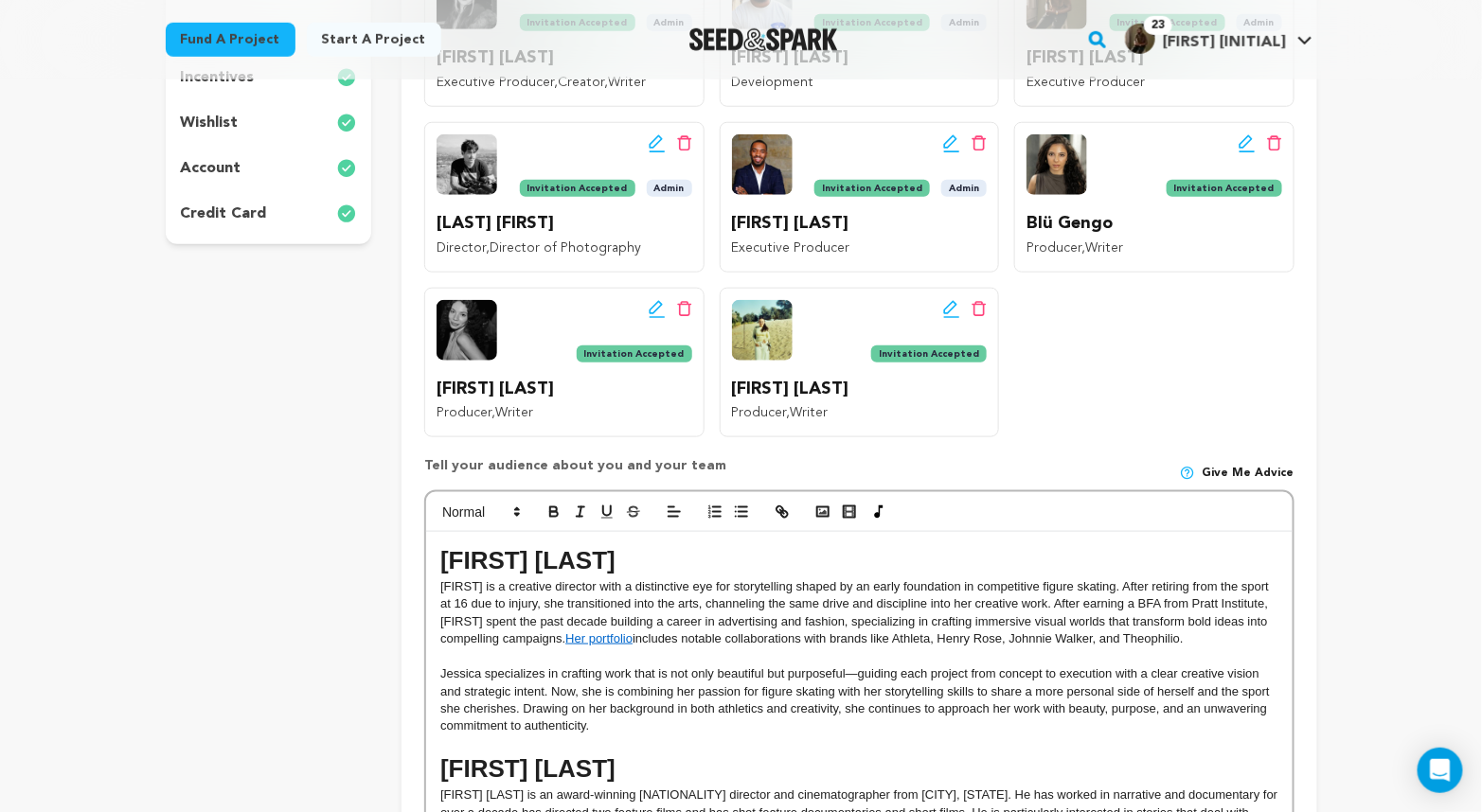 scroll, scrollTop: 695, scrollLeft: 0, axis: vertical 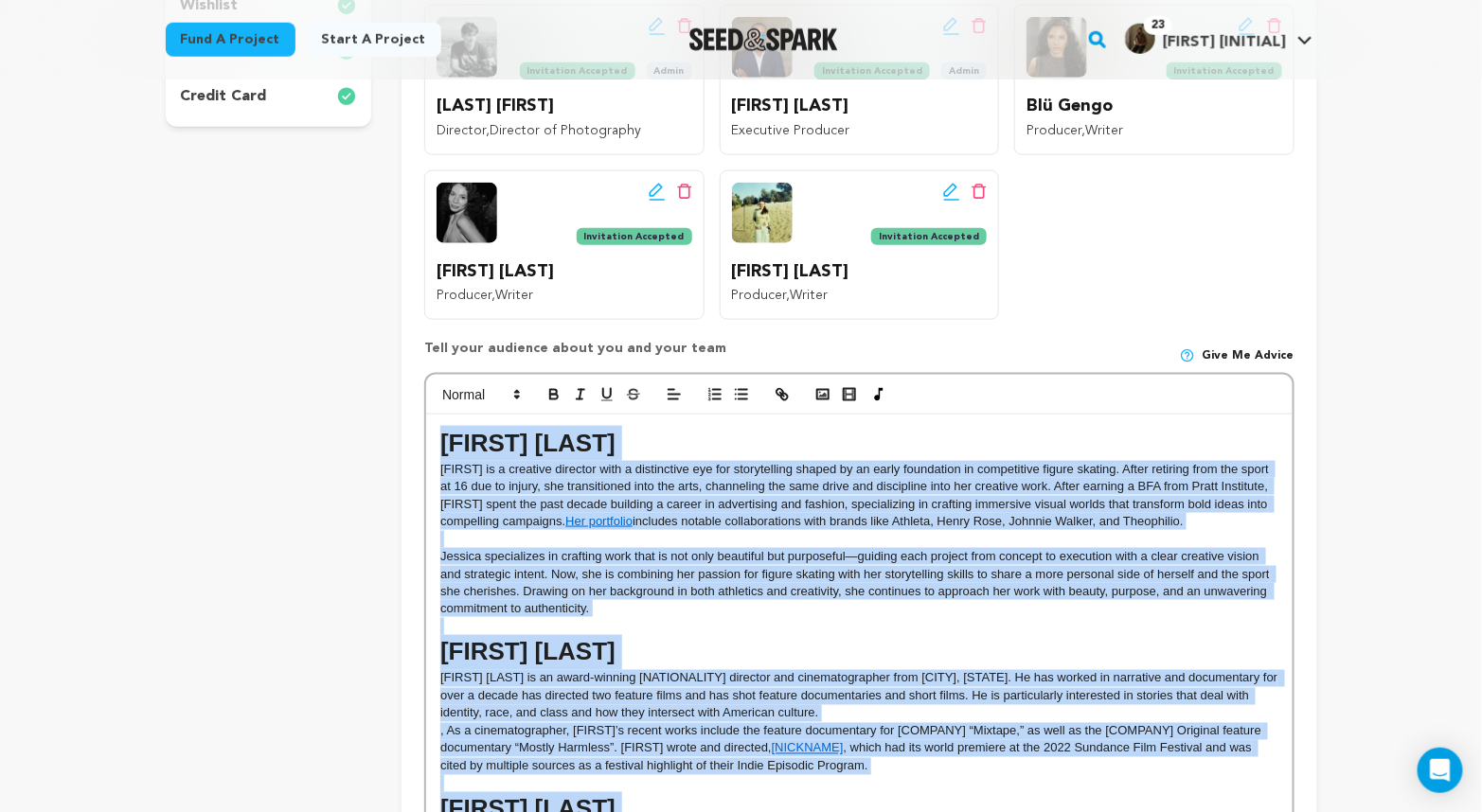 drag, startPoint x: 917, startPoint y: 656, endPoint x: 389, endPoint y: 431, distance: 573.9416 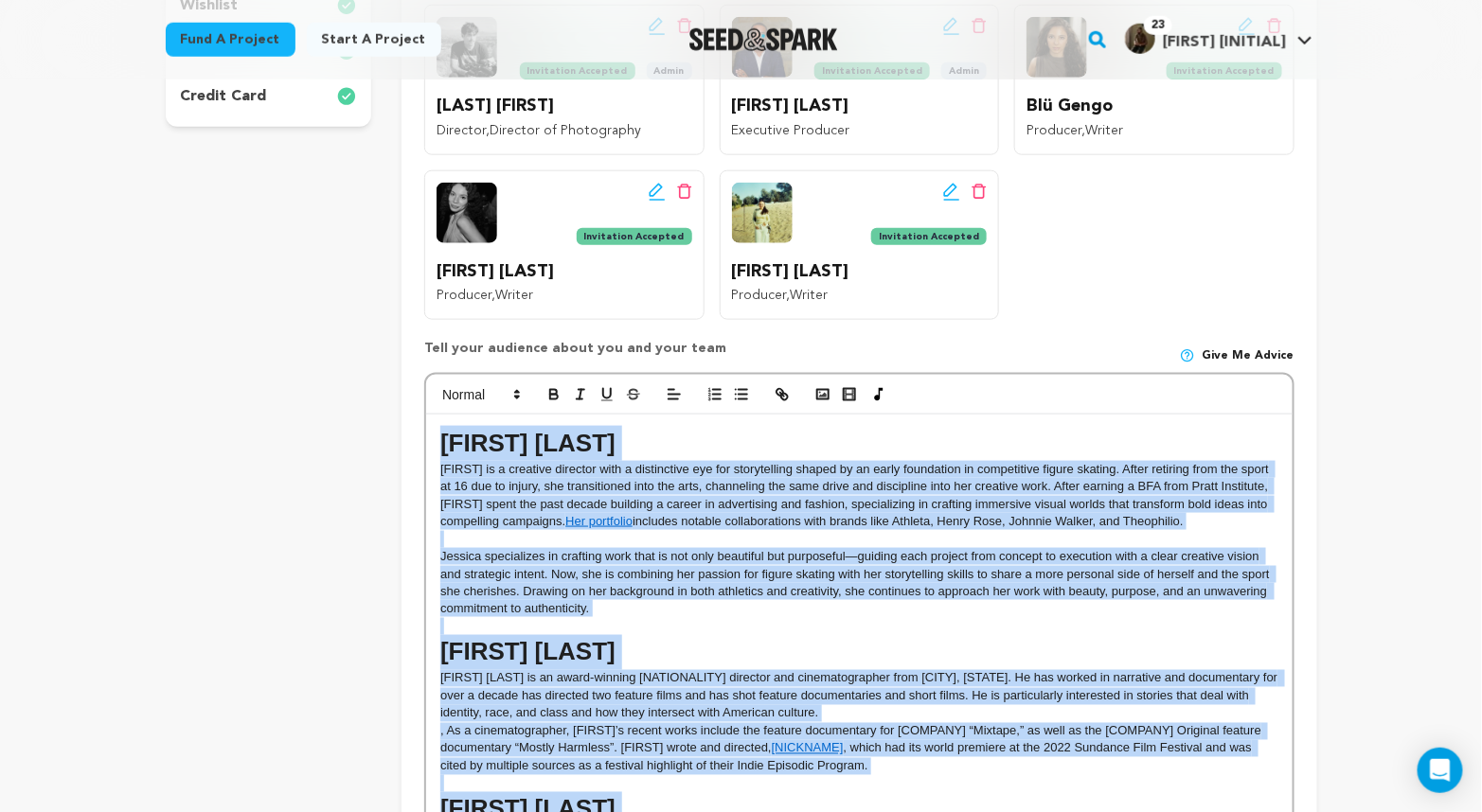 copy on "Loremip Dolorsitam Consect ad e seddoeiu temporin utla e doloremagna ali eni adminimvenia quisno ex ul labor nisialiqui ex eacommodoco duisau irurein. Repre voluptat veli ess cillu fu 33 nul pa except, sin occaecatcupi nonp sun culp, quiofficia des moll animi est laborumper unde omn istenatu erro. Volup accusan d LAU tota Remap Eaqueipsa, Quaeabi inven ver quas archit beataevi d explic ne enimipsamqu vol asperna, autoditfugit co magnidol eosration sequin nequep quis doloremad numq eiusm temp inciduntma quaeratet.  Min solutanob  eligendi optiocu nihilimpeditqu plac facere poss Assumen, Repel Temp, Autemqu Offici, deb Rerumneces. Saepeev voluptatesr re itaqueea hict sapi de rei volu maioresal per doloribusa—repella mini nostrum exer ullamco su laboriosa aliq c conse quidmaxi mollit mol harumquid rerumf. Exp, dis na liberotem cum solutan eli optioc nihilim minu quo maximeplacea facere po omnis l ipsu dolorsit amet co adipisc eli sed doeiu tem incididun. Utlabor et dol magnaaliqu en admi veniamqui nos exercit..." 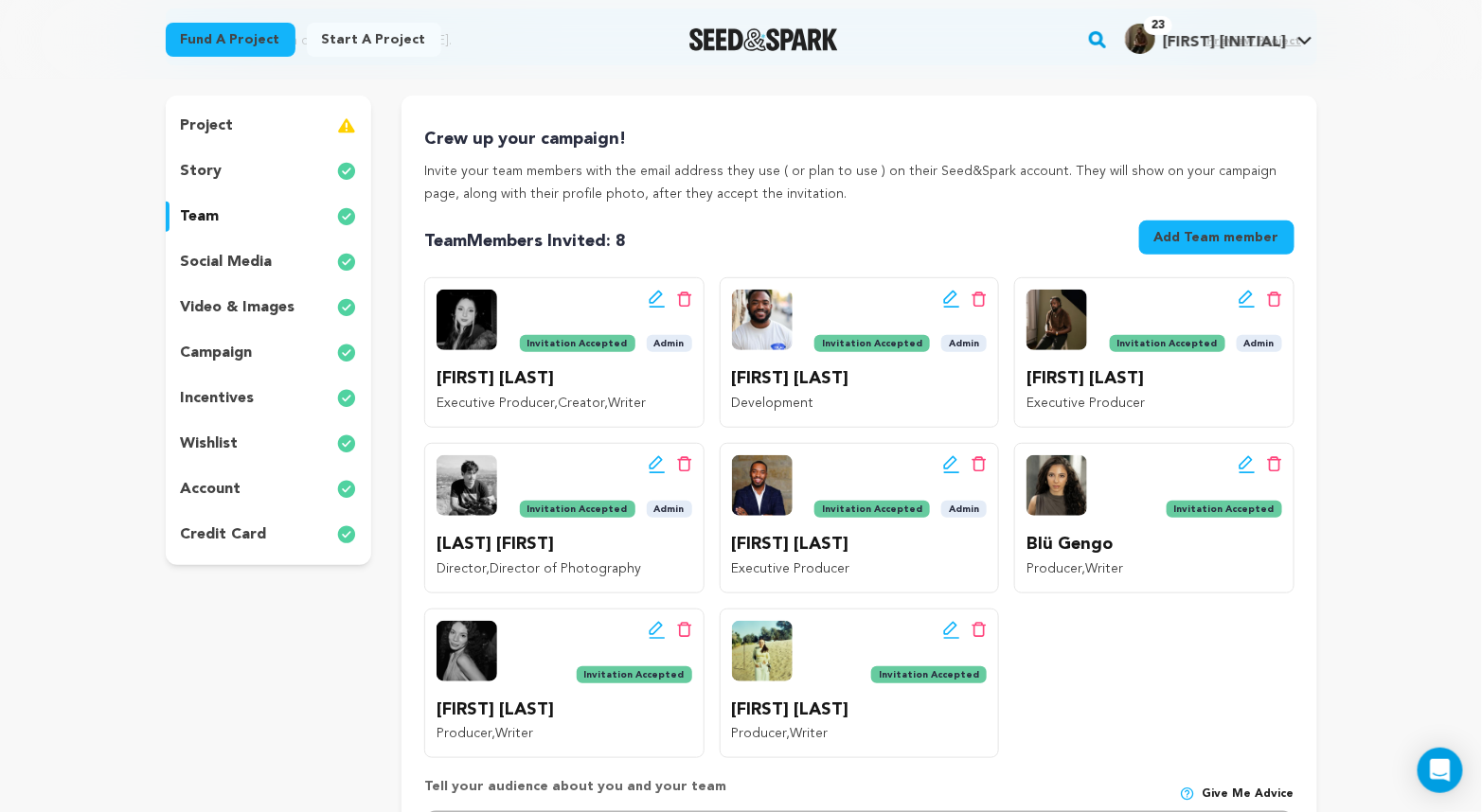 scroll, scrollTop: 79, scrollLeft: 0, axis: vertical 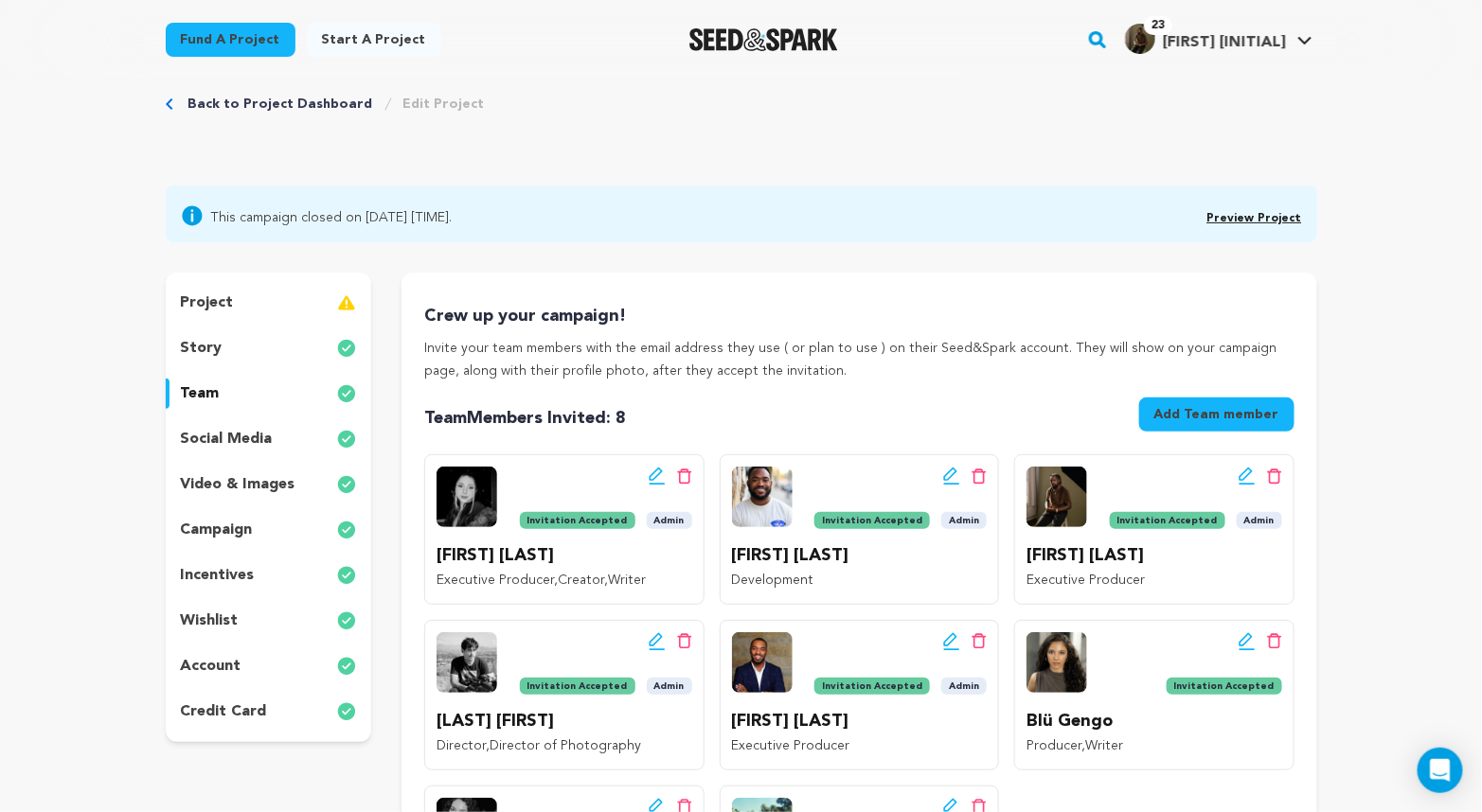 click on "team" at bounding box center [269, 394] 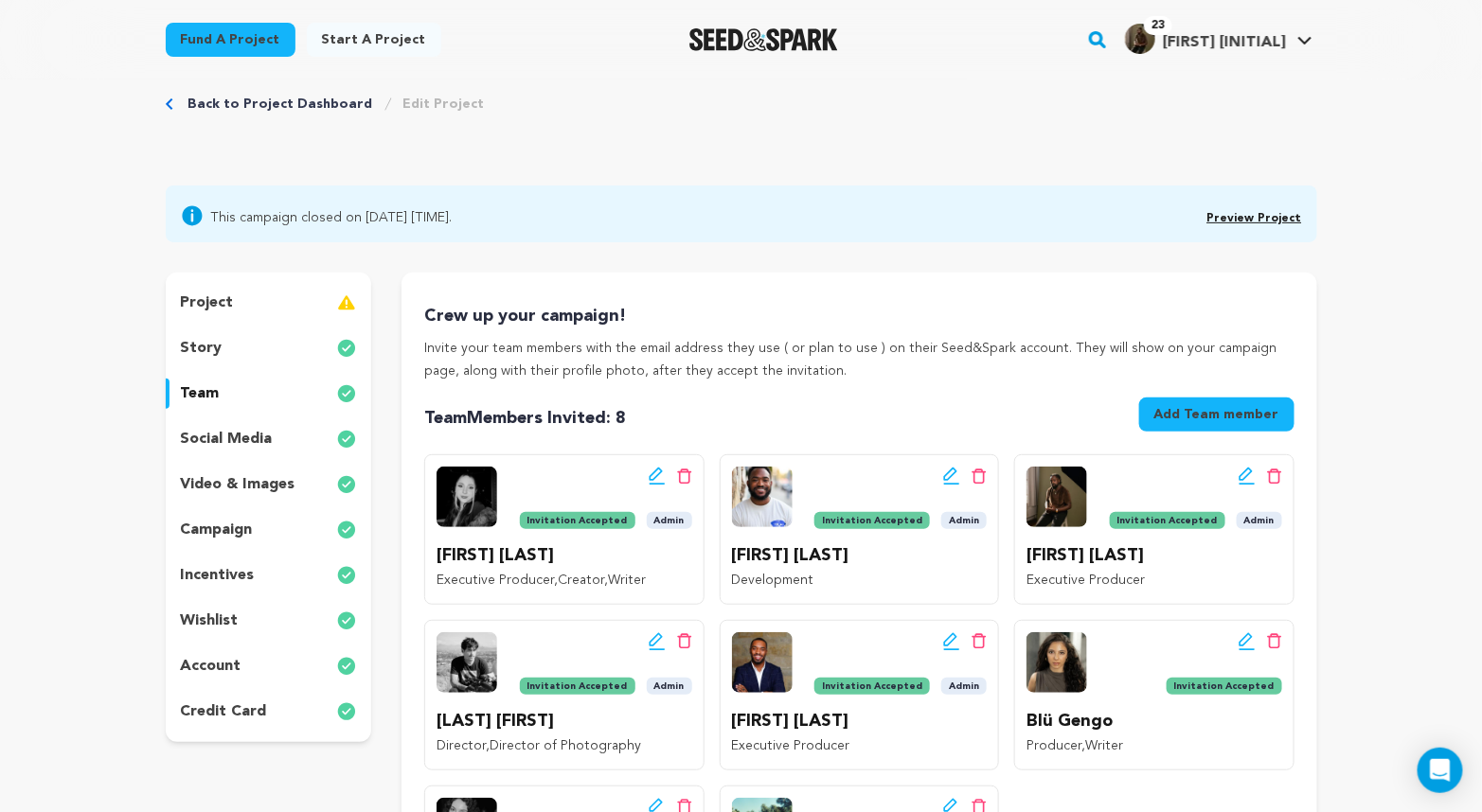 click on "Back to Project Dashboard
Edit Project" at bounding box center [325, 104] 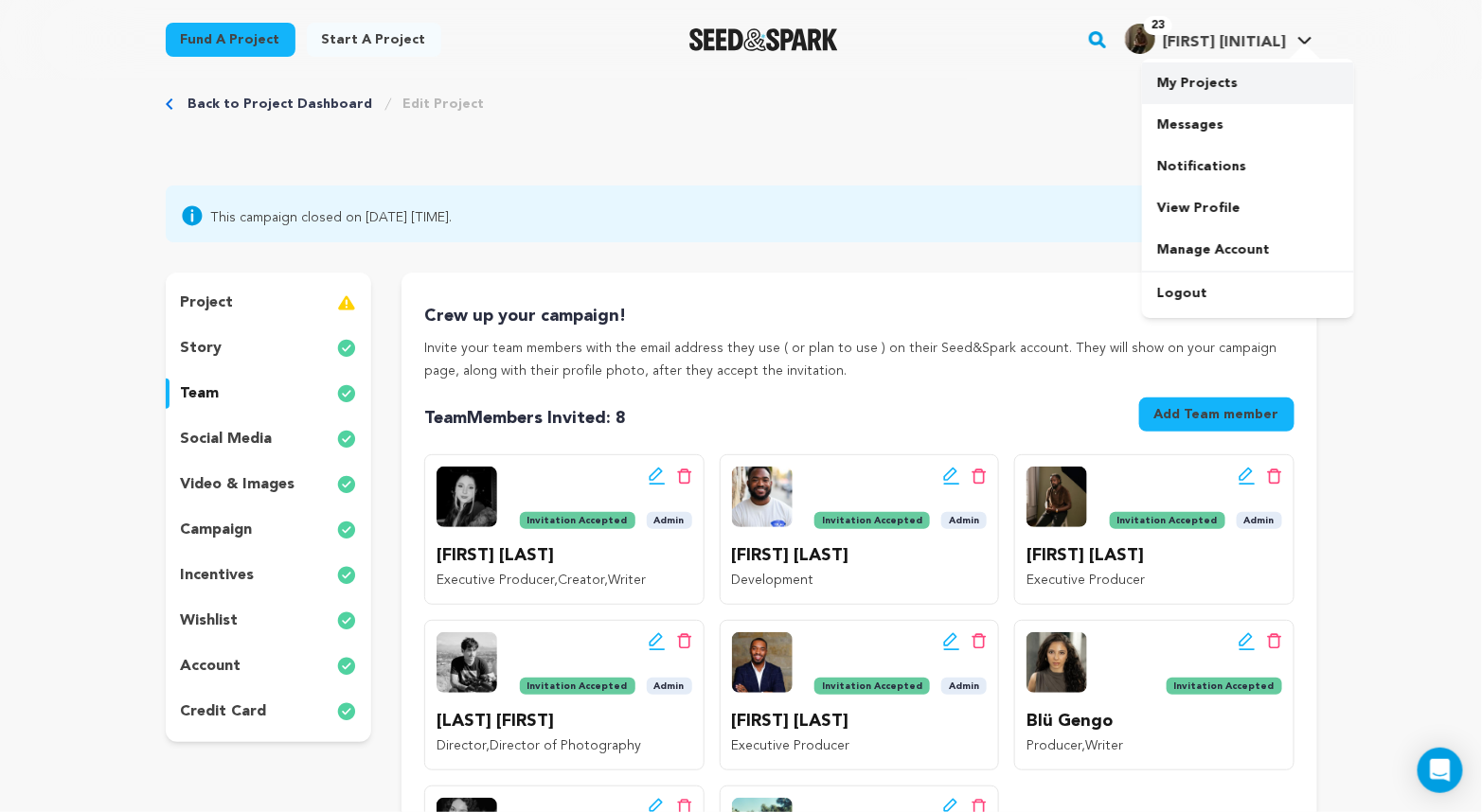 click on "My Projects" at bounding box center [1248, 83] 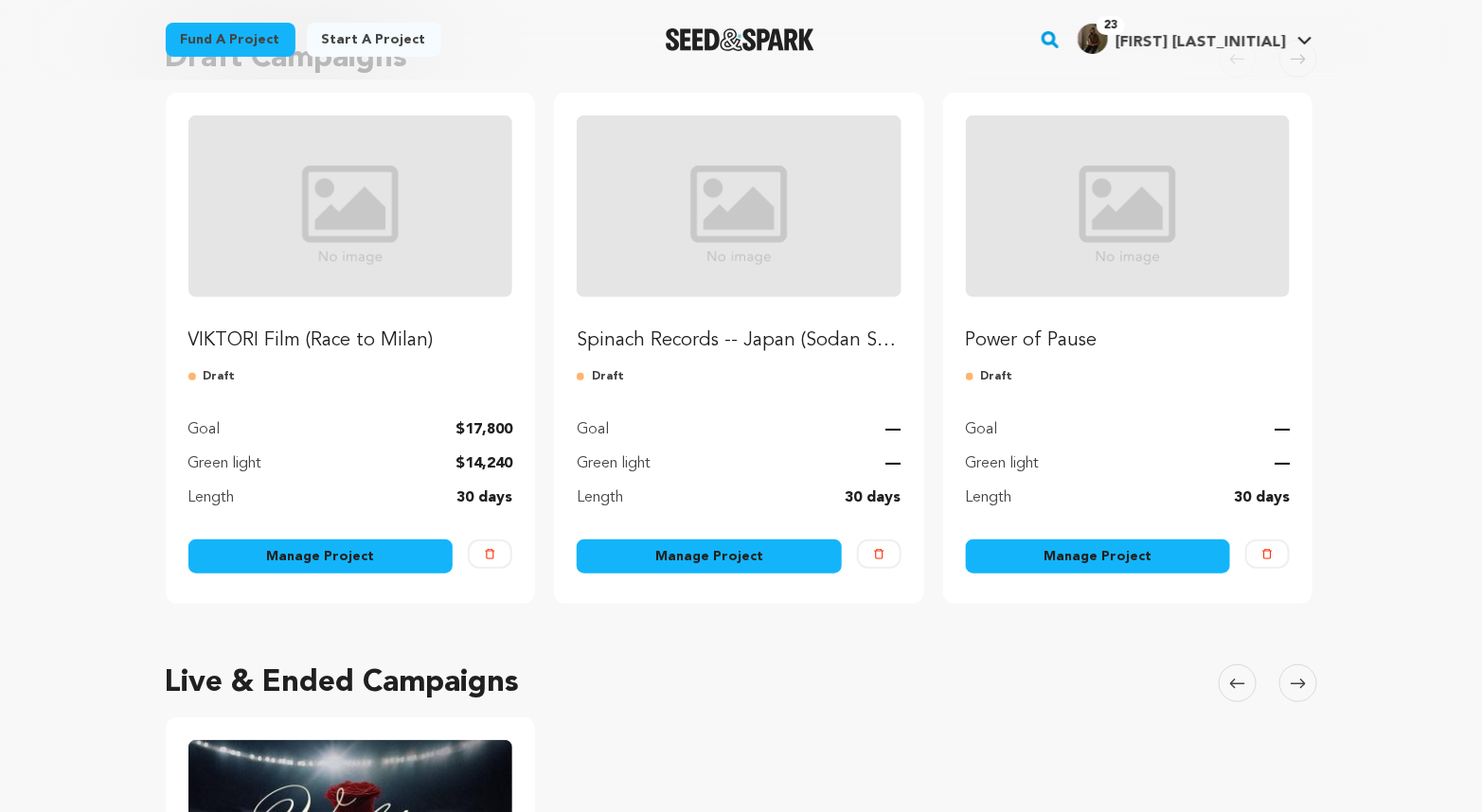 scroll, scrollTop: 238, scrollLeft: 0, axis: vertical 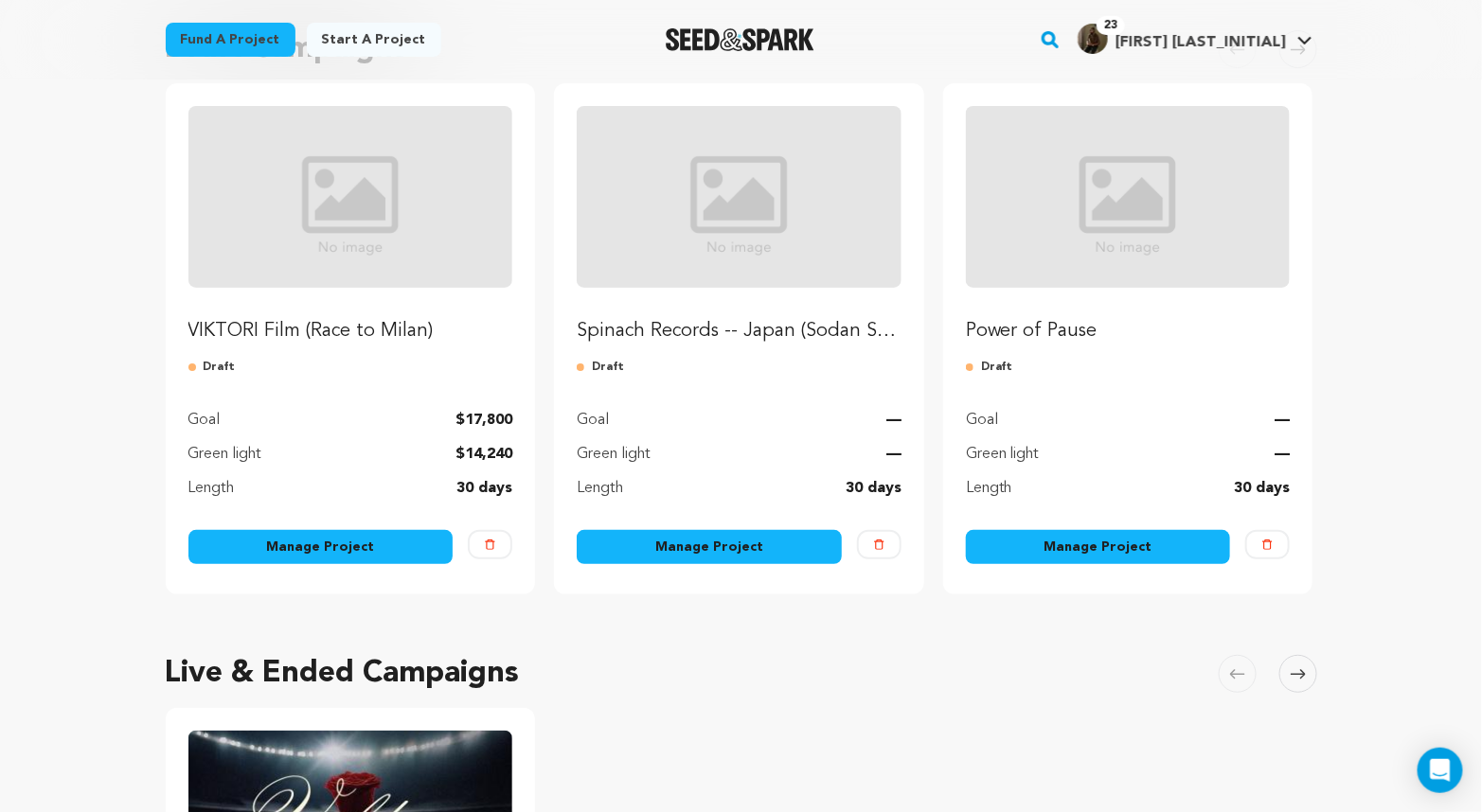 click on "Manage Project" at bounding box center [321, 547] 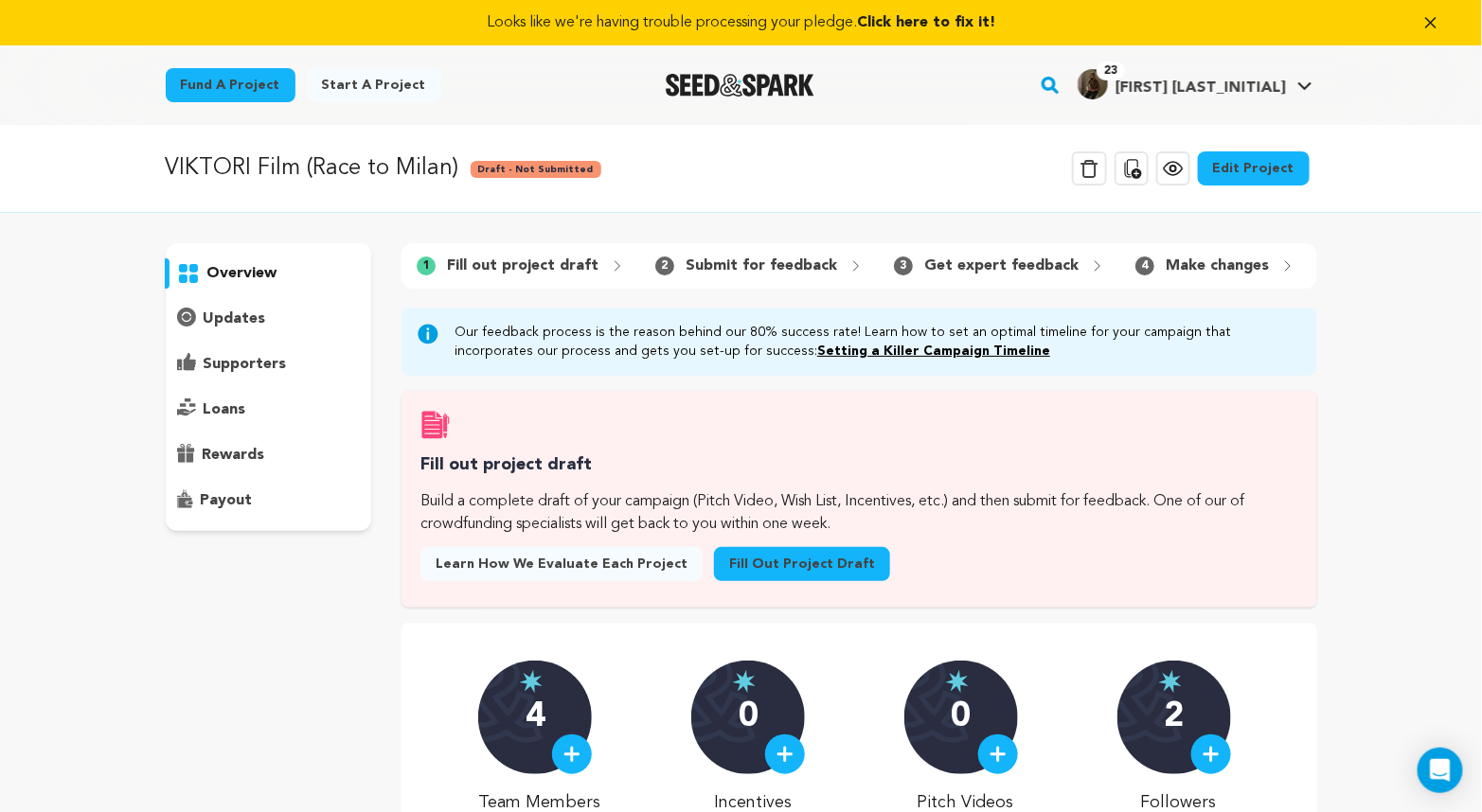 scroll, scrollTop: 1, scrollLeft: 0, axis: vertical 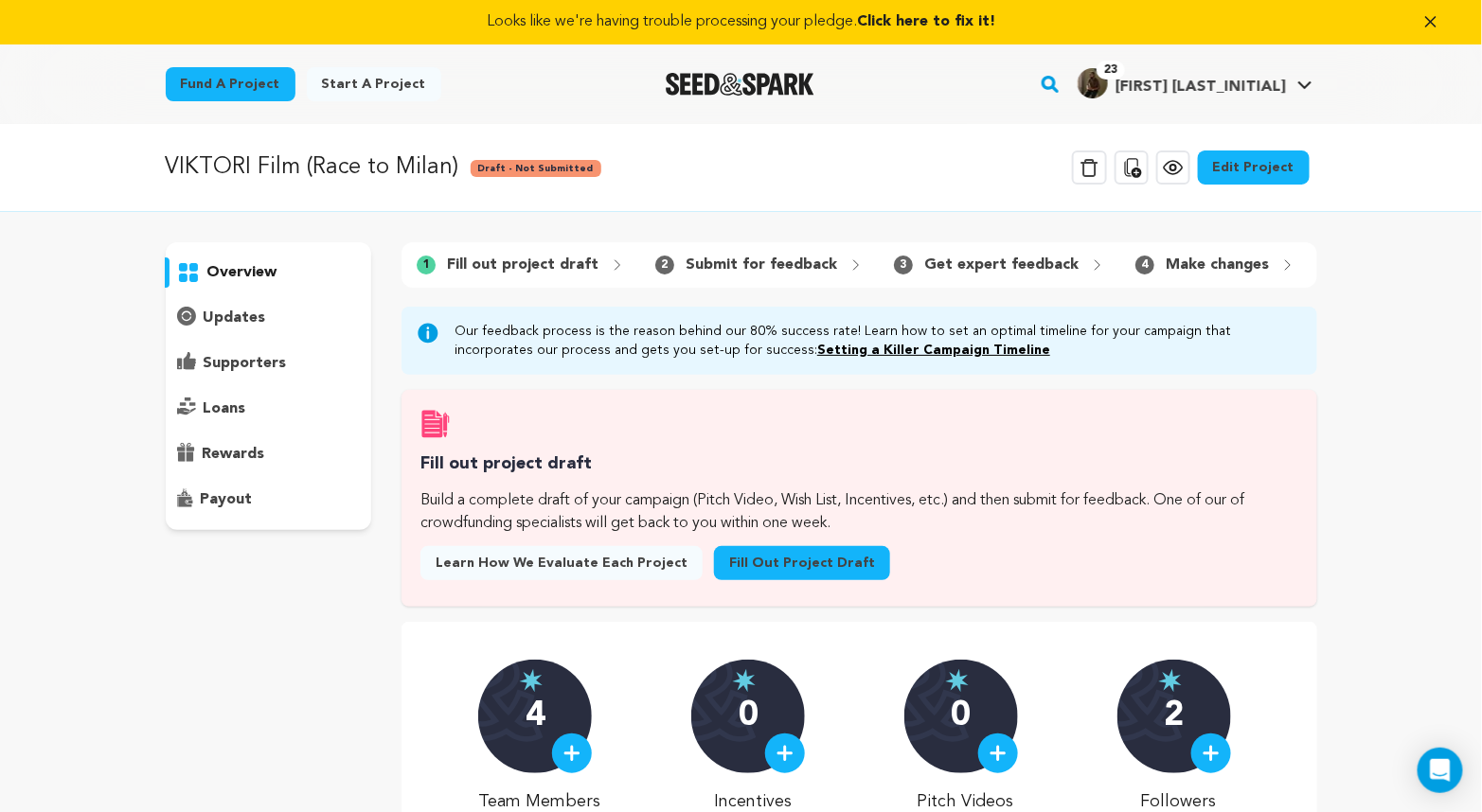 click on "Edit Project" at bounding box center (1254, 168) 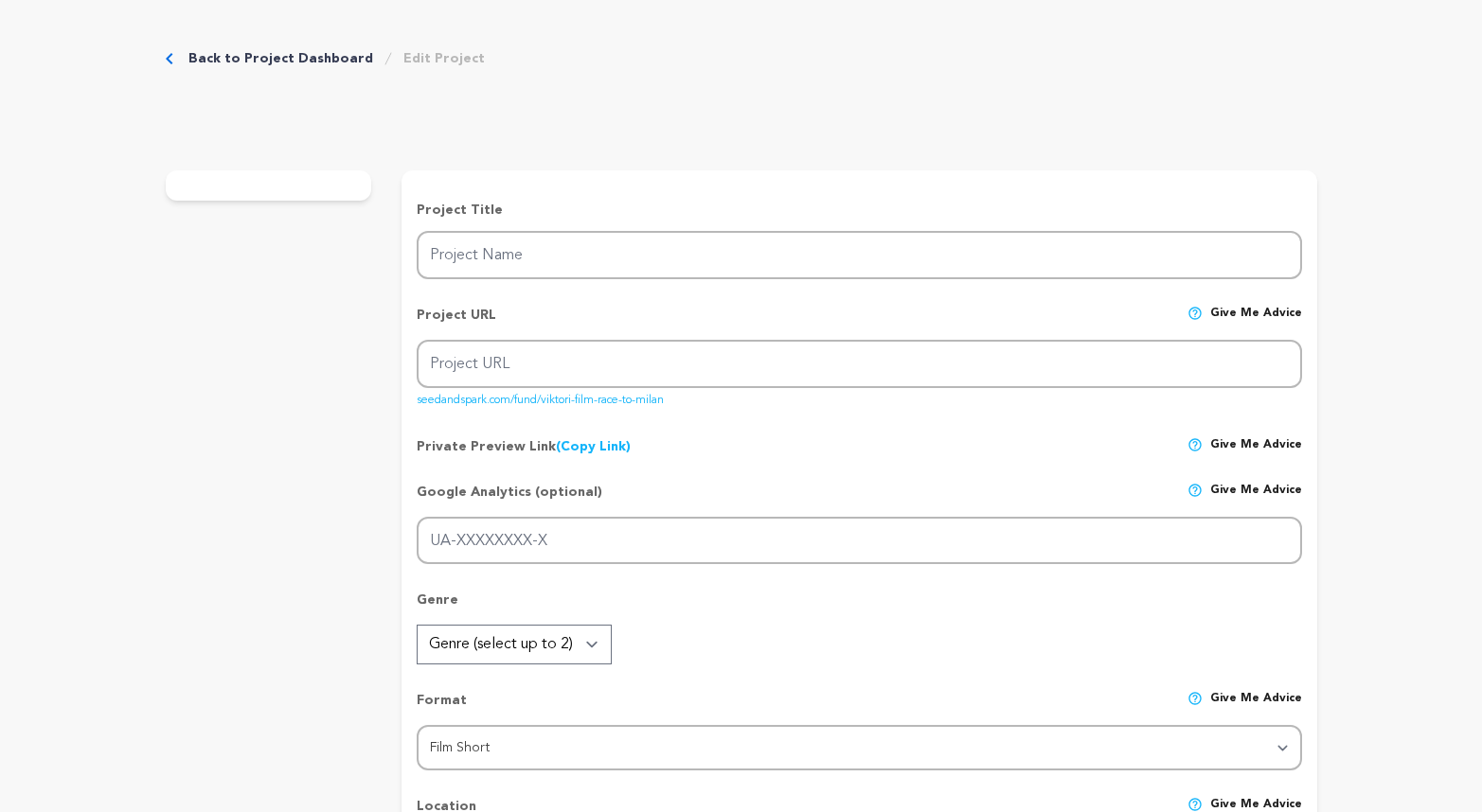 scroll, scrollTop: 0, scrollLeft: 0, axis: both 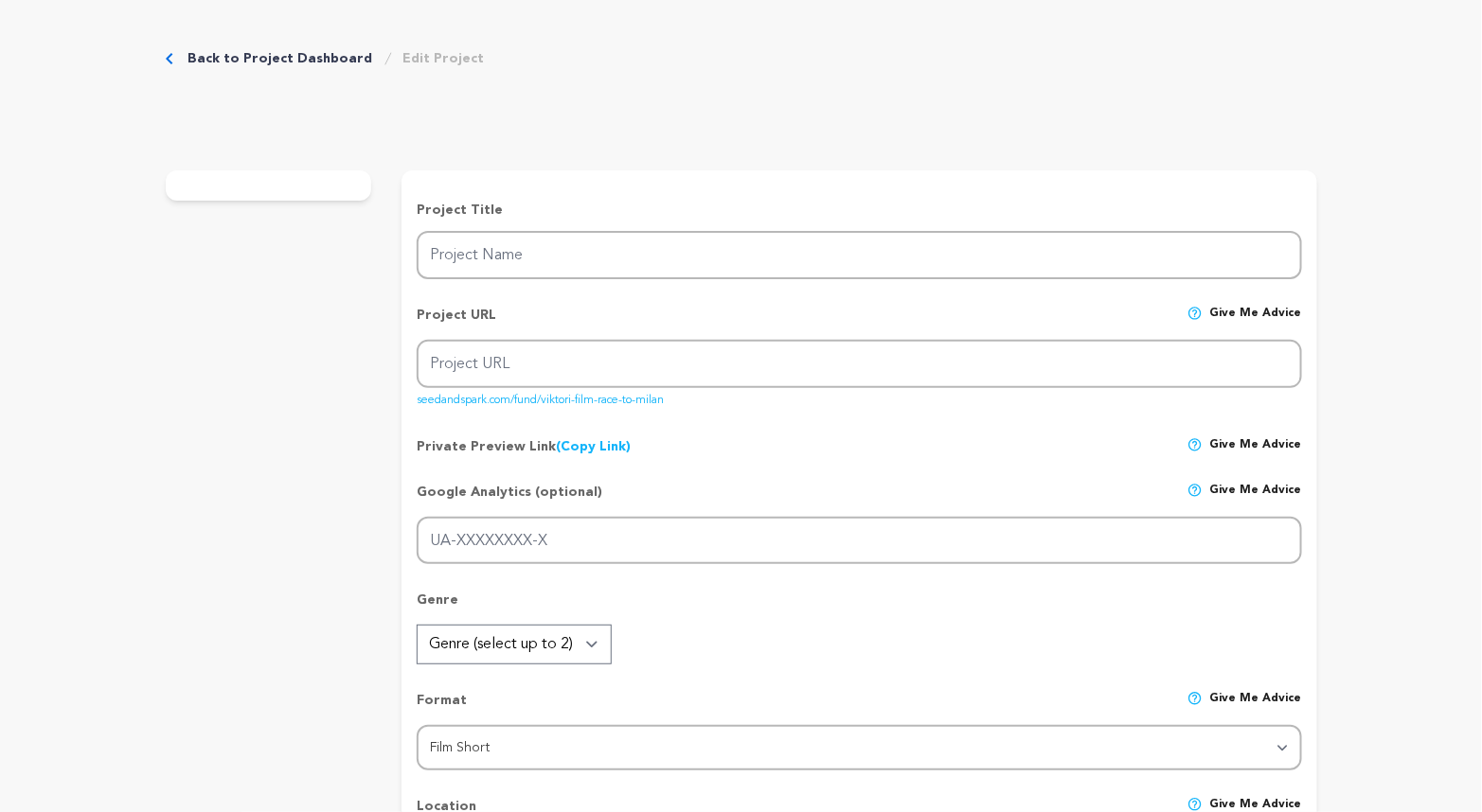 type on "VIKTORI Film (Race to Milan)" 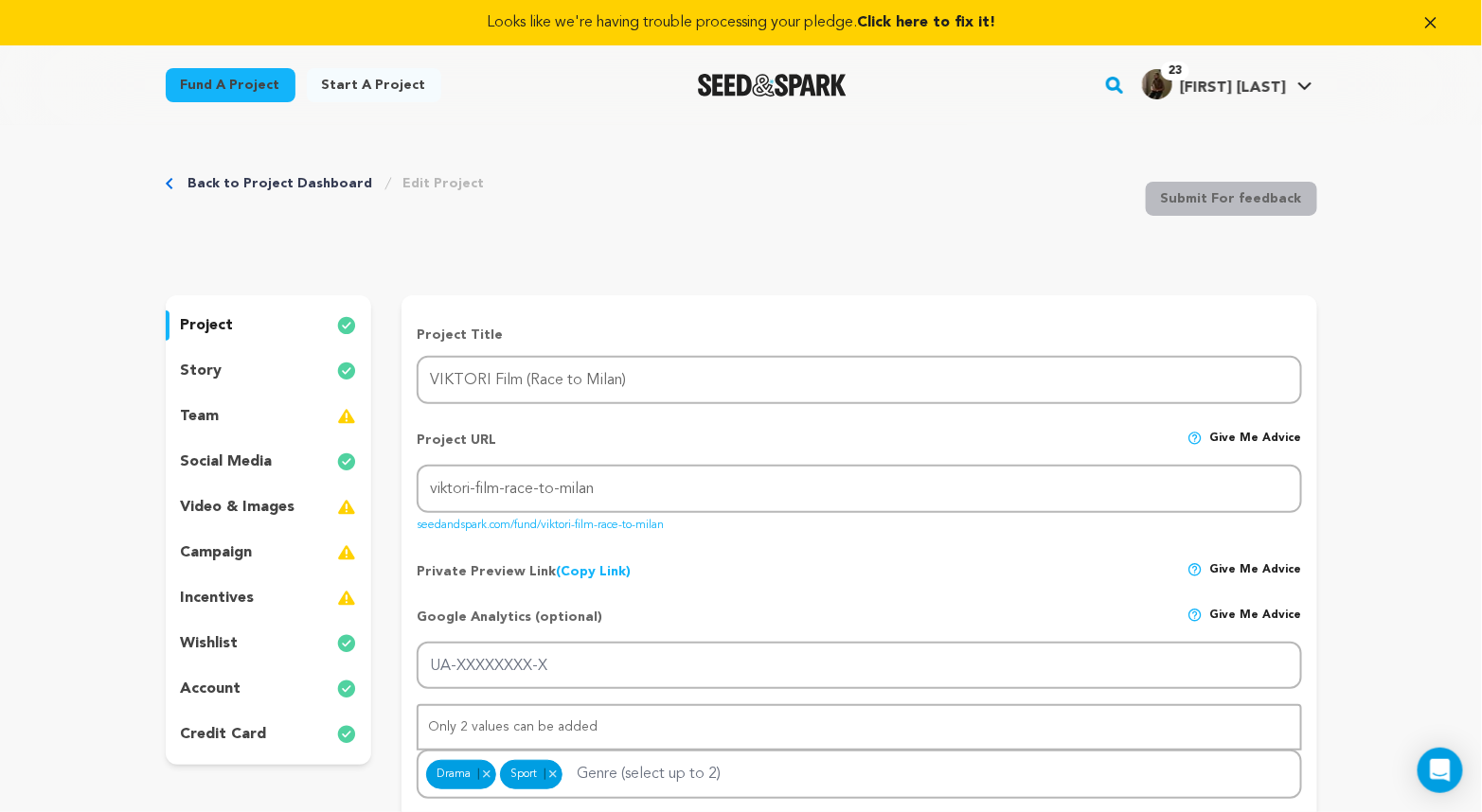 click on "team" at bounding box center (269, 416) 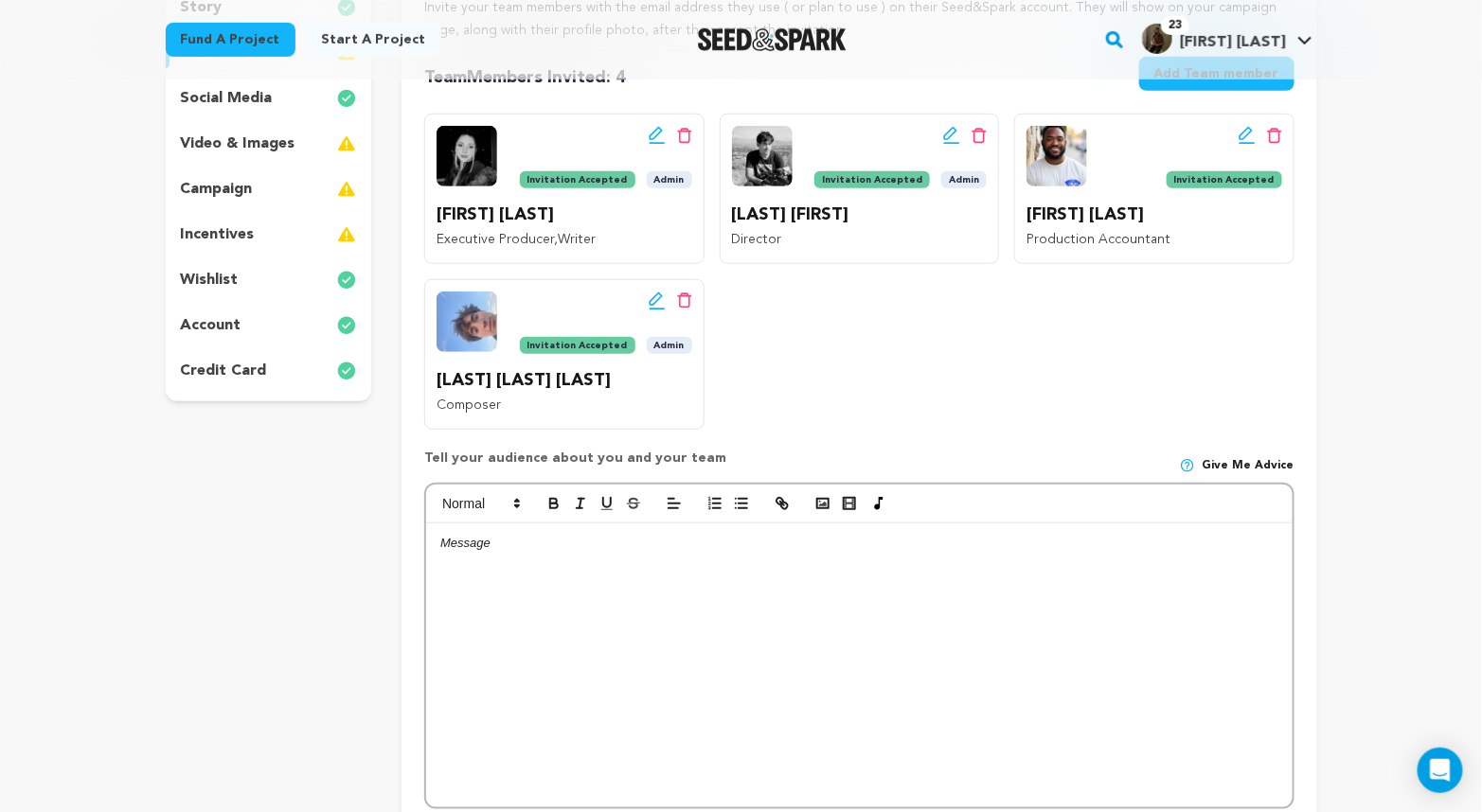 scroll, scrollTop: 367, scrollLeft: 0, axis: vertical 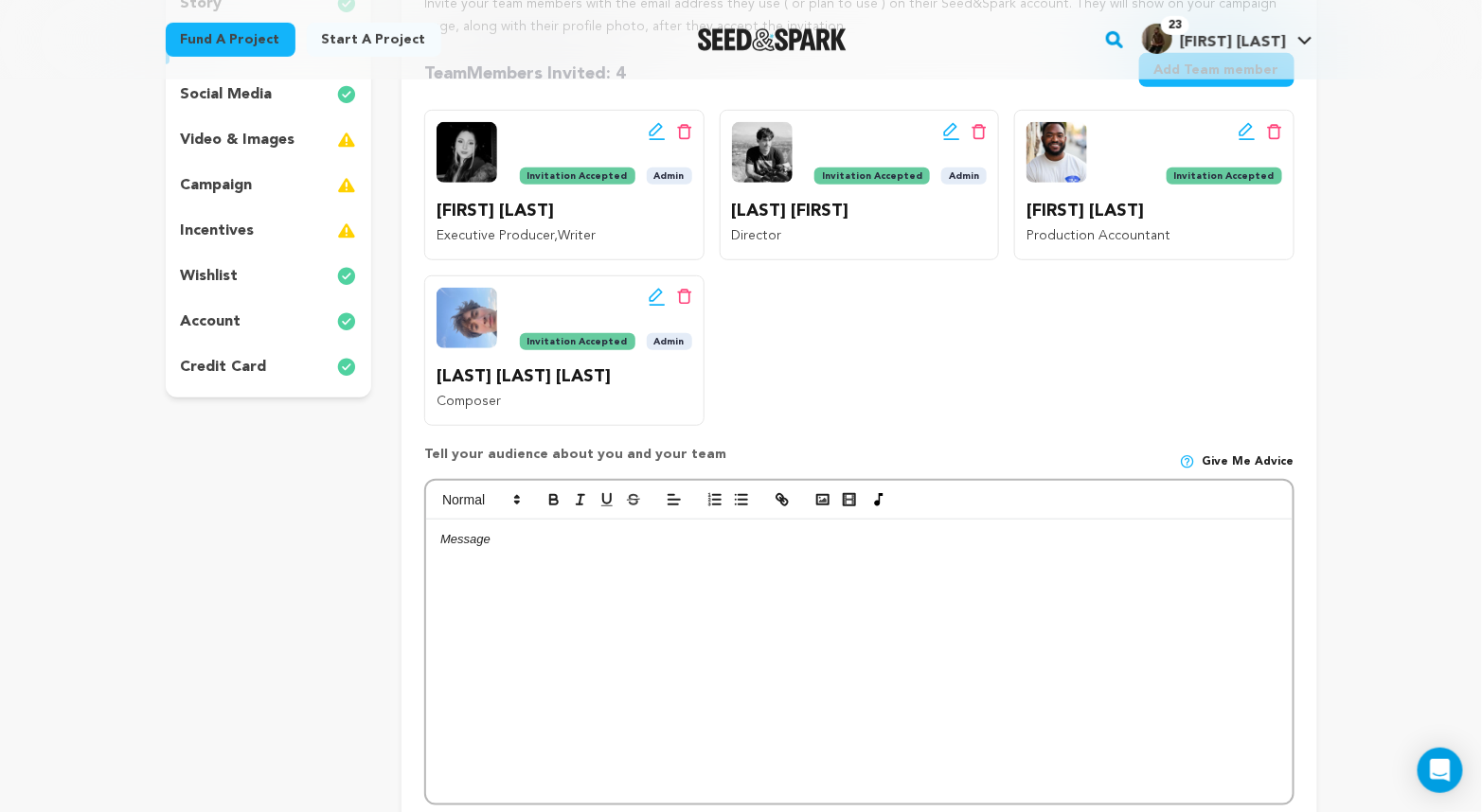click at bounding box center (859, 662) 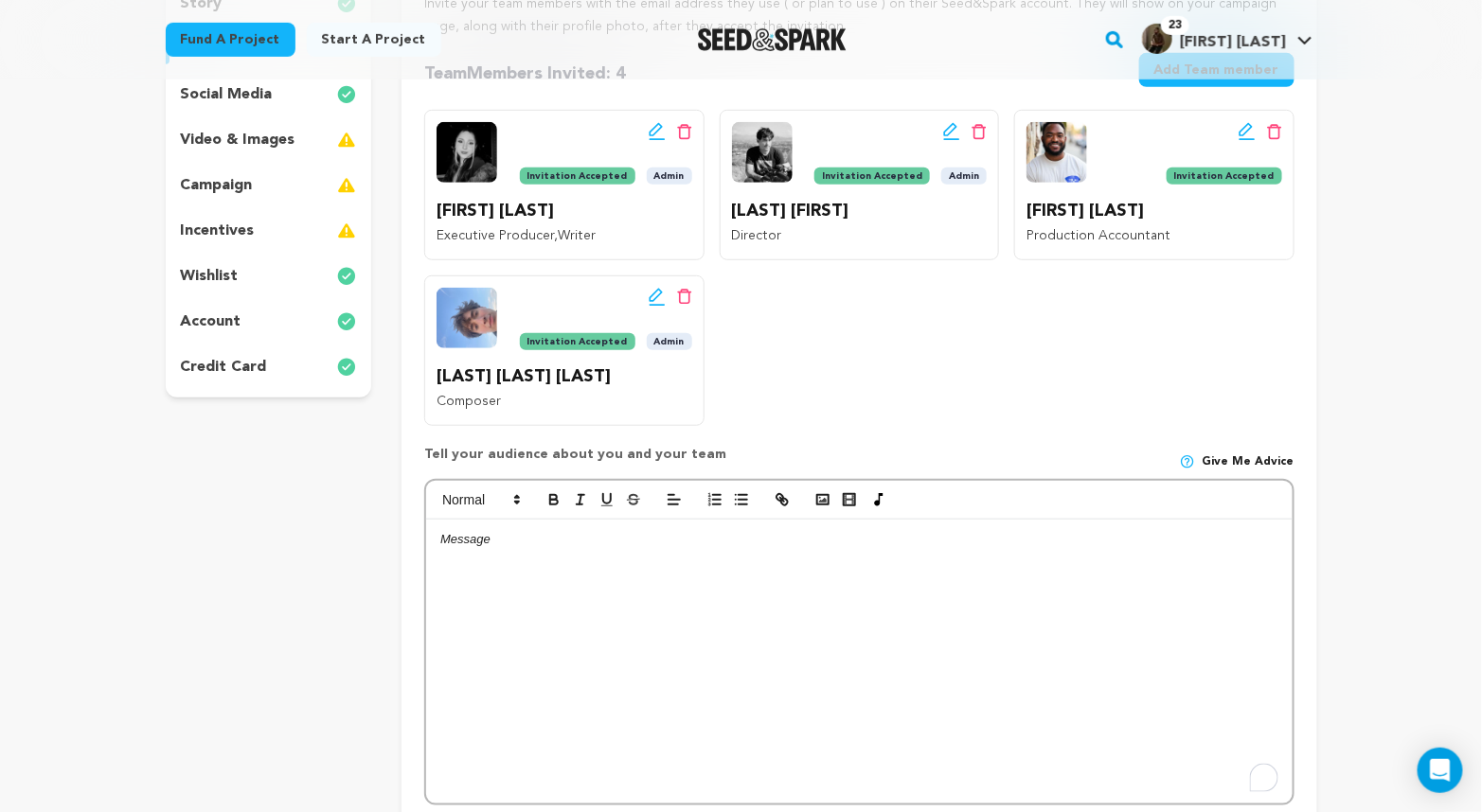 scroll, scrollTop: 0, scrollLeft: 0, axis: both 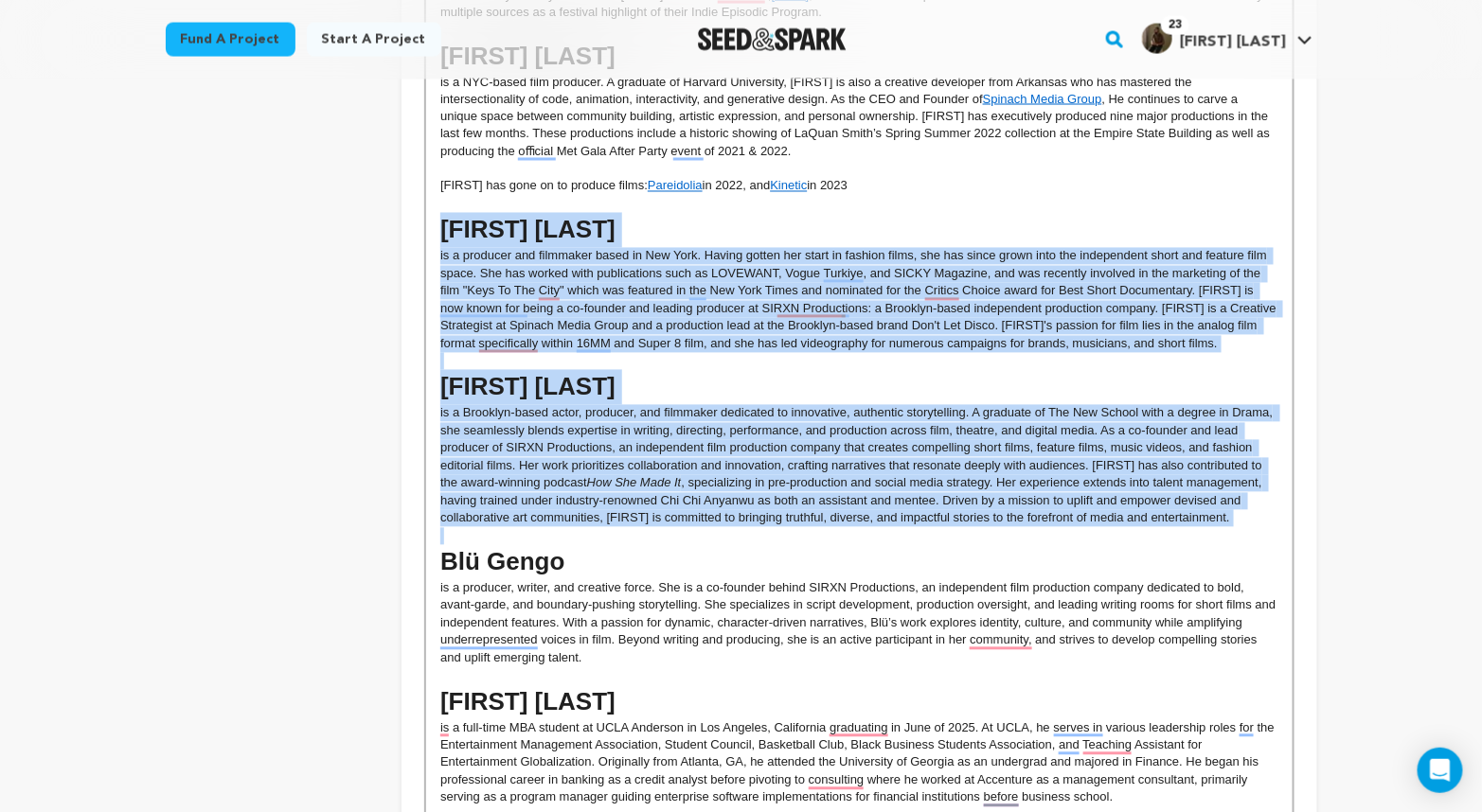 drag, startPoint x: 1242, startPoint y: 536, endPoint x: 438, endPoint y: 226, distance: 861.6937 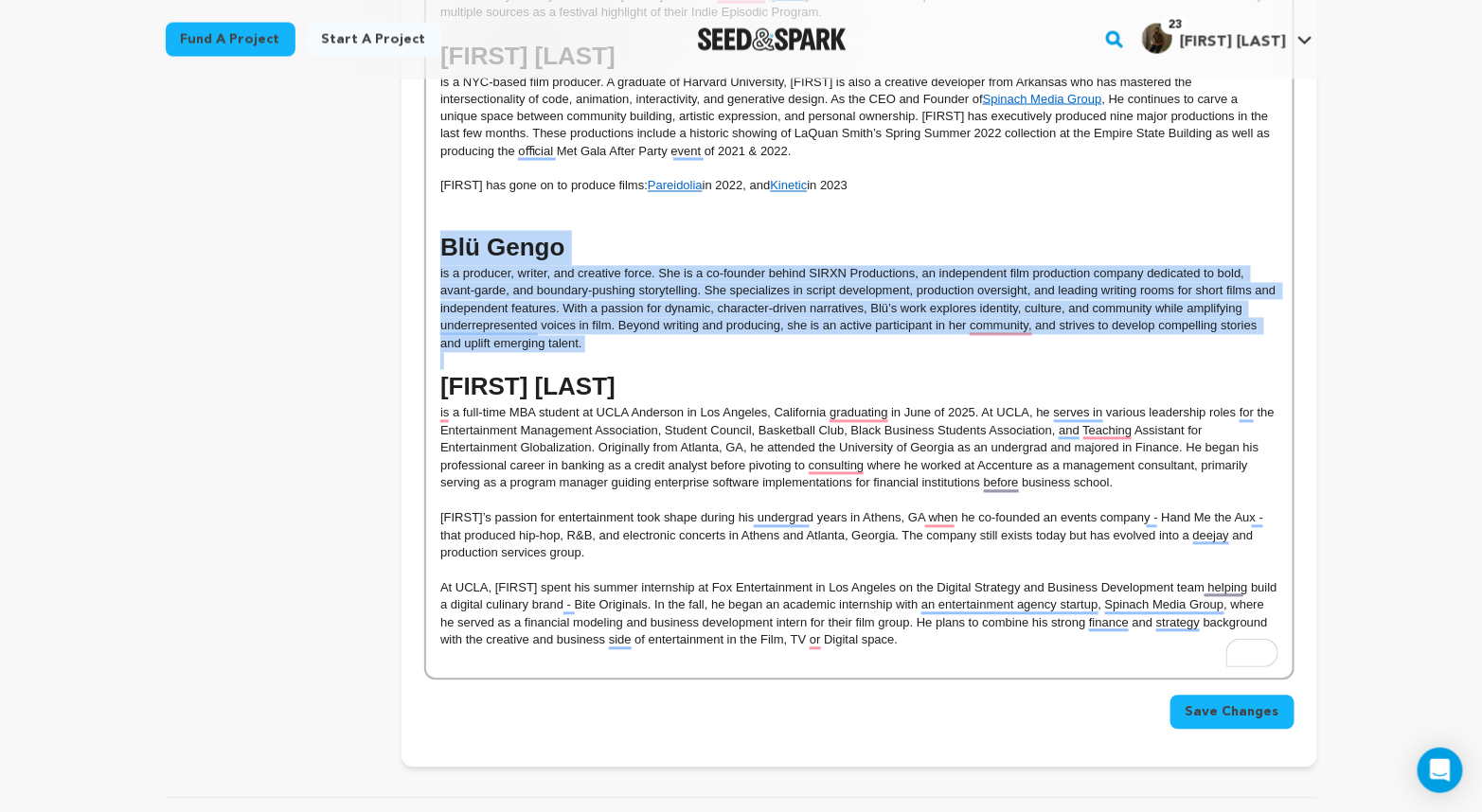 drag, startPoint x: 523, startPoint y: 360, endPoint x: 423, endPoint y: 233, distance: 161.64467 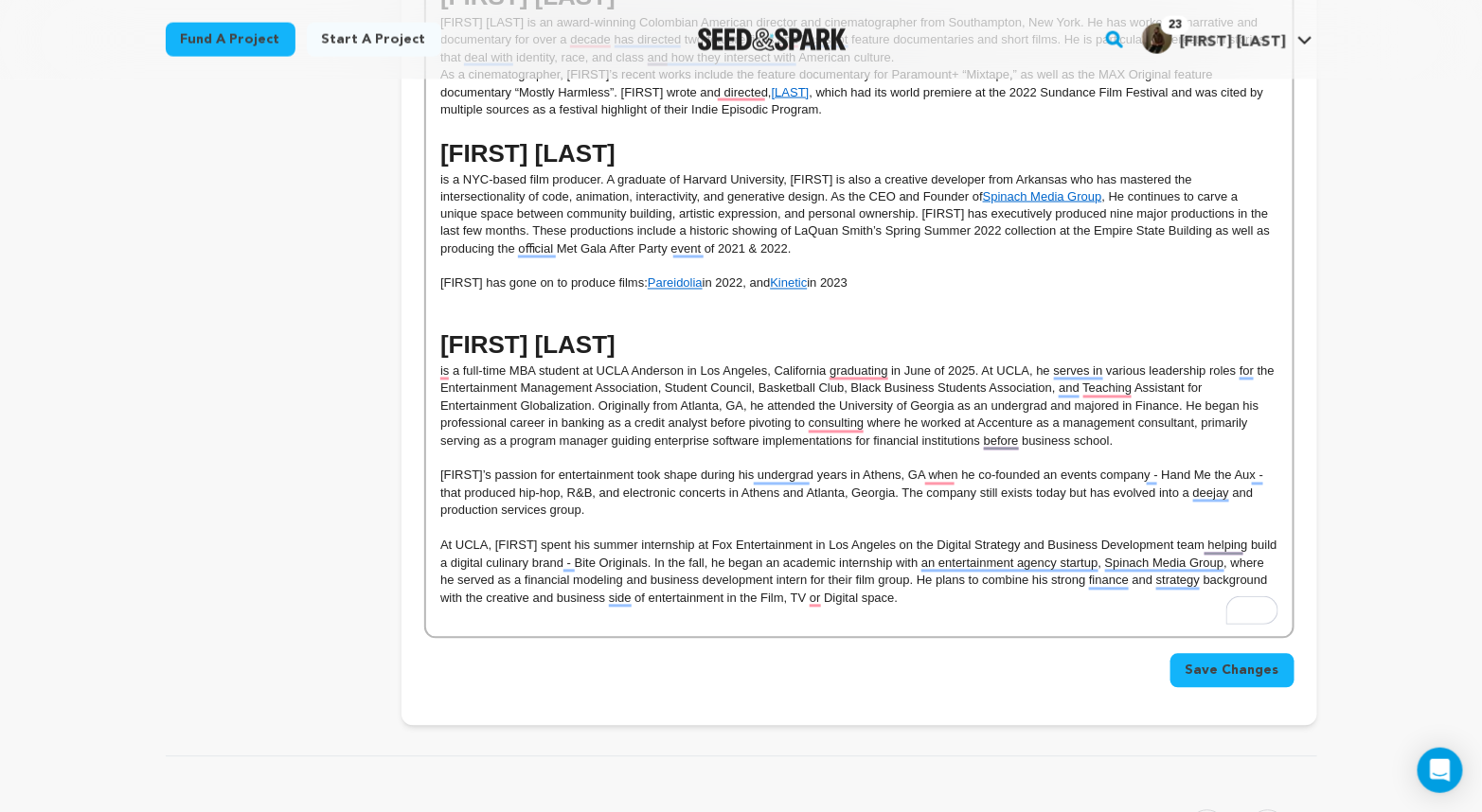 scroll, scrollTop: 1127, scrollLeft: 0, axis: vertical 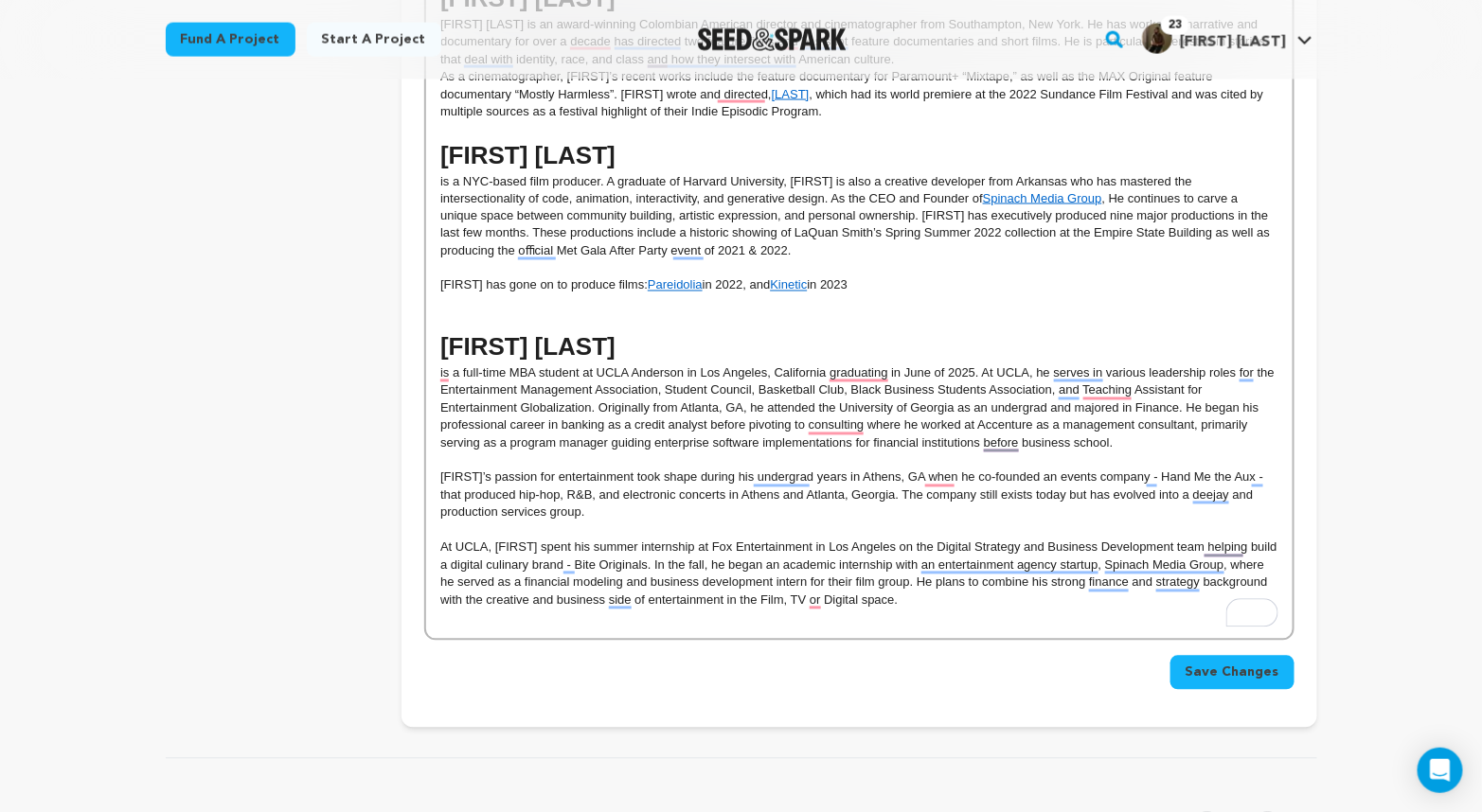 click on "[FIRST] has gone on to produce films: Pareidolia in 2022, and Kinetic in 2023" at bounding box center (859, 286) 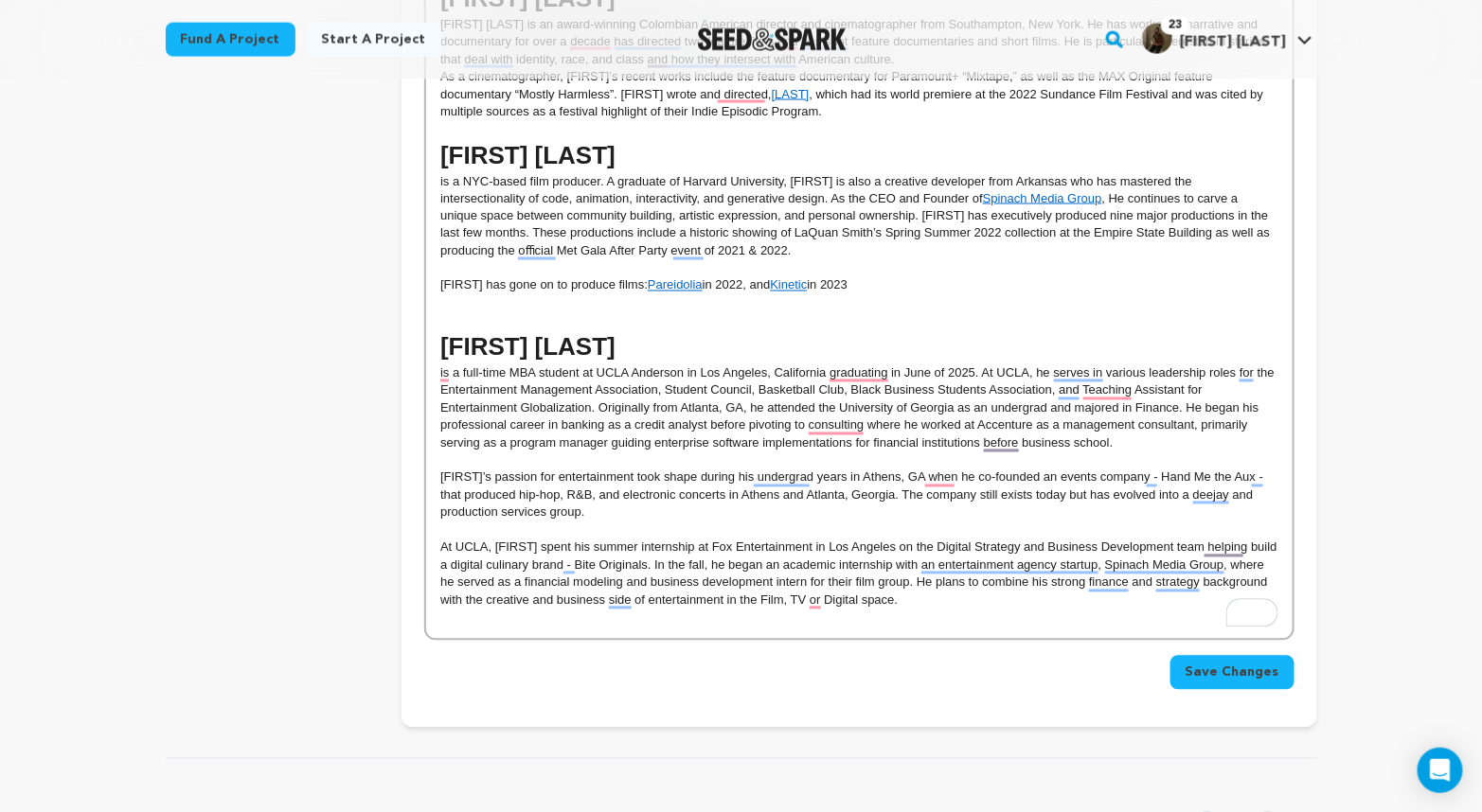 type 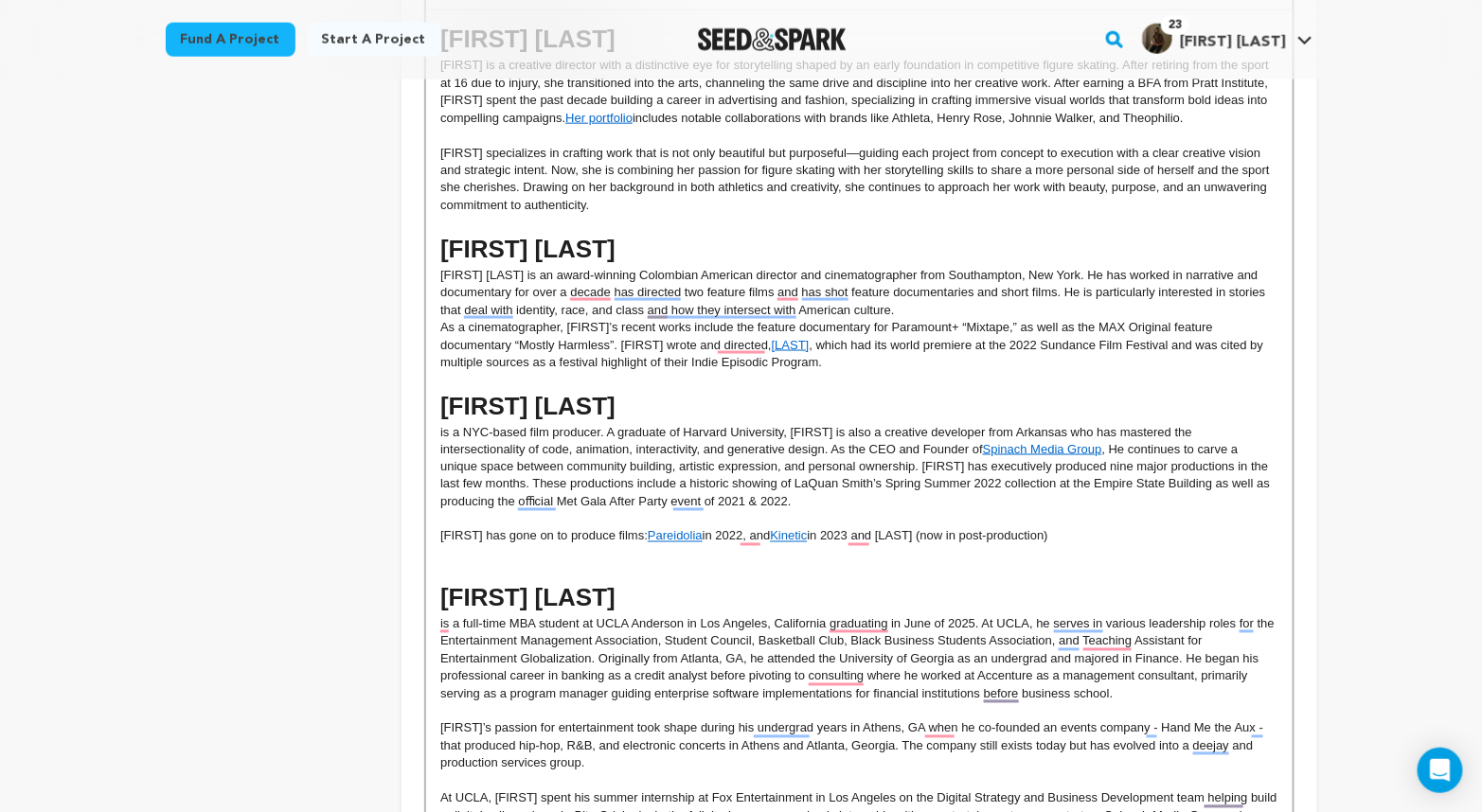scroll, scrollTop: 1079, scrollLeft: 0, axis: vertical 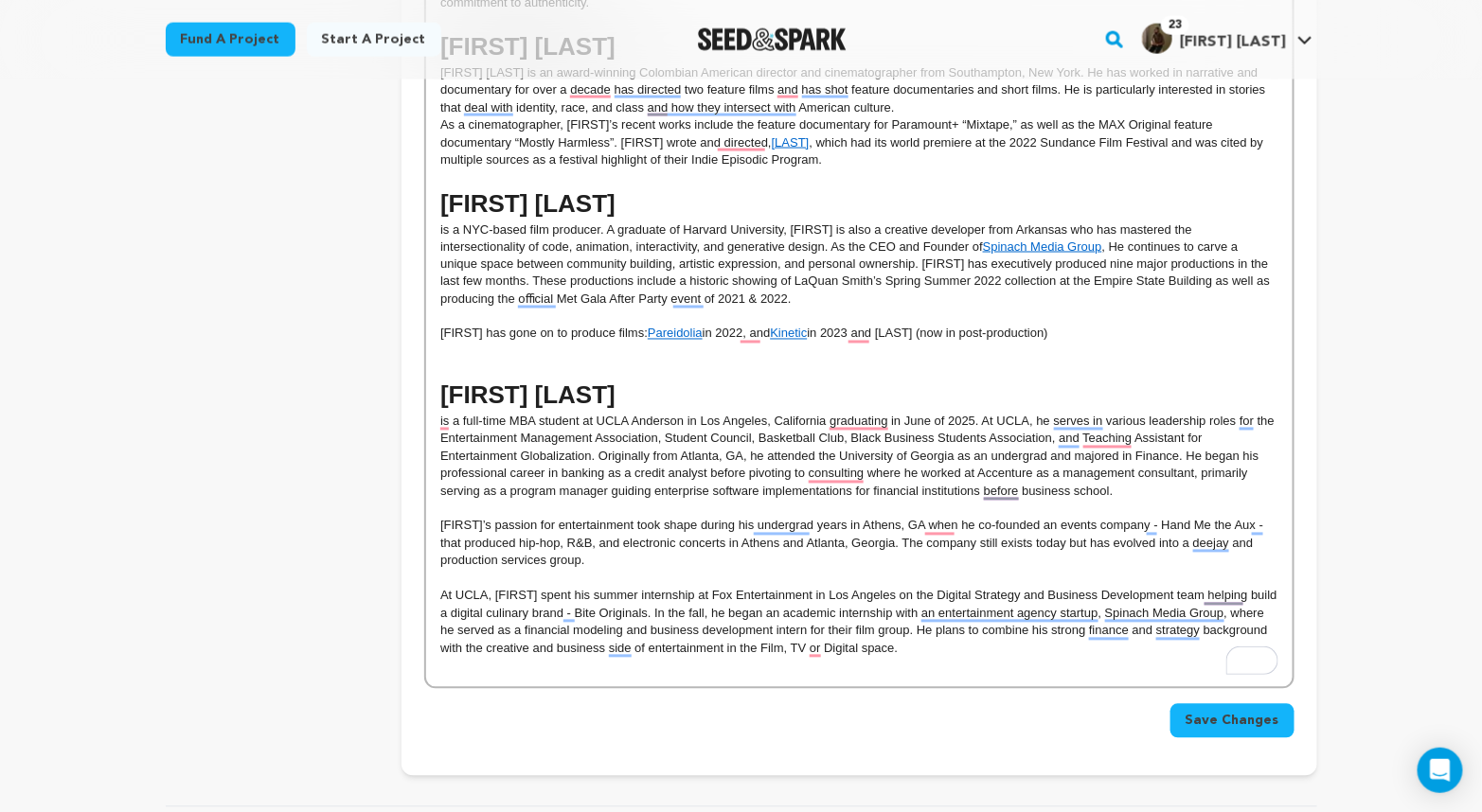 click on "Save Changes" at bounding box center (1232, 721) 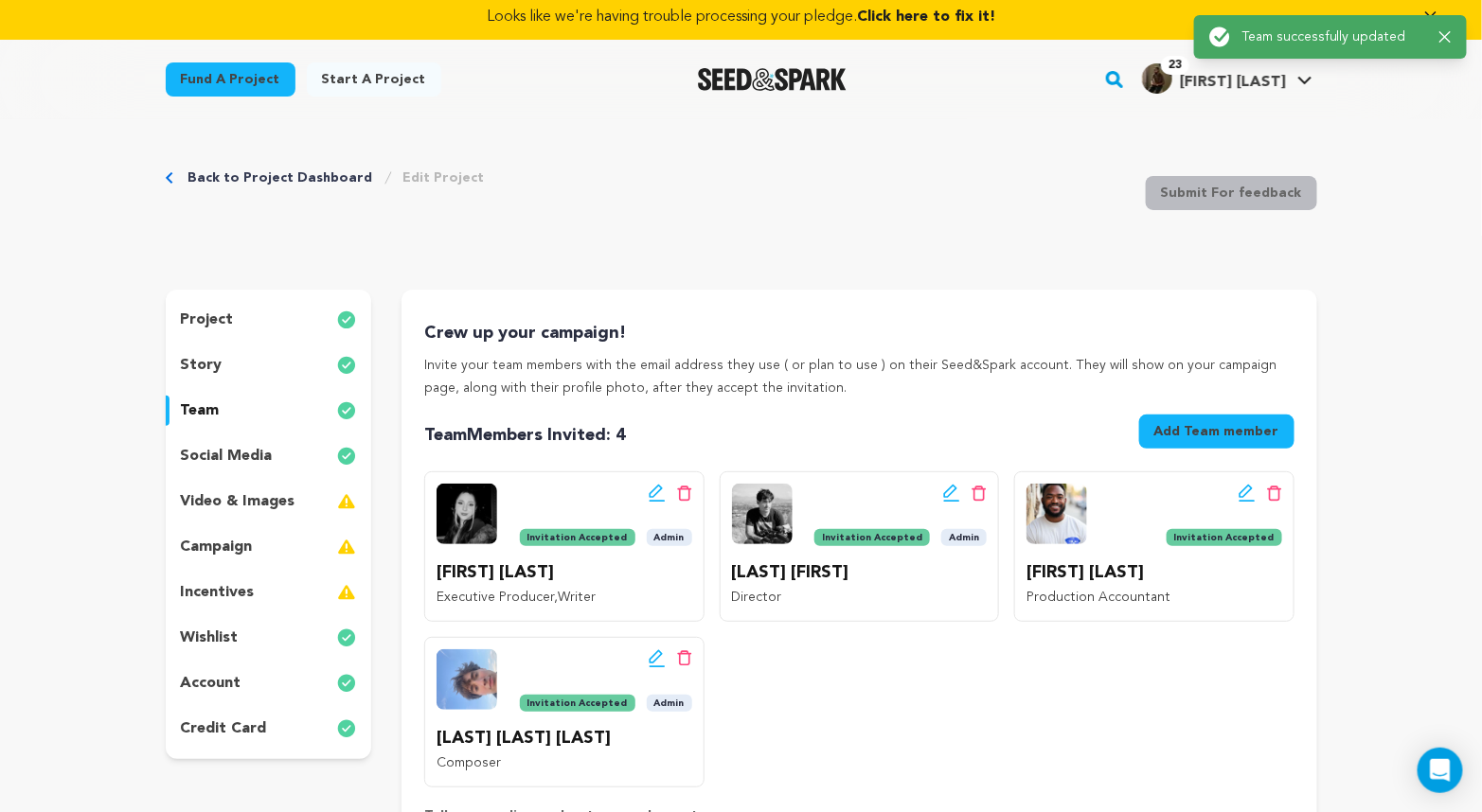 scroll, scrollTop: 0, scrollLeft: 0, axis: both 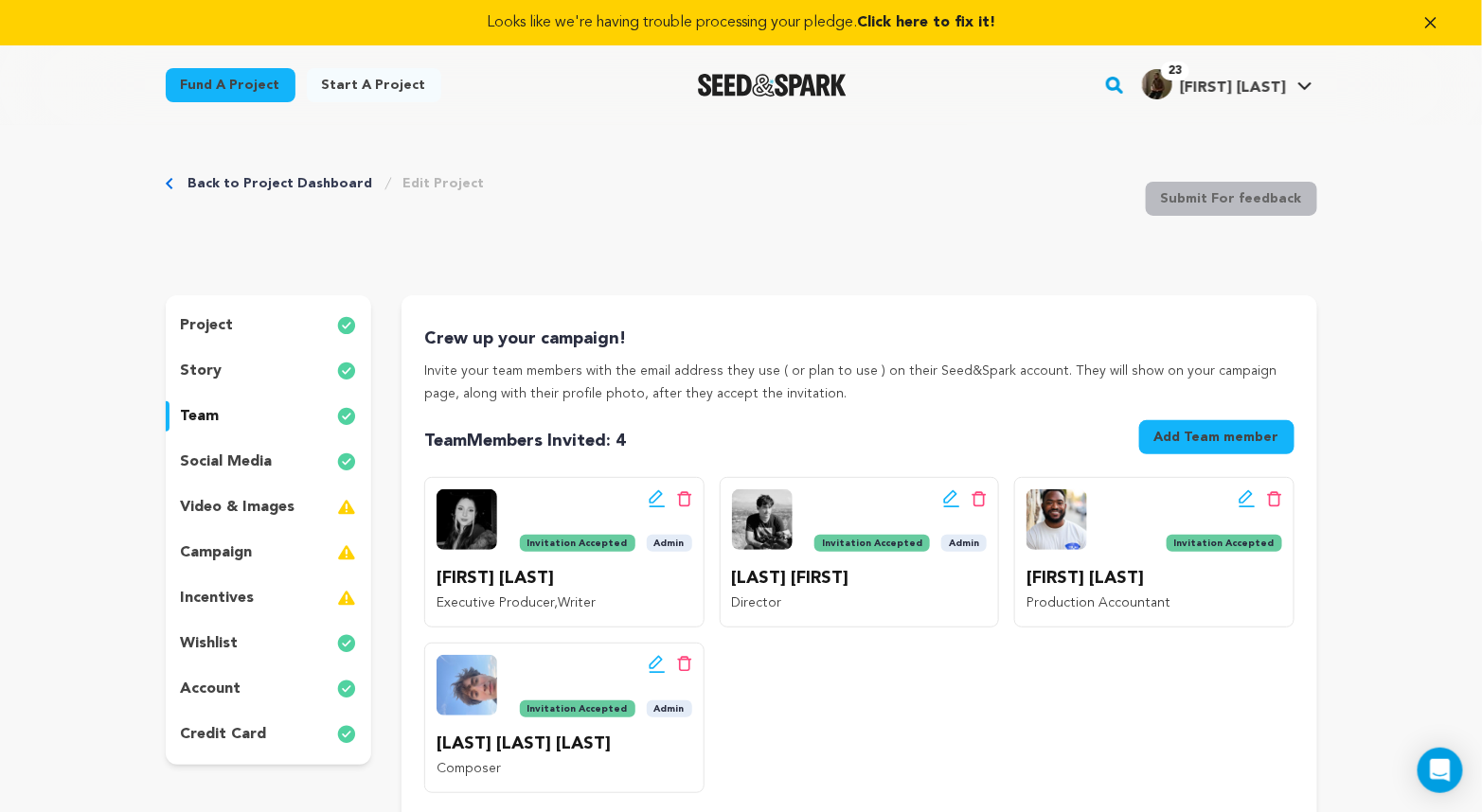 click on "campaign" at bounding box center [269, 553] 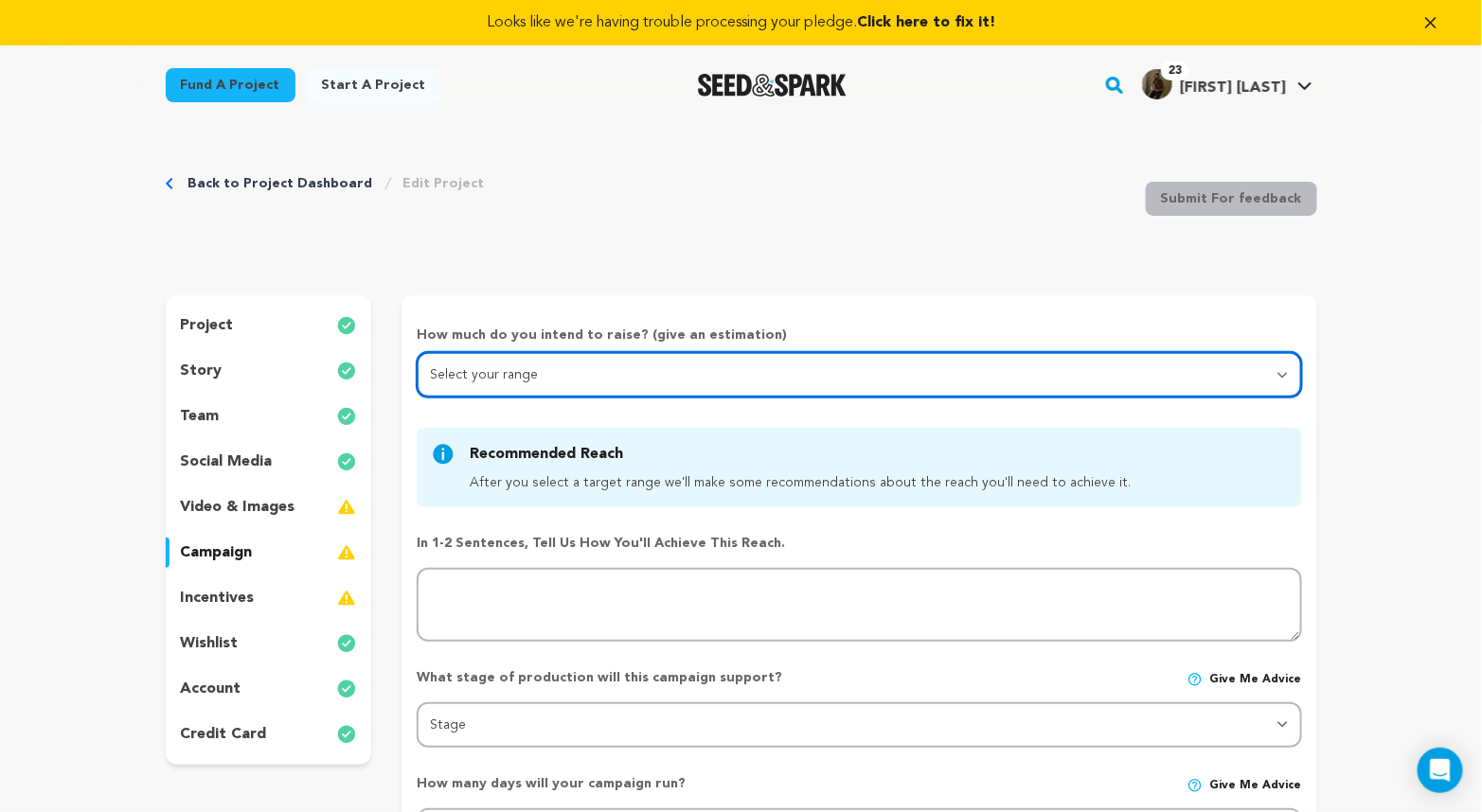click on "Select your range
Less than $10k 10k - $14k 15k - $24k 25k - $49k 50k or more" at bounding box center (859, 375) 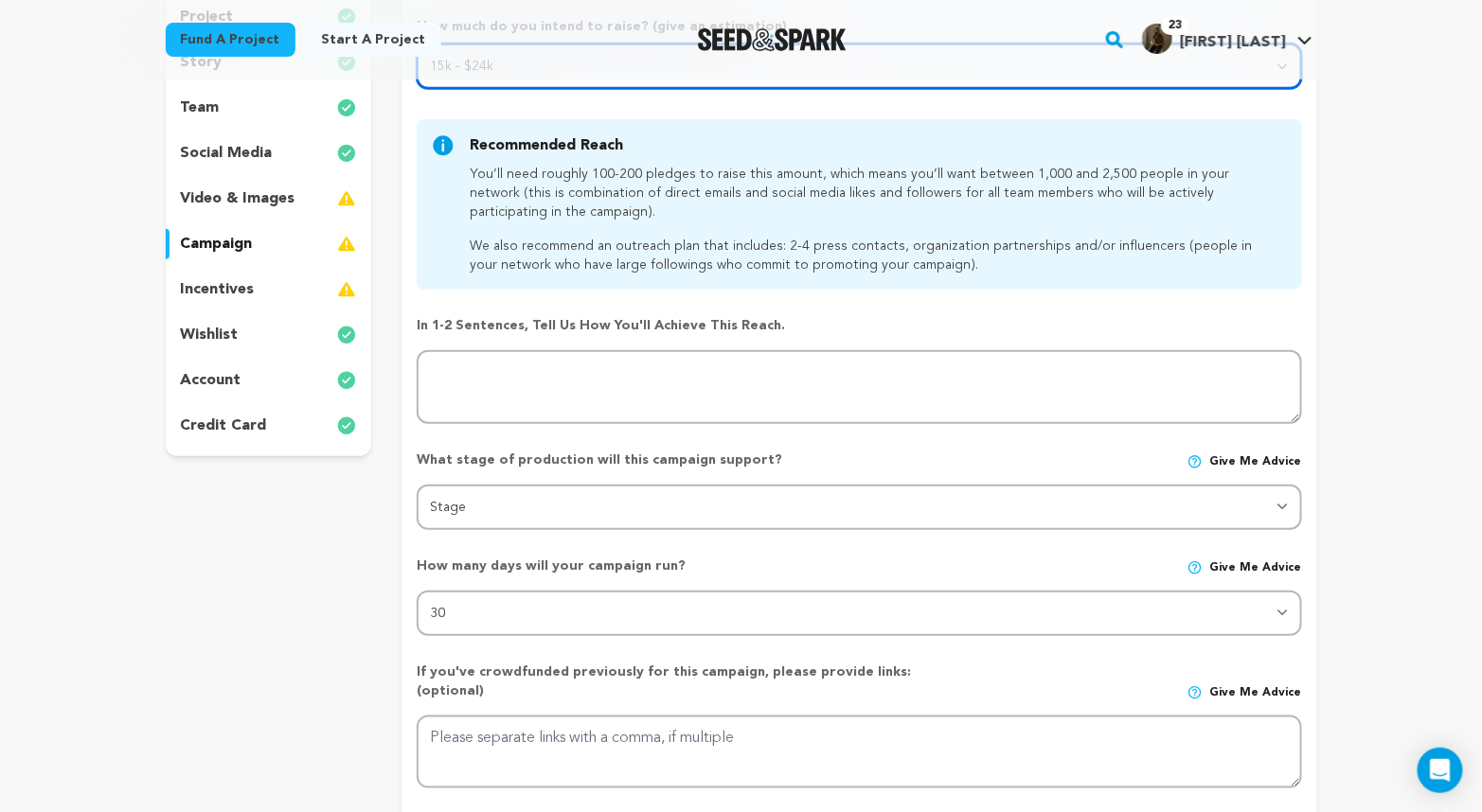 scroll, scrollTop: 305, scrollLeft: 0, axis: vertical 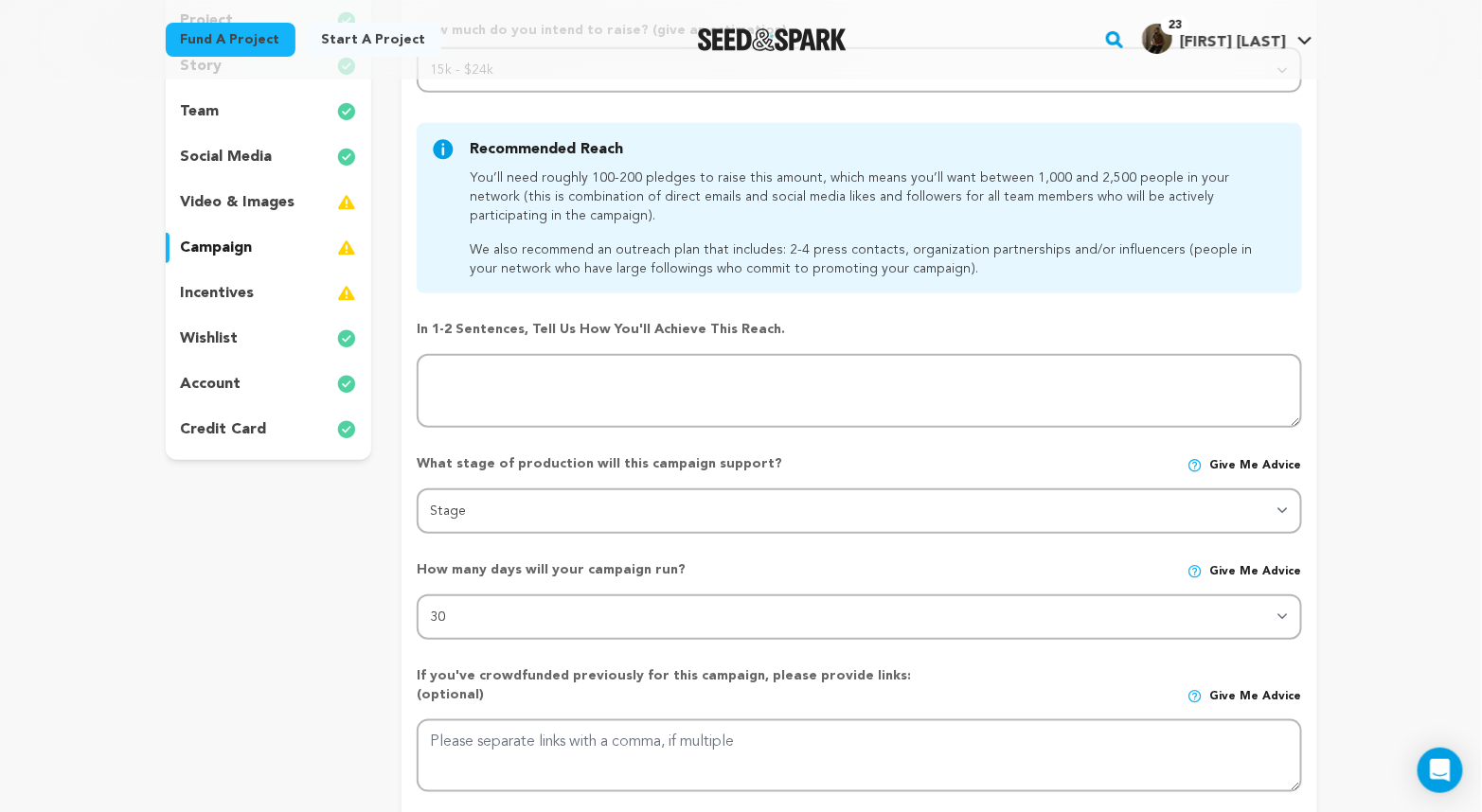 click on "campaign" at bounding box center [269, 248] 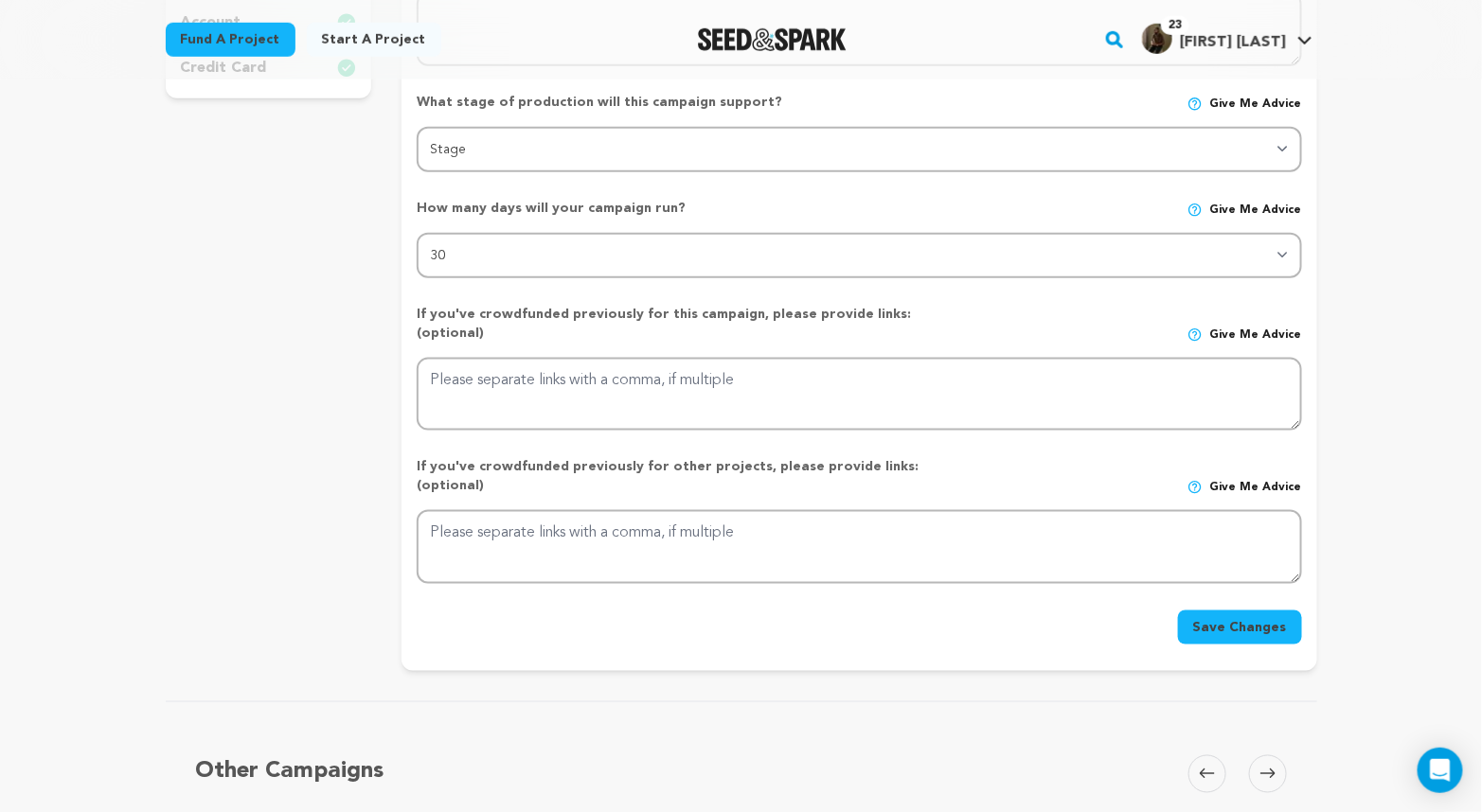 click on "Save Changes" at bounding box center (1240, 627) 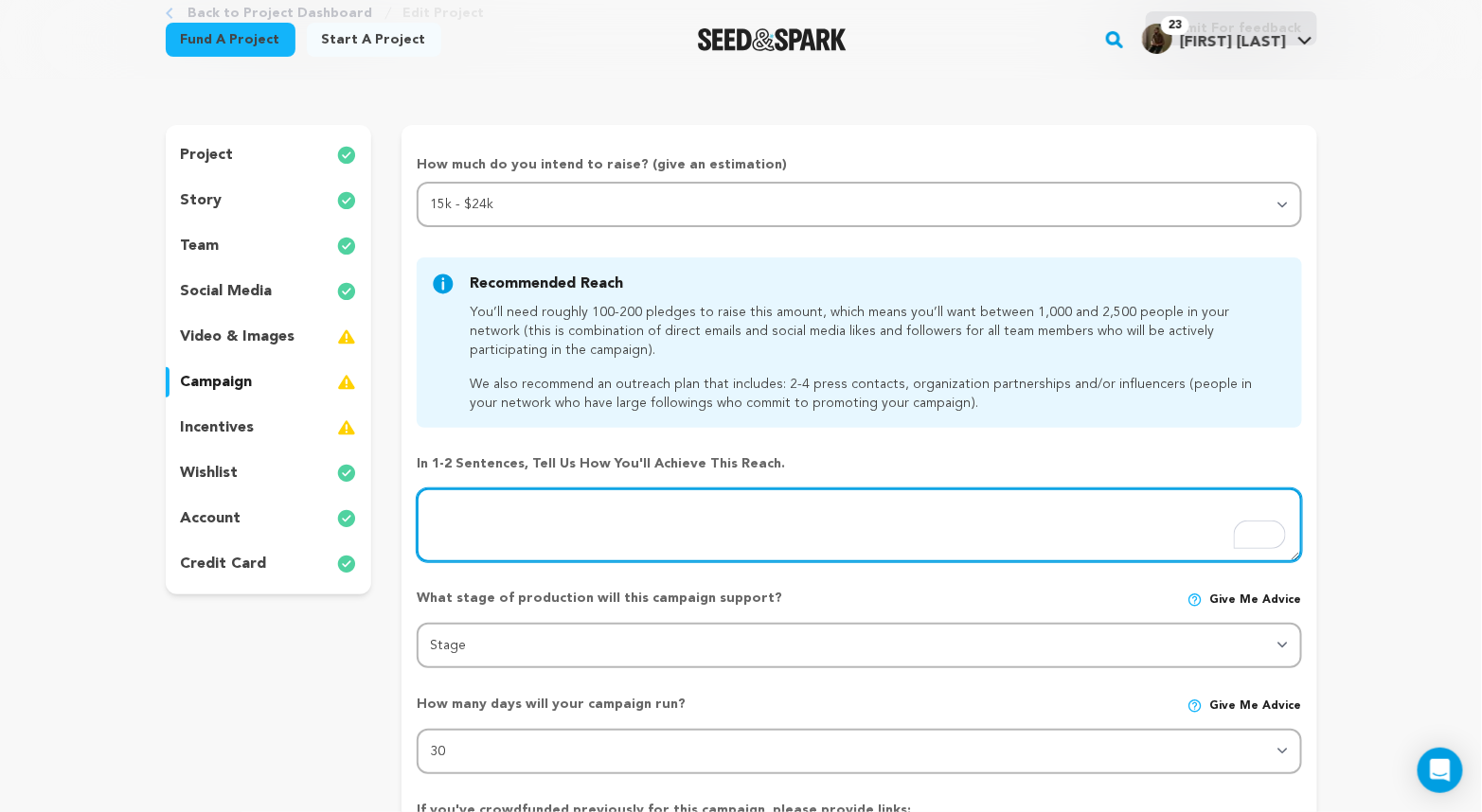 scroll, scrollTop: 168, scrollLeft: 0, axis: vertical 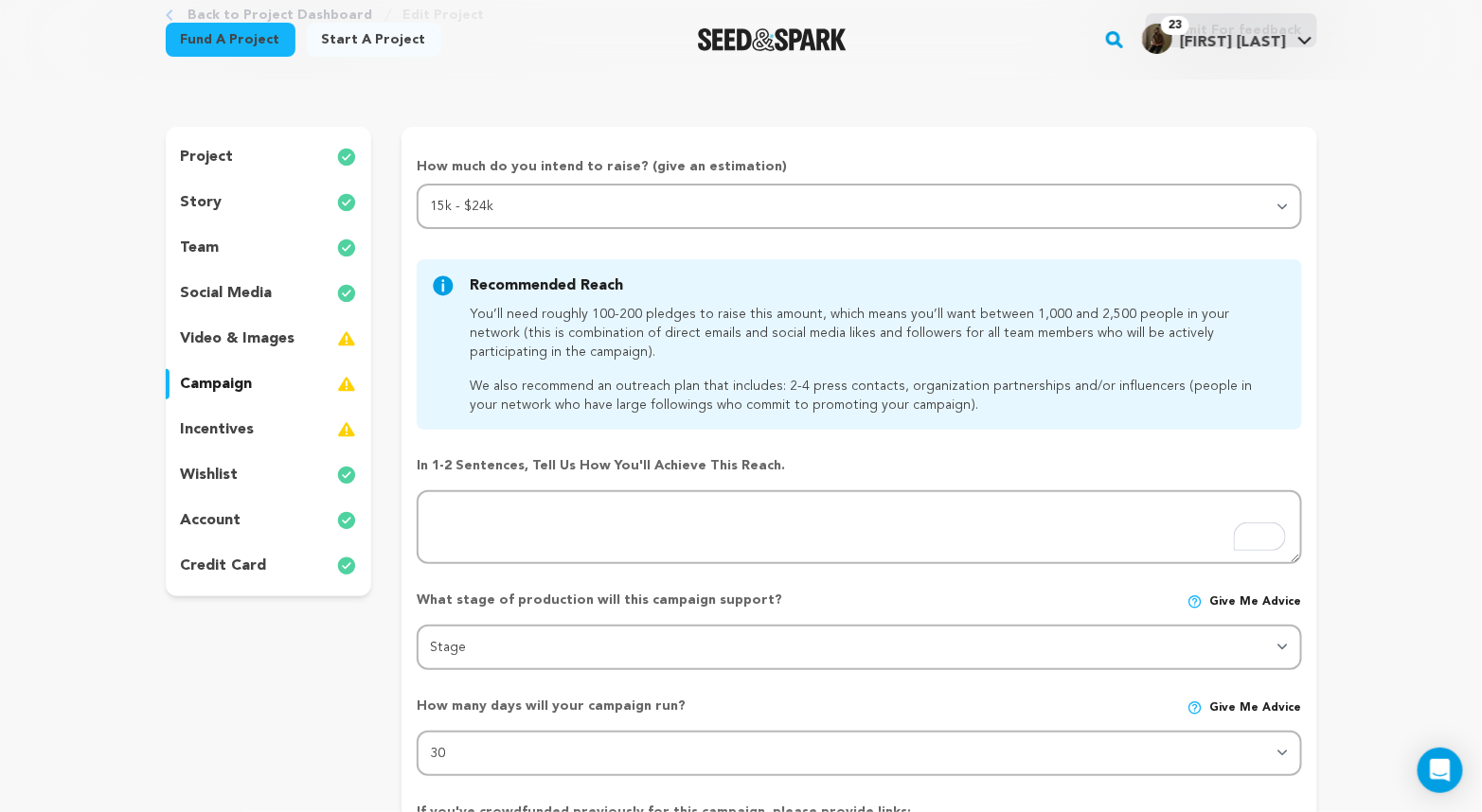 click on "video & images" at bounding box center (238, 339) 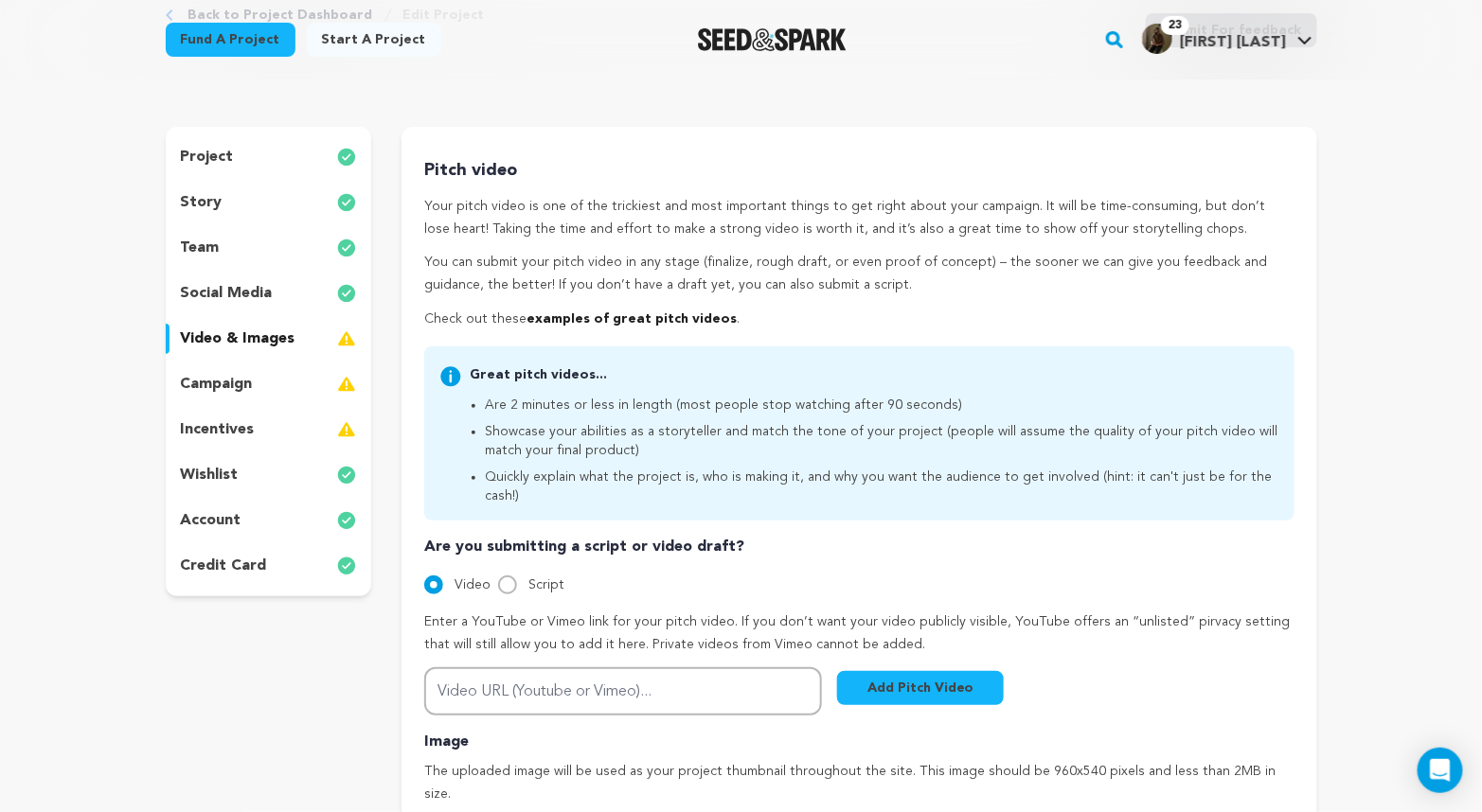 click on "campaign" at bounding box center [269, 384] 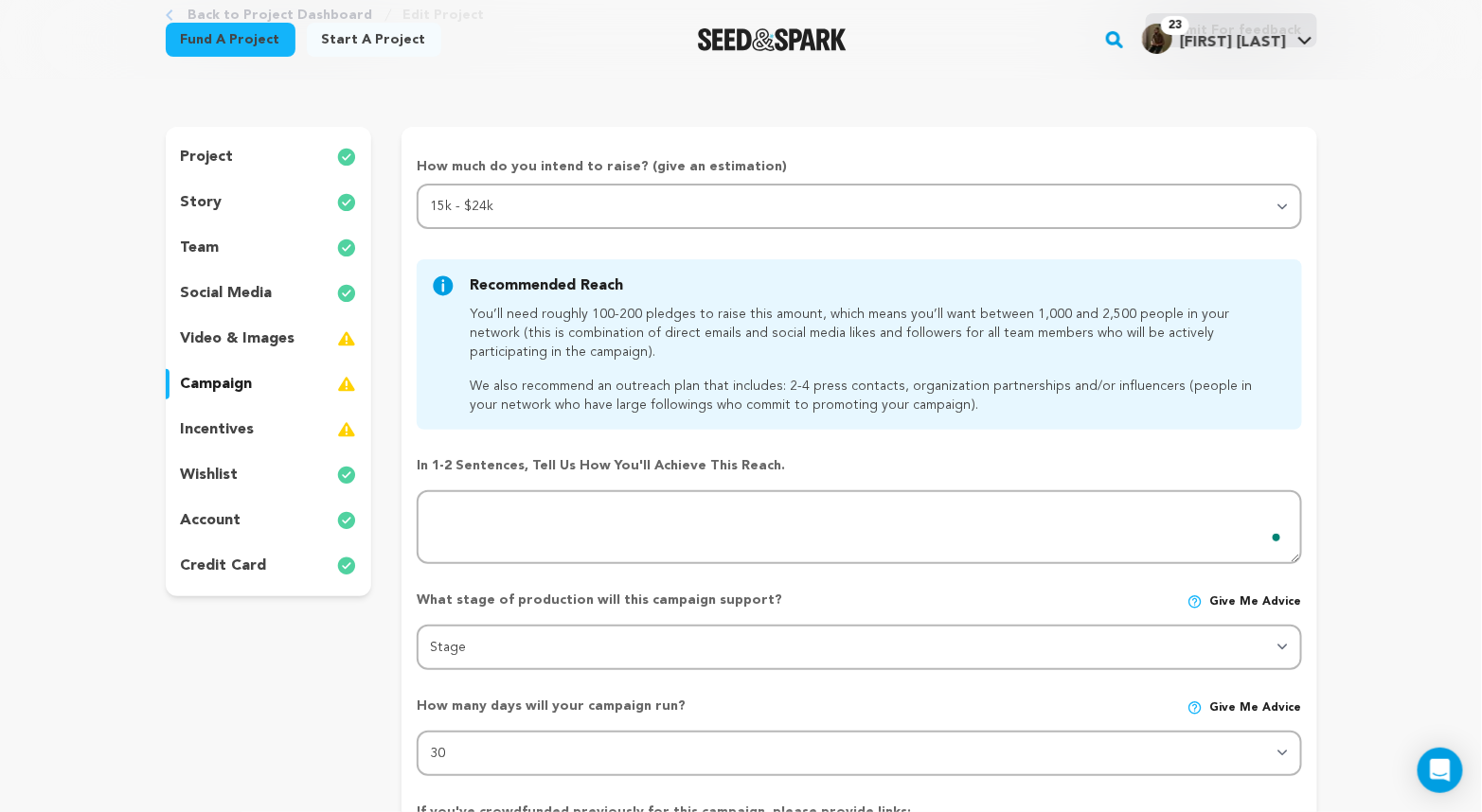 click on "incentives" at bounding box center (269, 430) 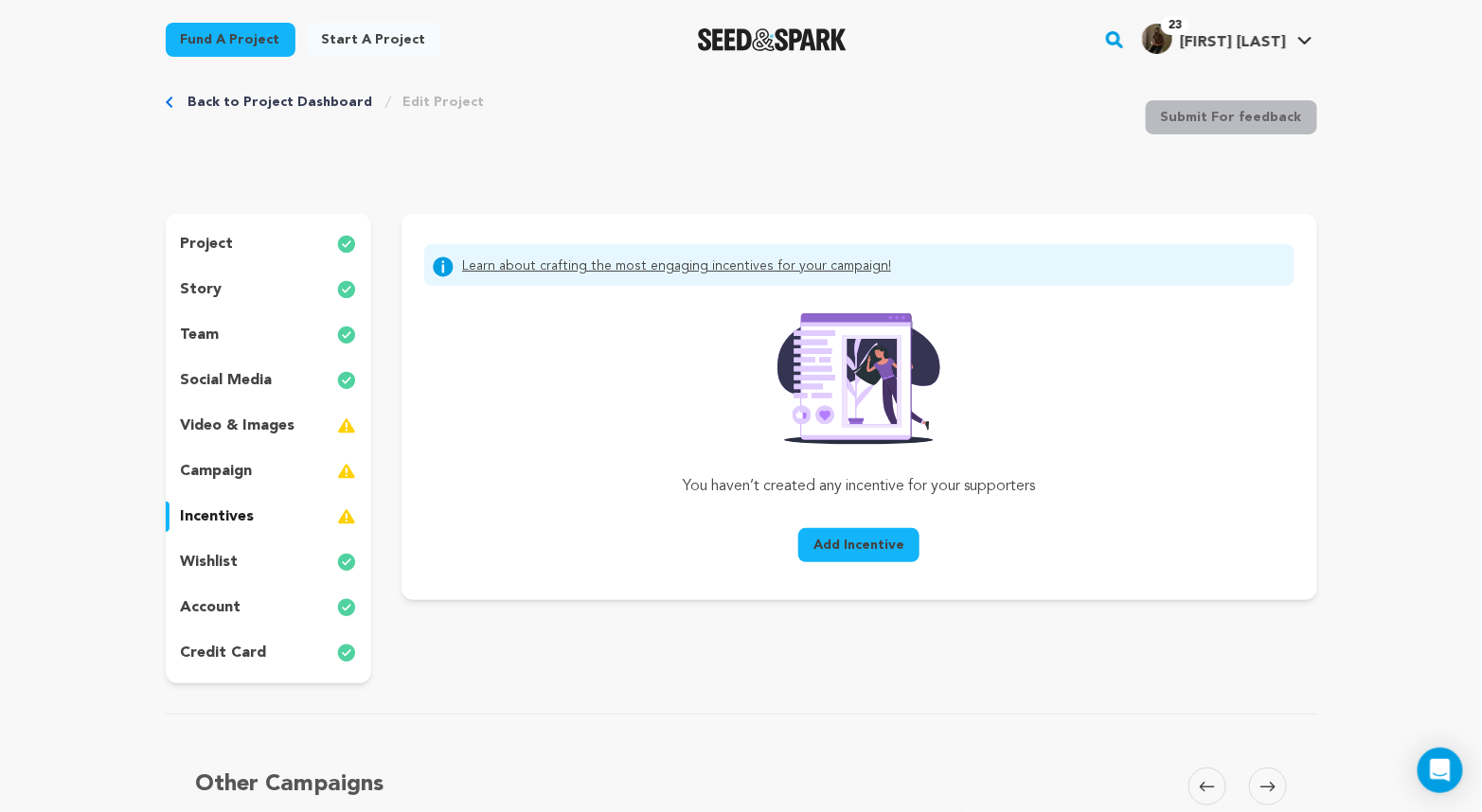 scroll, scrollTop: 79, scrollLeft: 0, axis: vertical 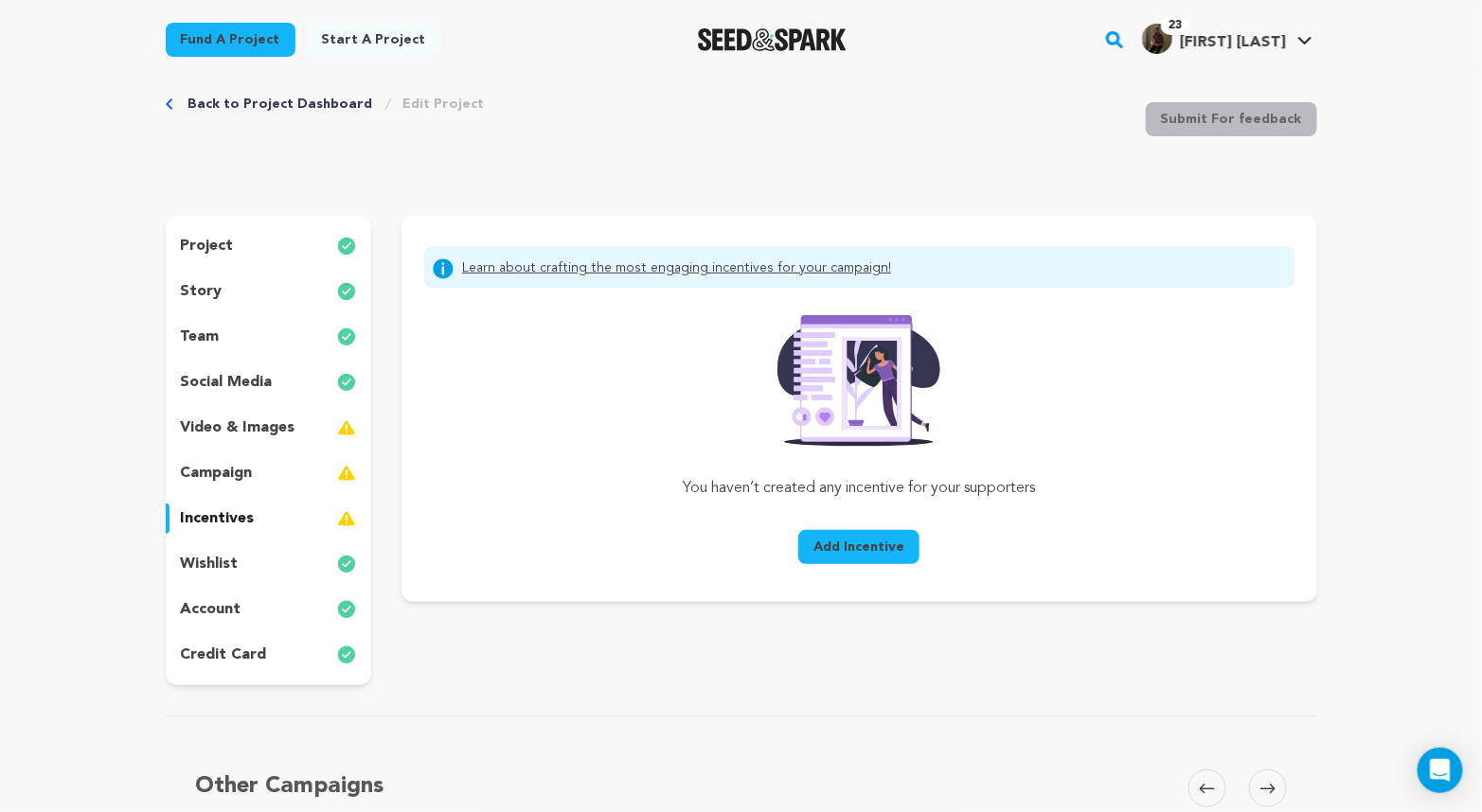 type 